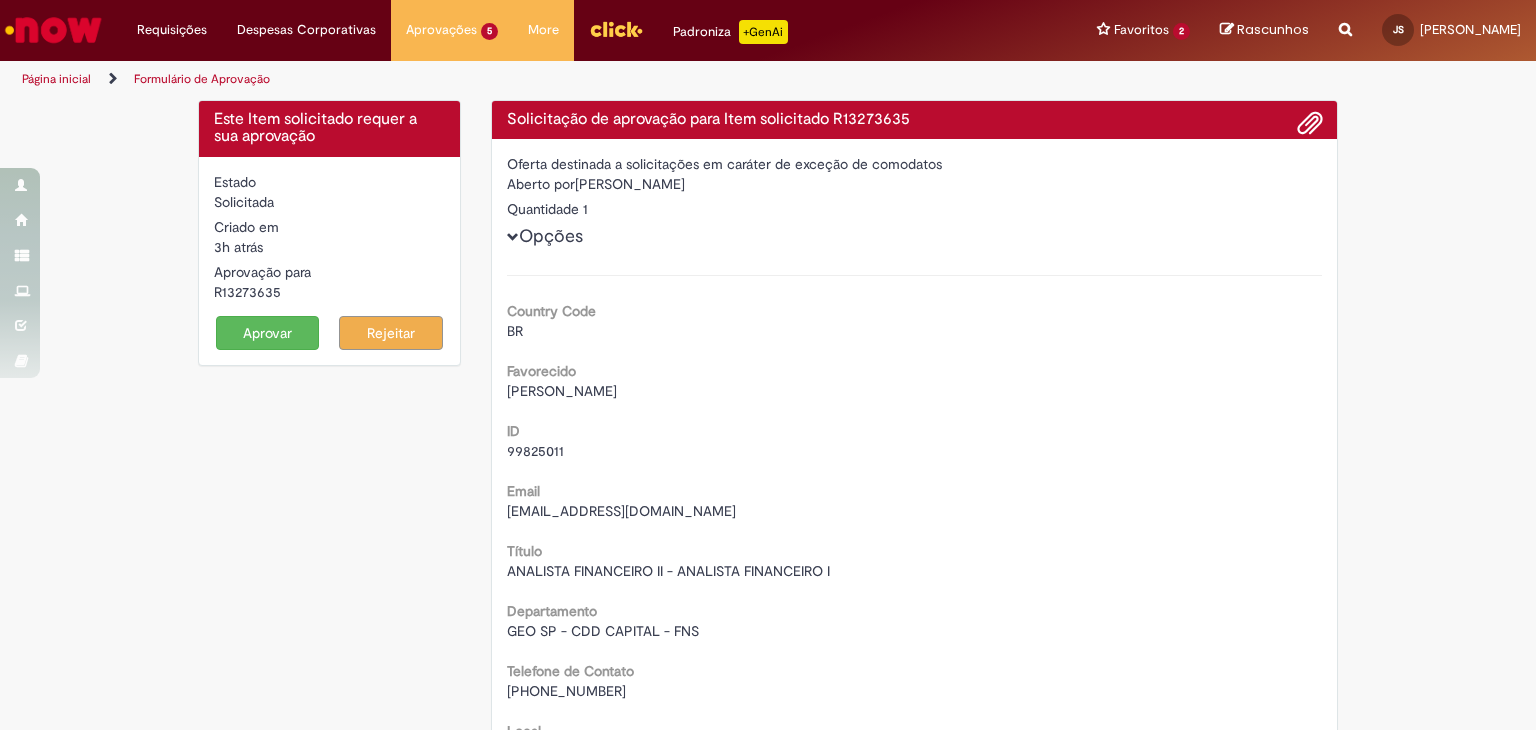 scroll, scrollTop: 0, scrollLeft: 0, axis: both 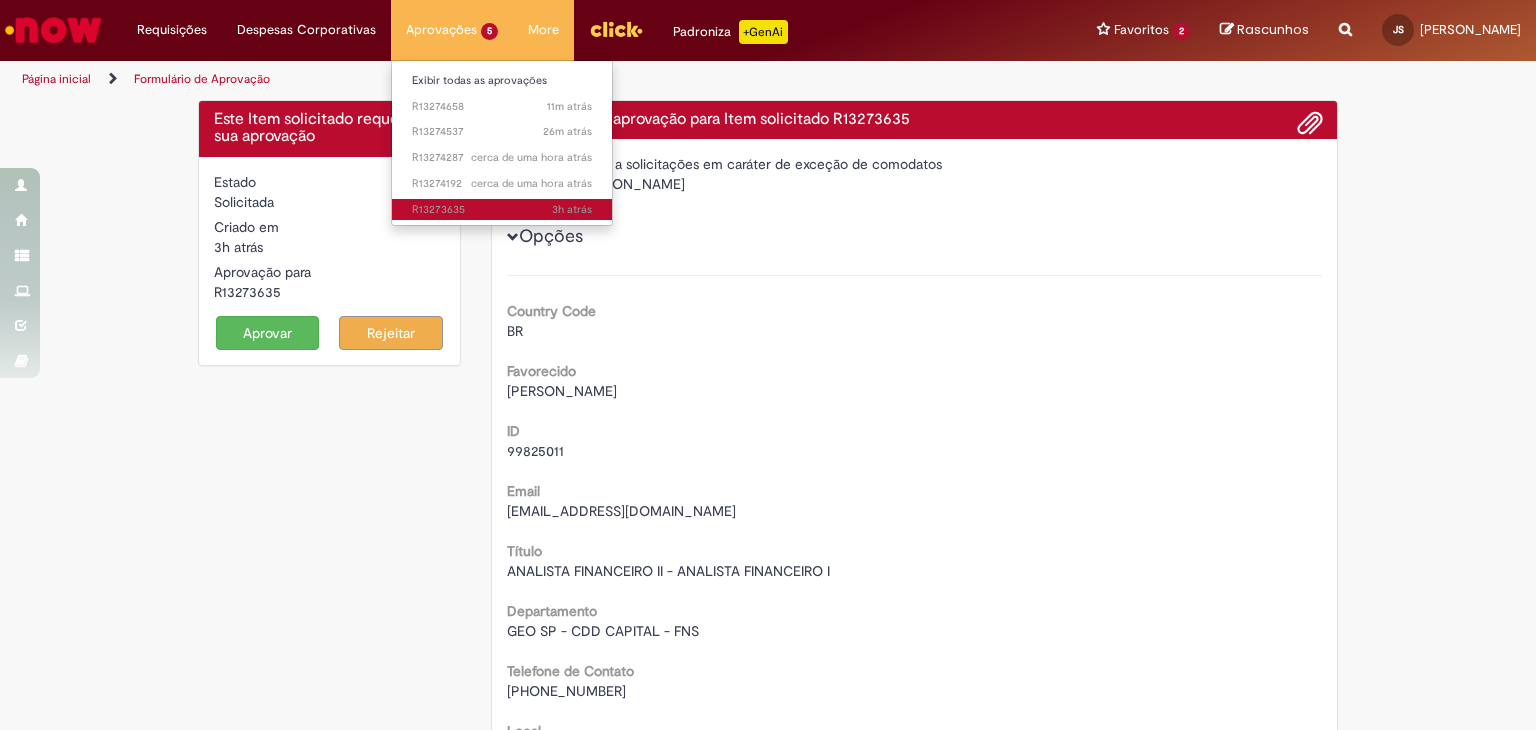 click on "3h atrás 3 horas atrás  R13273635" at bounding box center [502, 210] 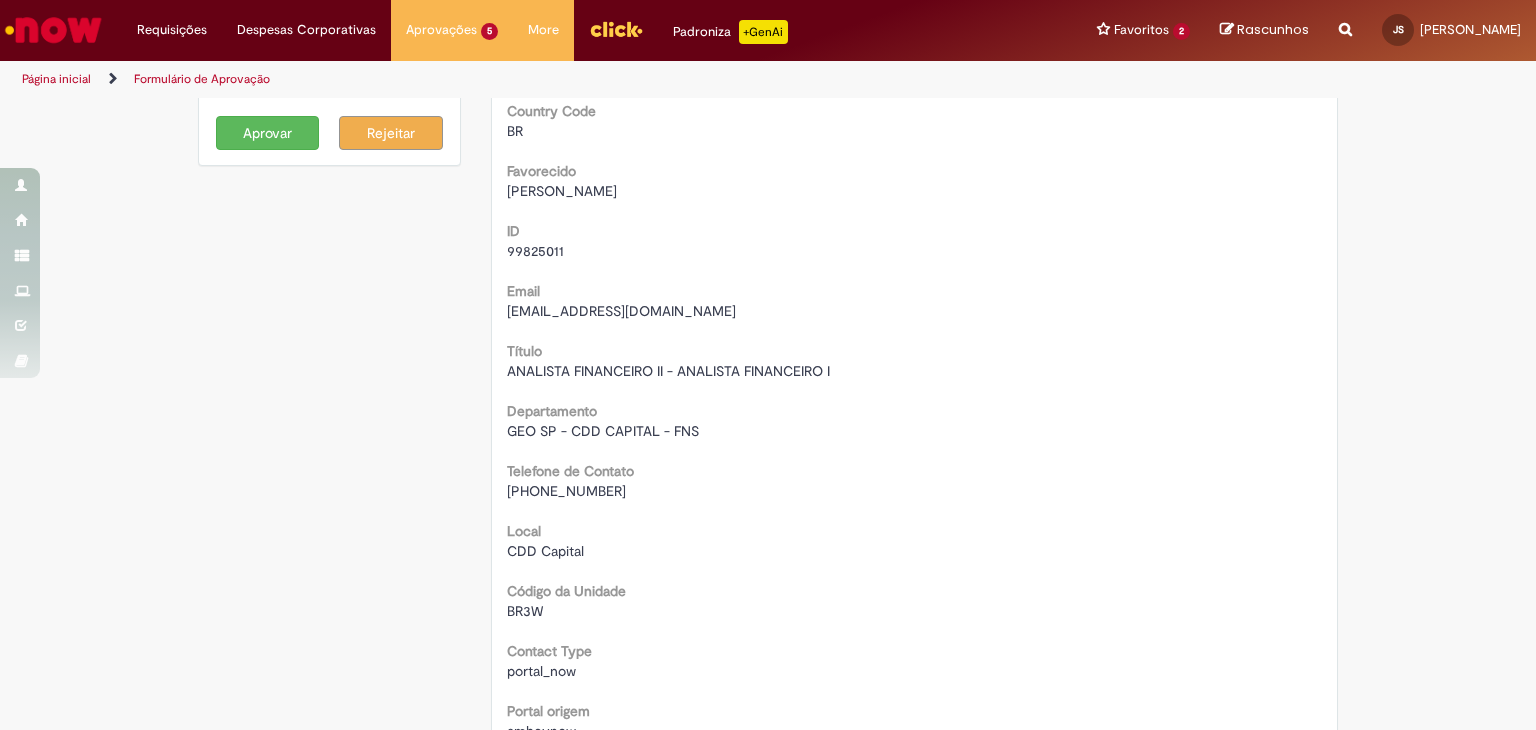 scroll, scrollTop: 600, scrollLeft: 0, axis: vertical 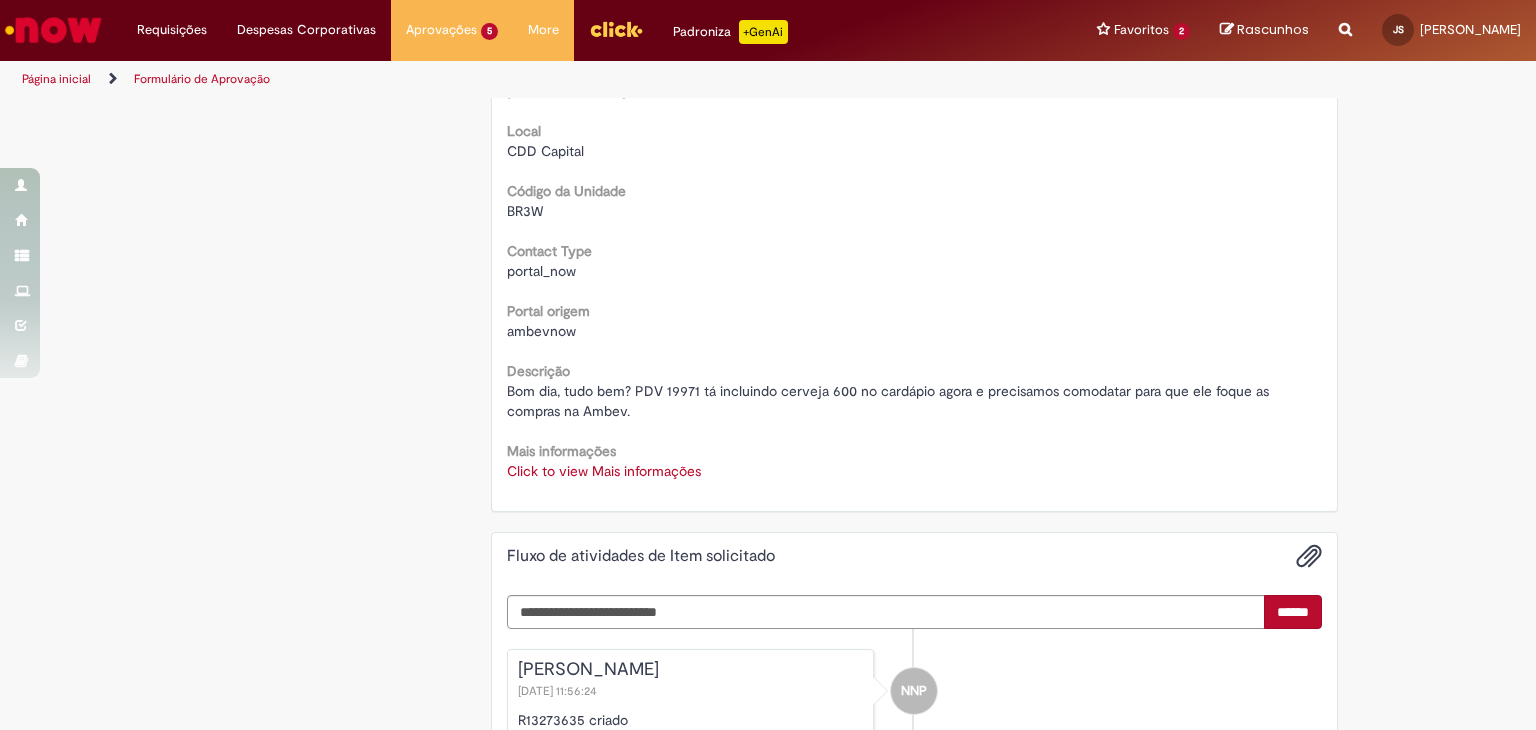click on "Click to view Mais informações" at bounding box center (604, 471) 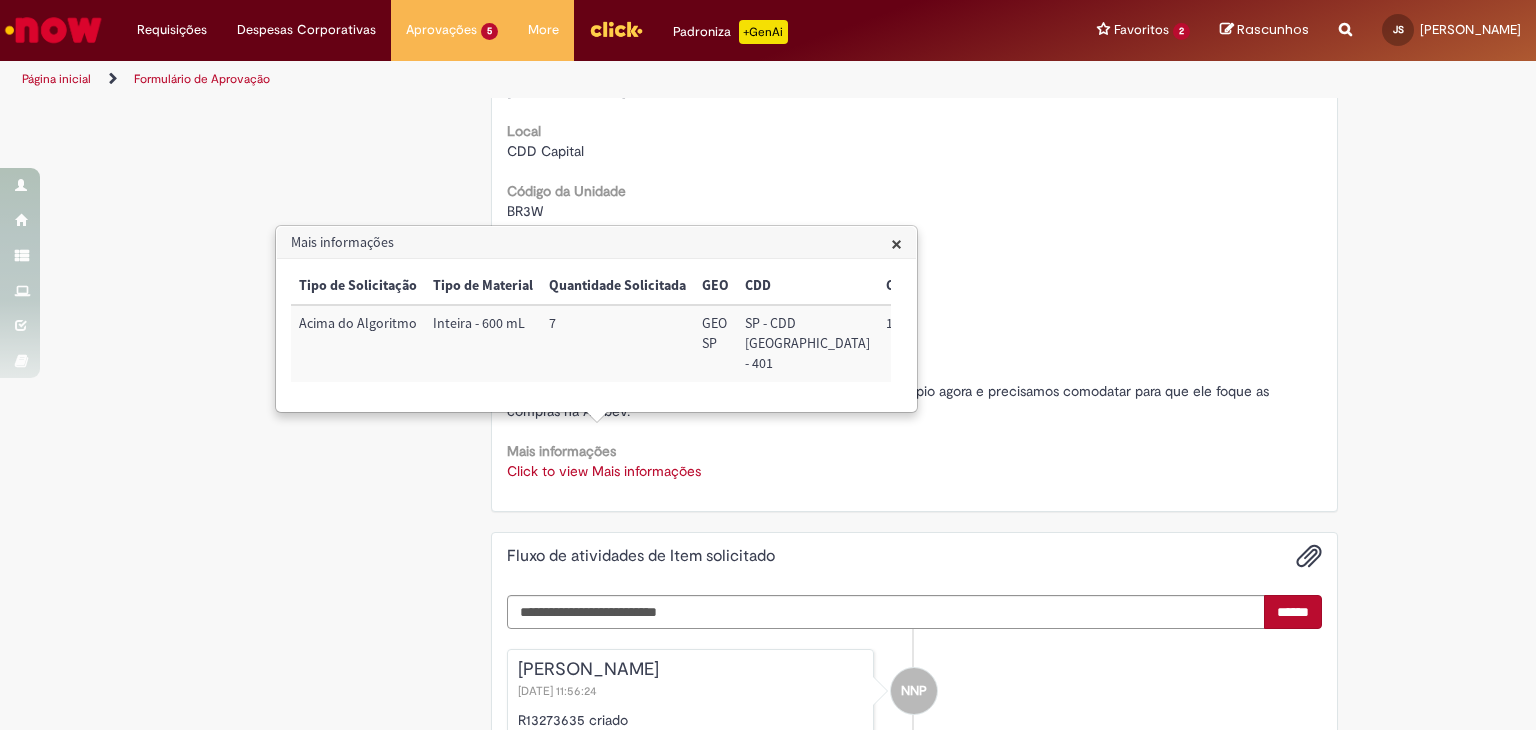 click on "19971" at bounding box center (931, 343) 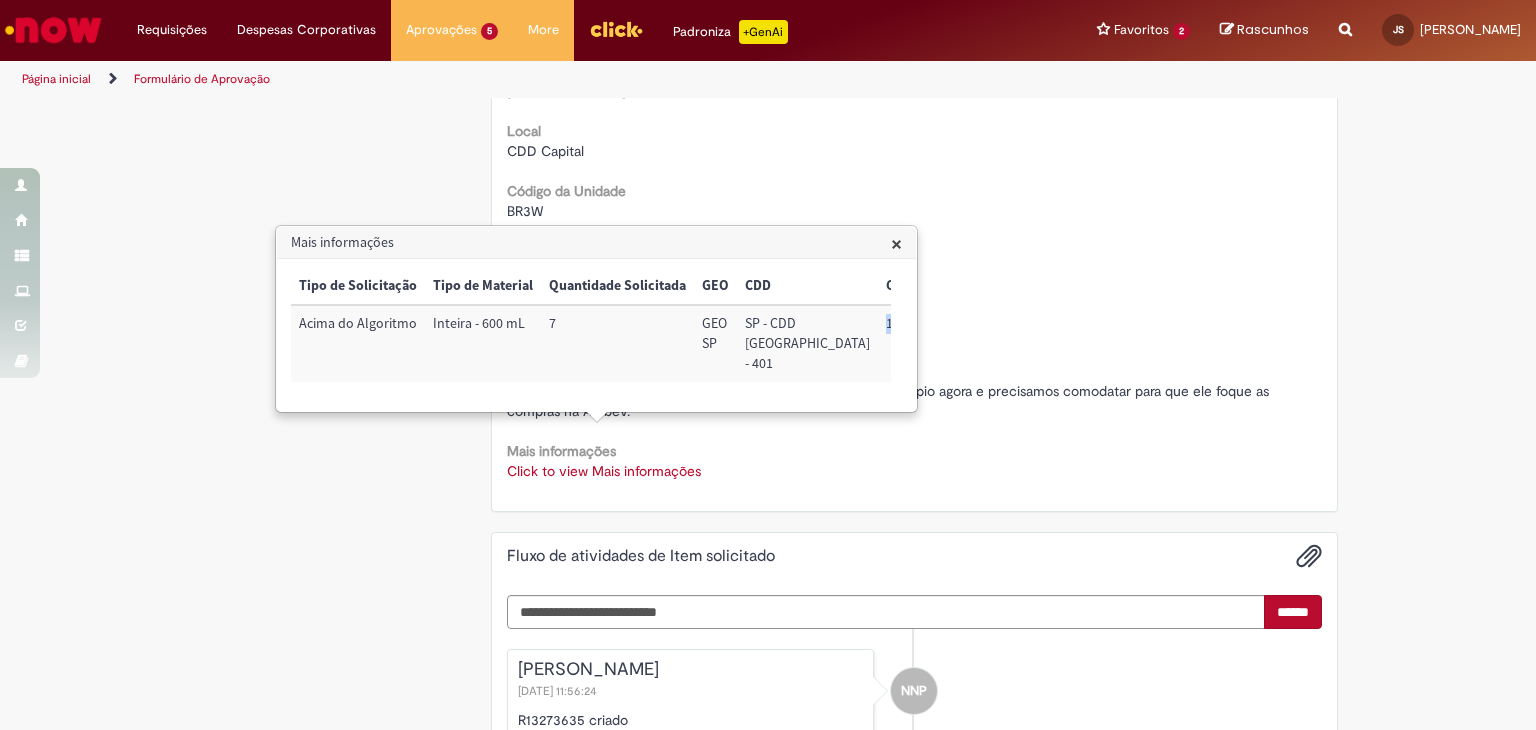 click on "19971" at bounding box center [931, 343] 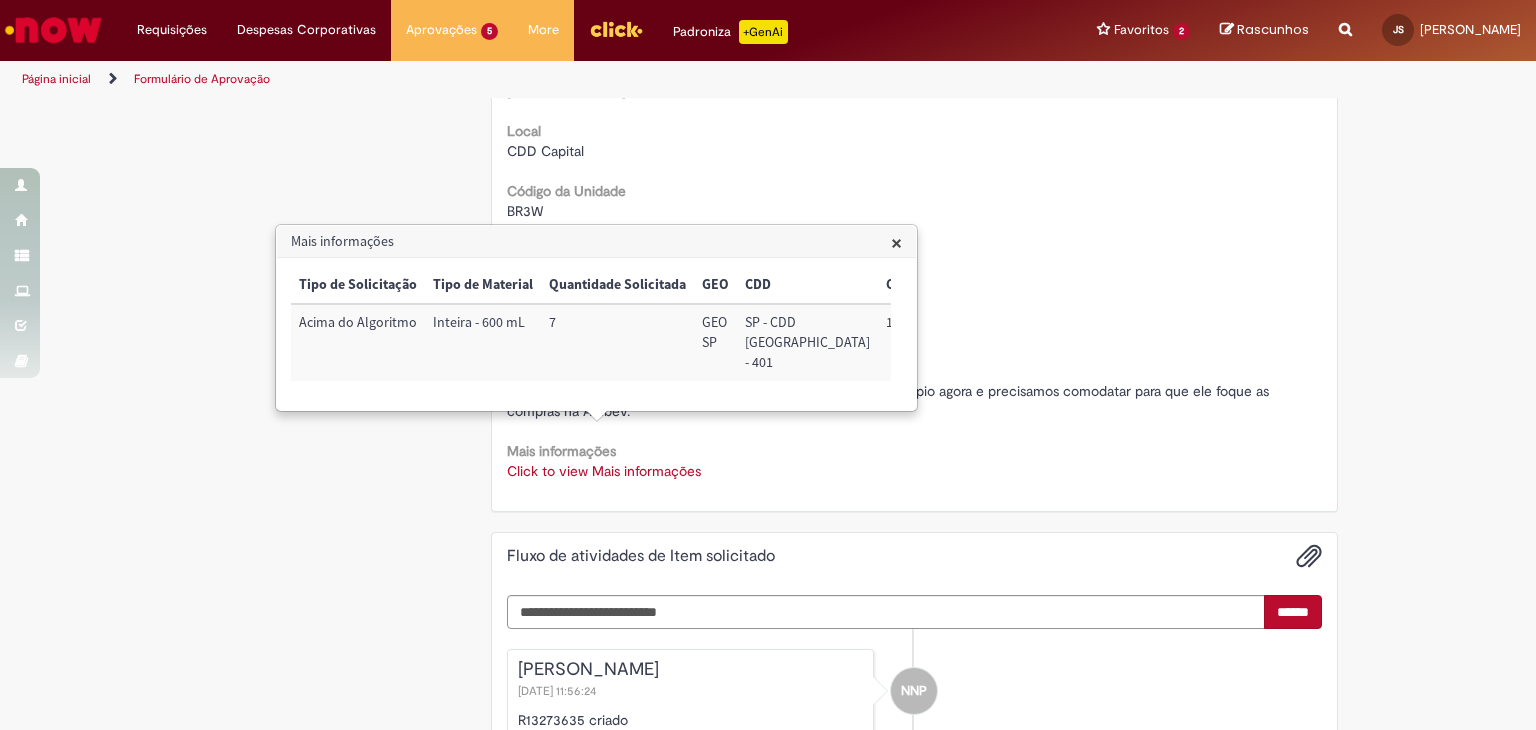 click on "Mais informações" at bounding box center [596, 242] 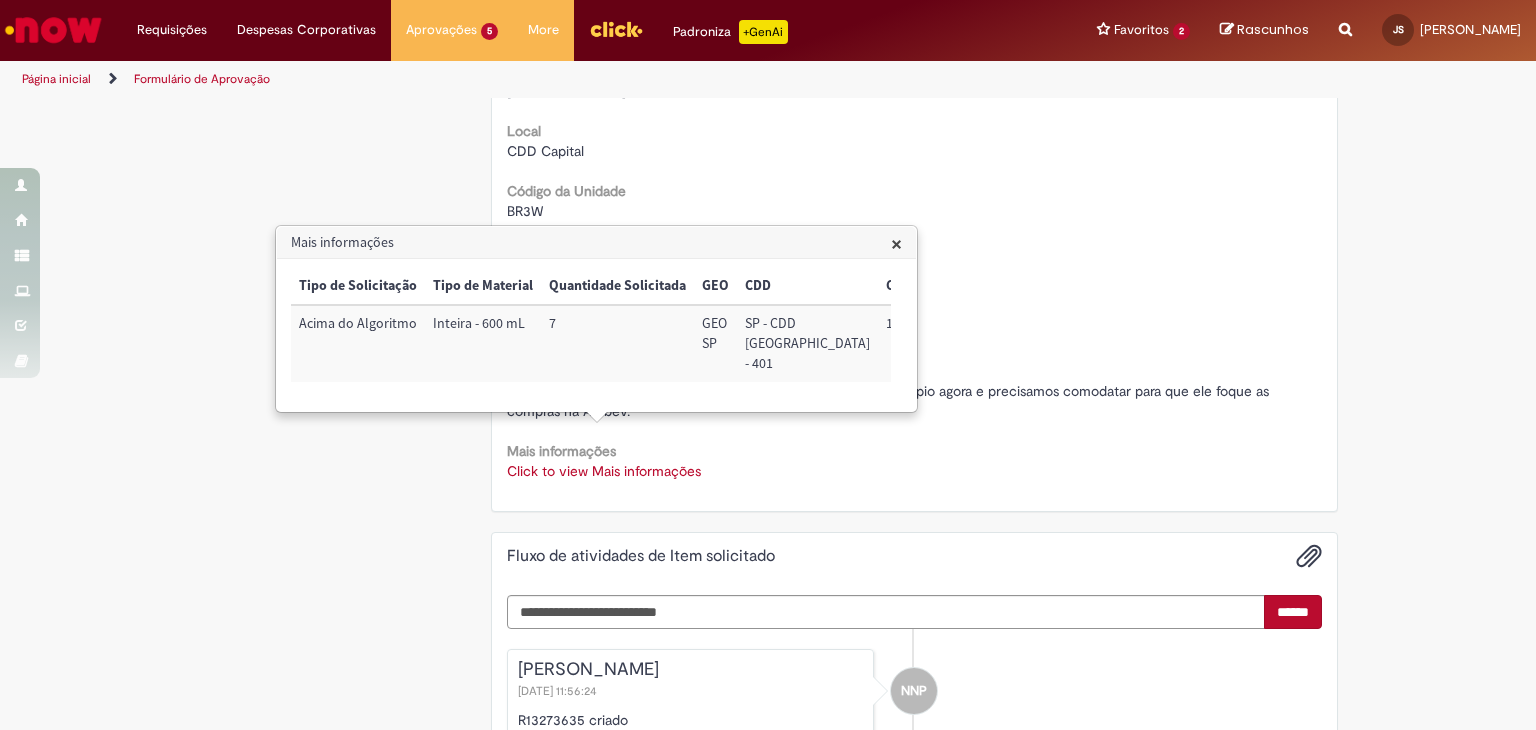 click on "Mais informações" at bounding box center [596, 243] 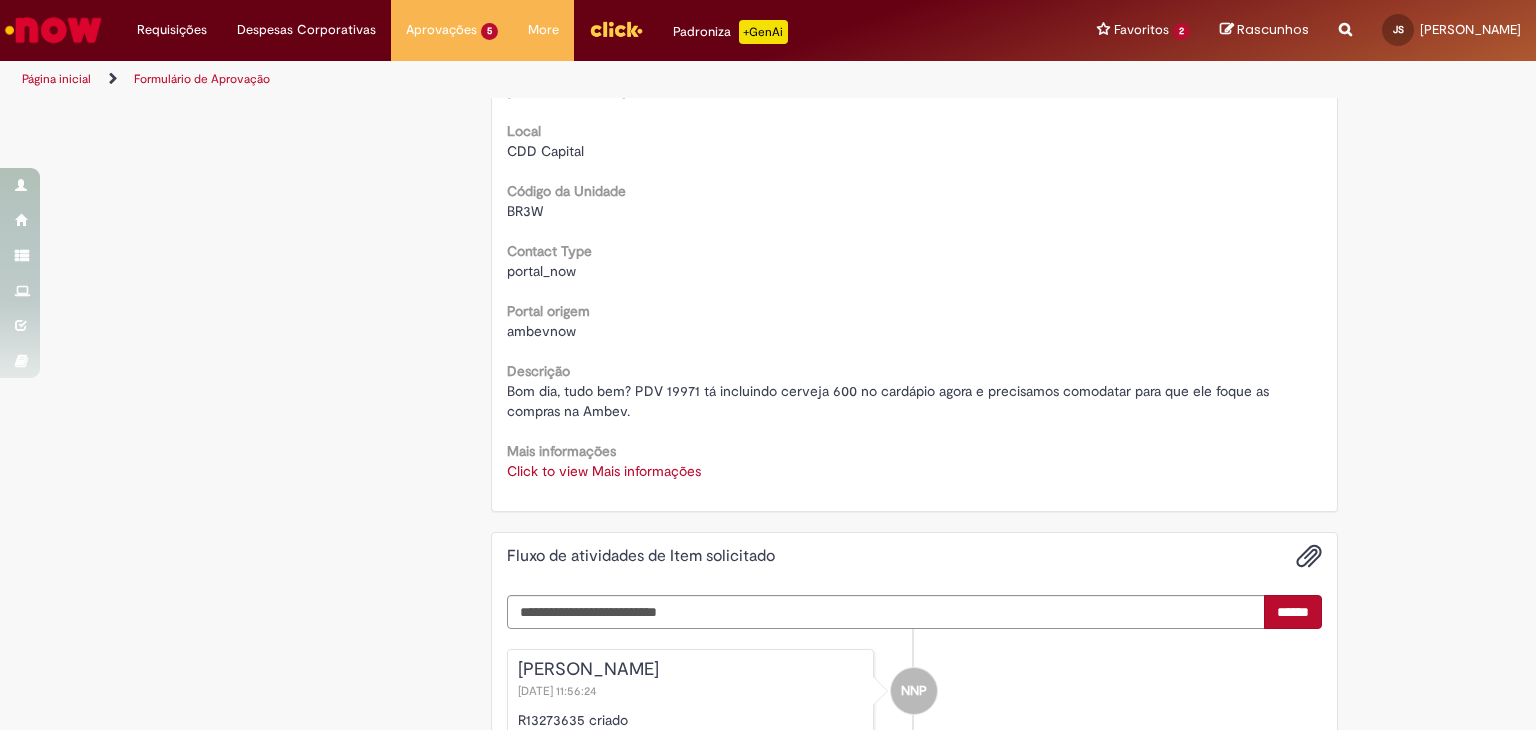 click on "Click to view Mais informações" at bounding box center (604, 471) 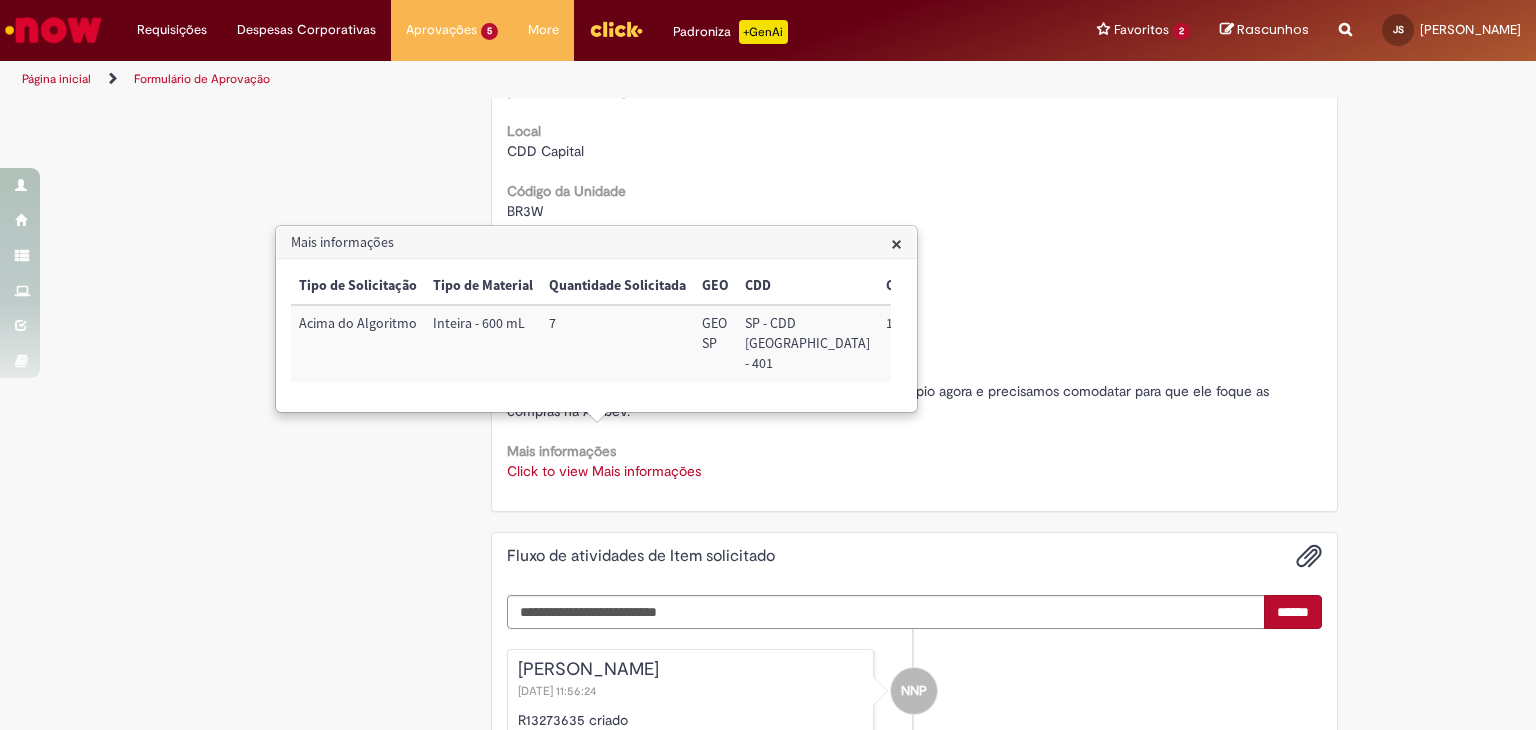 click on "19971" at bounding box center (931, 343) 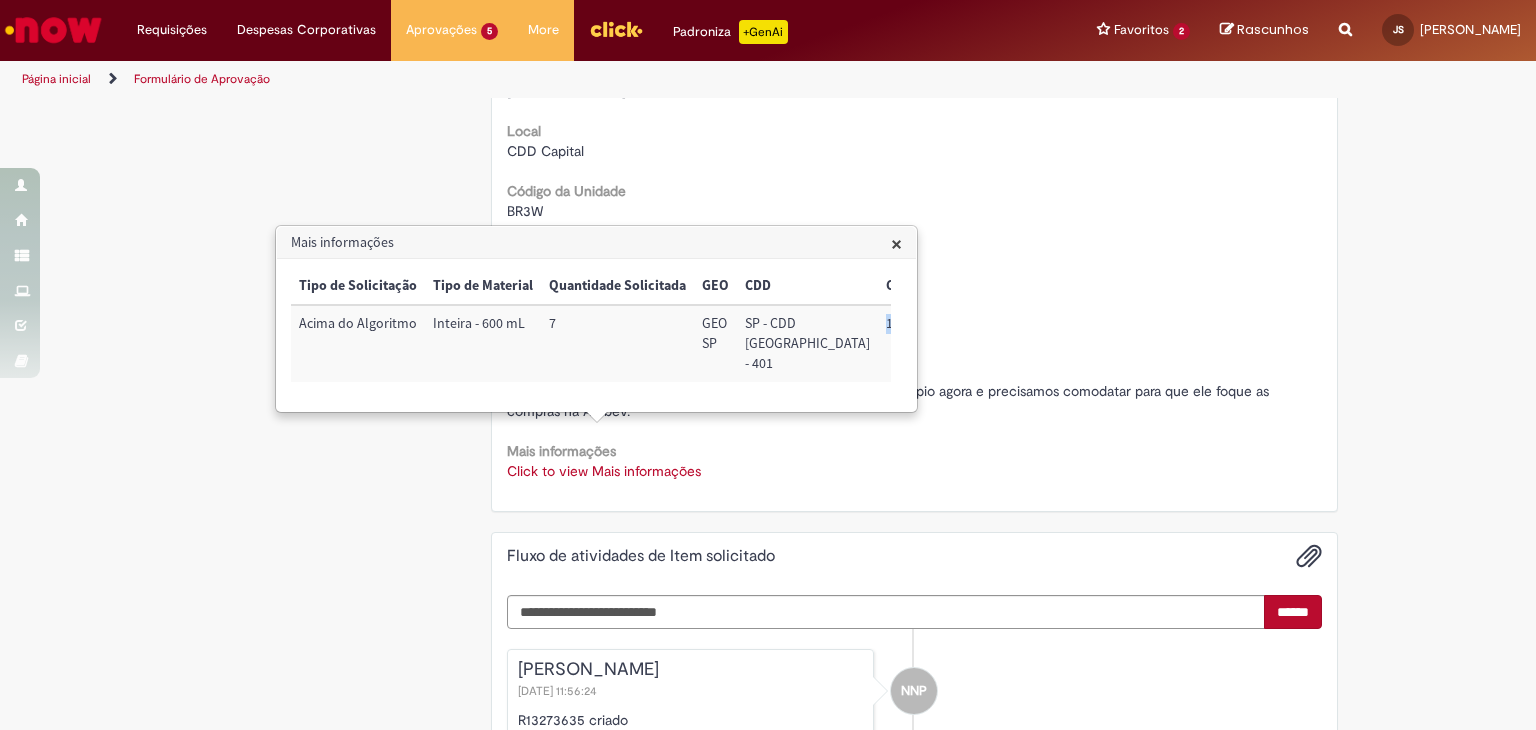 click on "19971" at bounding box center (931, 343) 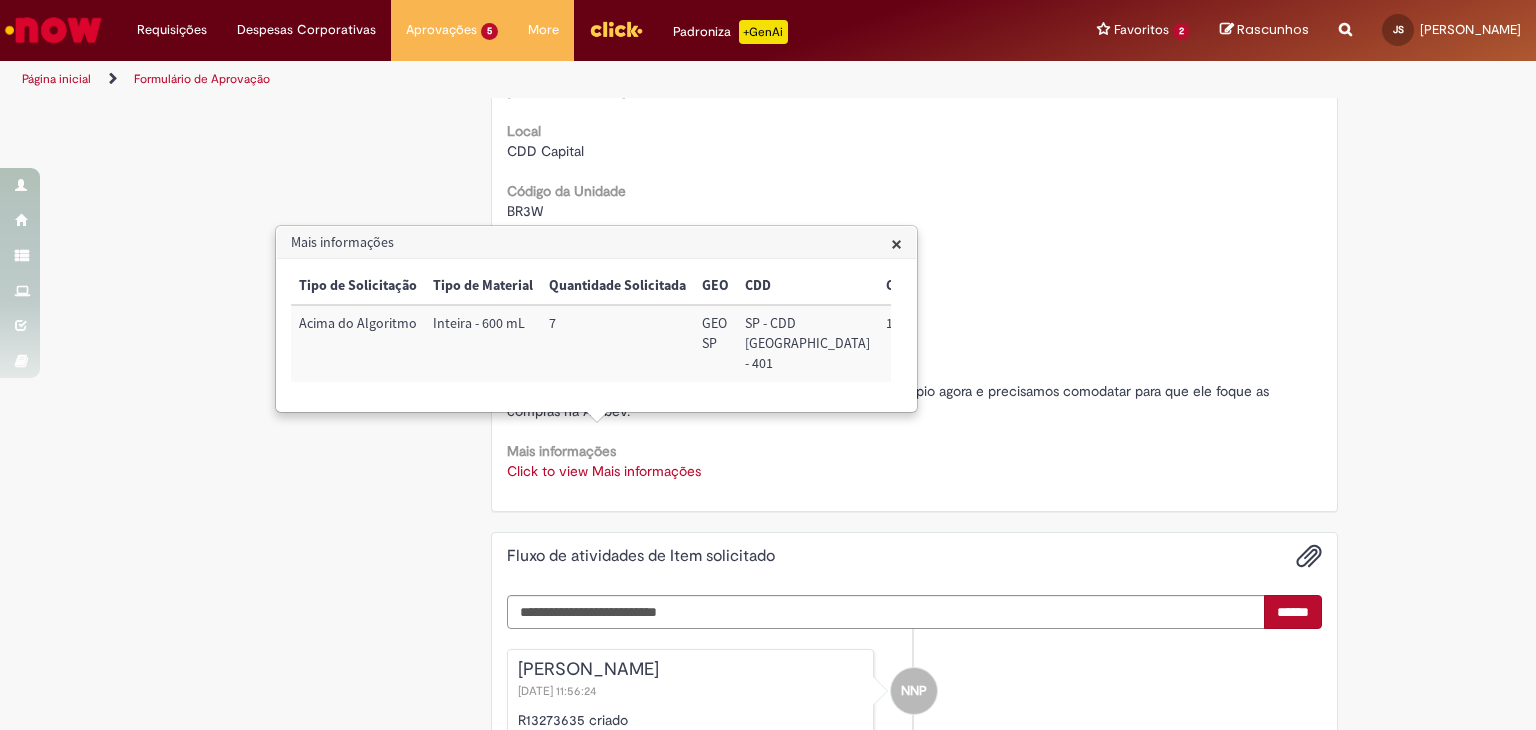 click on "Inteira - 600 mL" at bounding box center (483, 343) 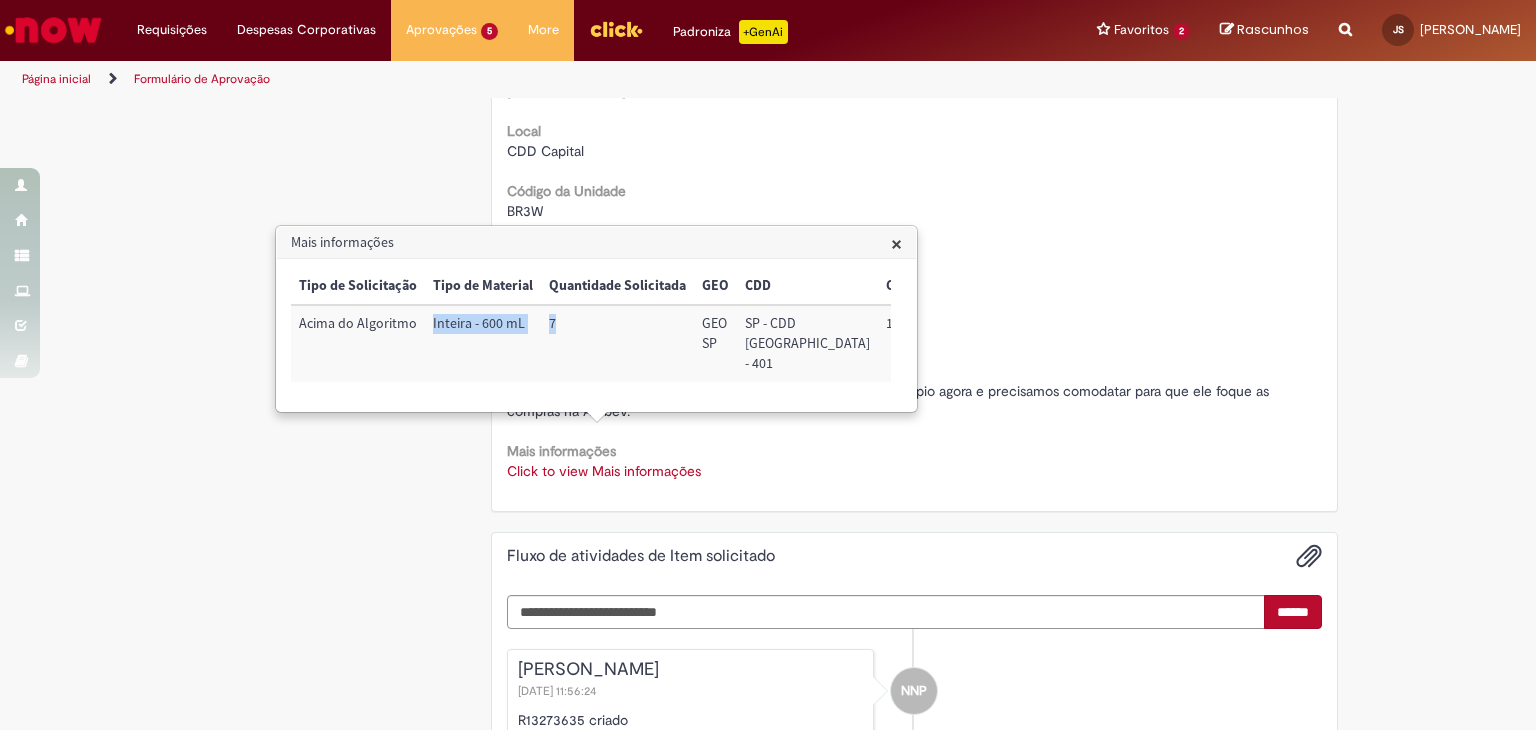 drag, startPoint x: 427, startPoint y: 314, endPoint x: 576, endPoint y: 320, distance: 149.12076 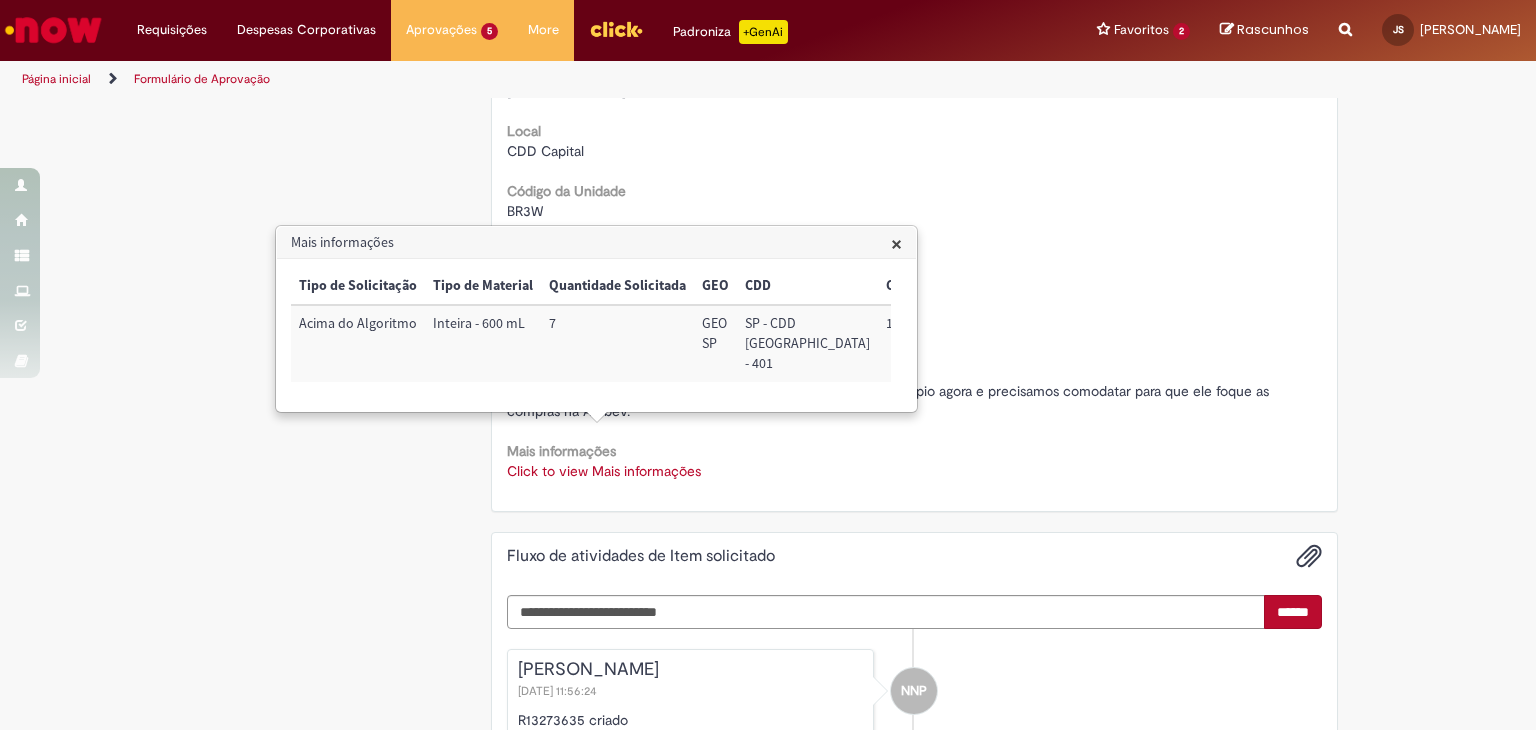 click on "Este Item solicitado requer a sua aprovação
Estado
Solicitada
Criado em
3h atrás 3 horas atrás
Aprovação para
R13273635
Aprovar
Rejeitar
Solicitação de aprovação para Item solicitado R13273635
Oferta destinada a solicitações em caráter de exceção de comodatos
Aberto por  Najla Nascimento Pereira
Quantidade 1
Opções
Country Code
BR
Favorecido
Najla Nascimento Pereira
ID
99825011
Email
99825011@ambev.com.br
Título
ANALISTA FINANCEIRO II - ANALISTA FINANCEIRO I" at bounding box center (768, 197) 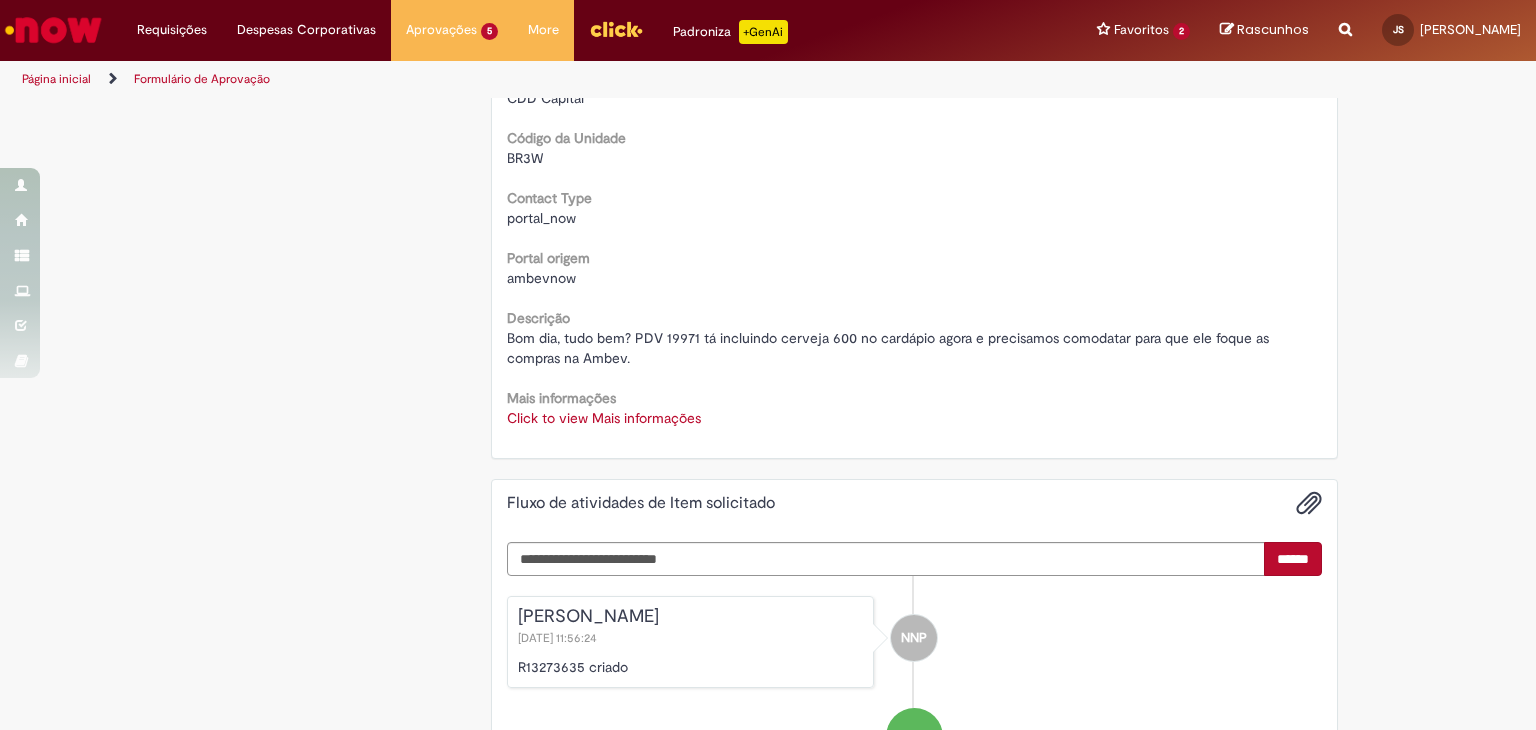 scroll, scrollTop: 763, scrollLeft: 0, axis: vertical 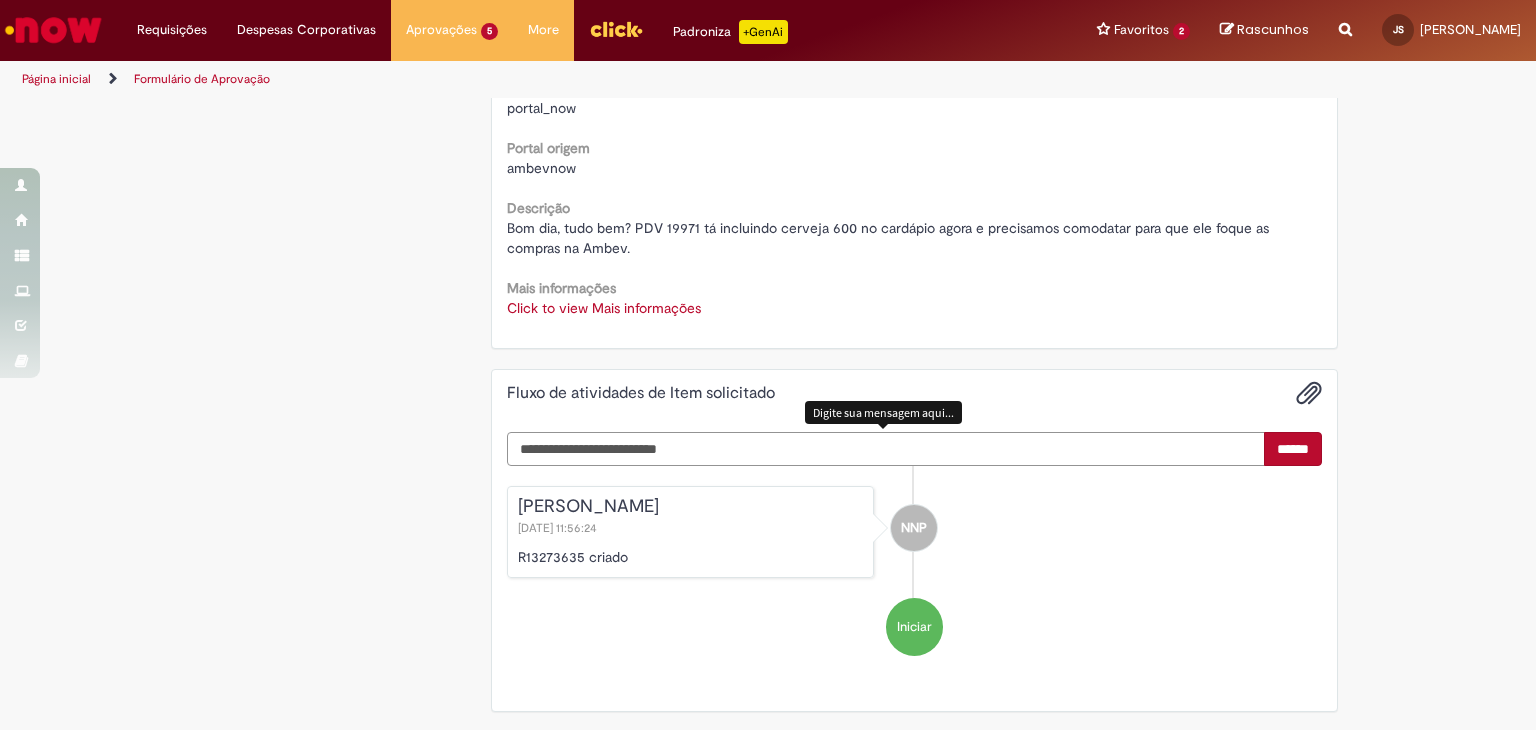 click at bounding box center (886, 449) 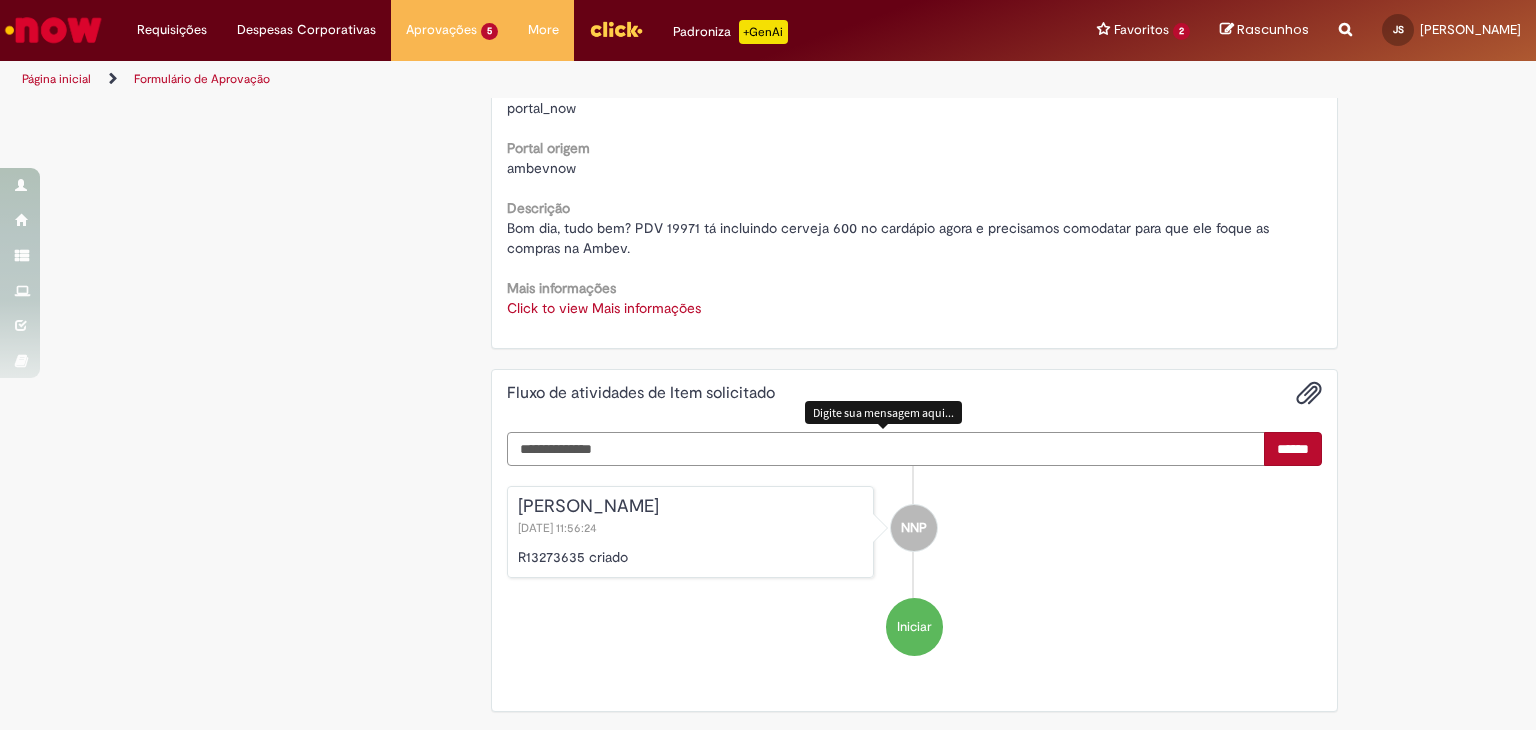 scroll, scrollTop: 950, scrollLeft: 0, axis: vertical 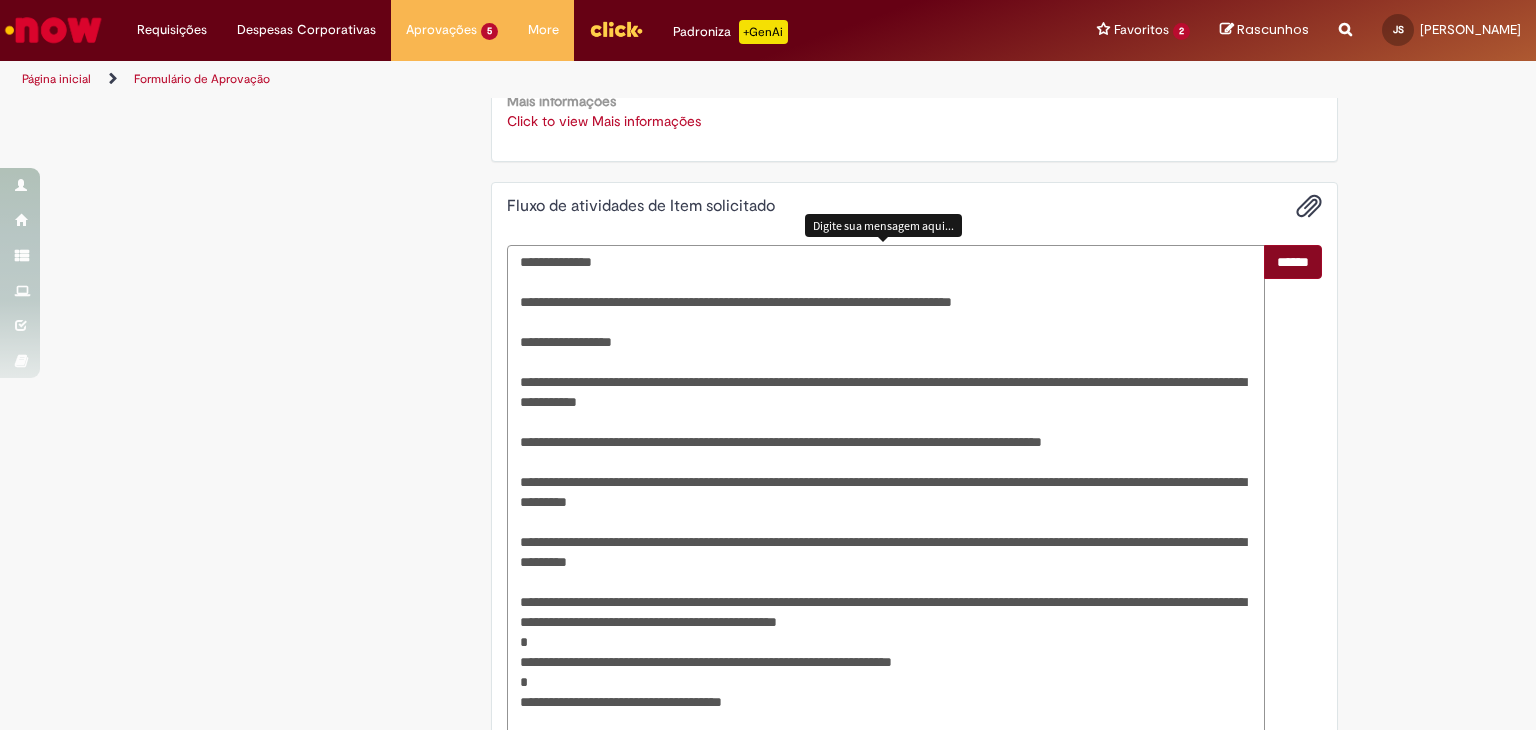 type on "**********" 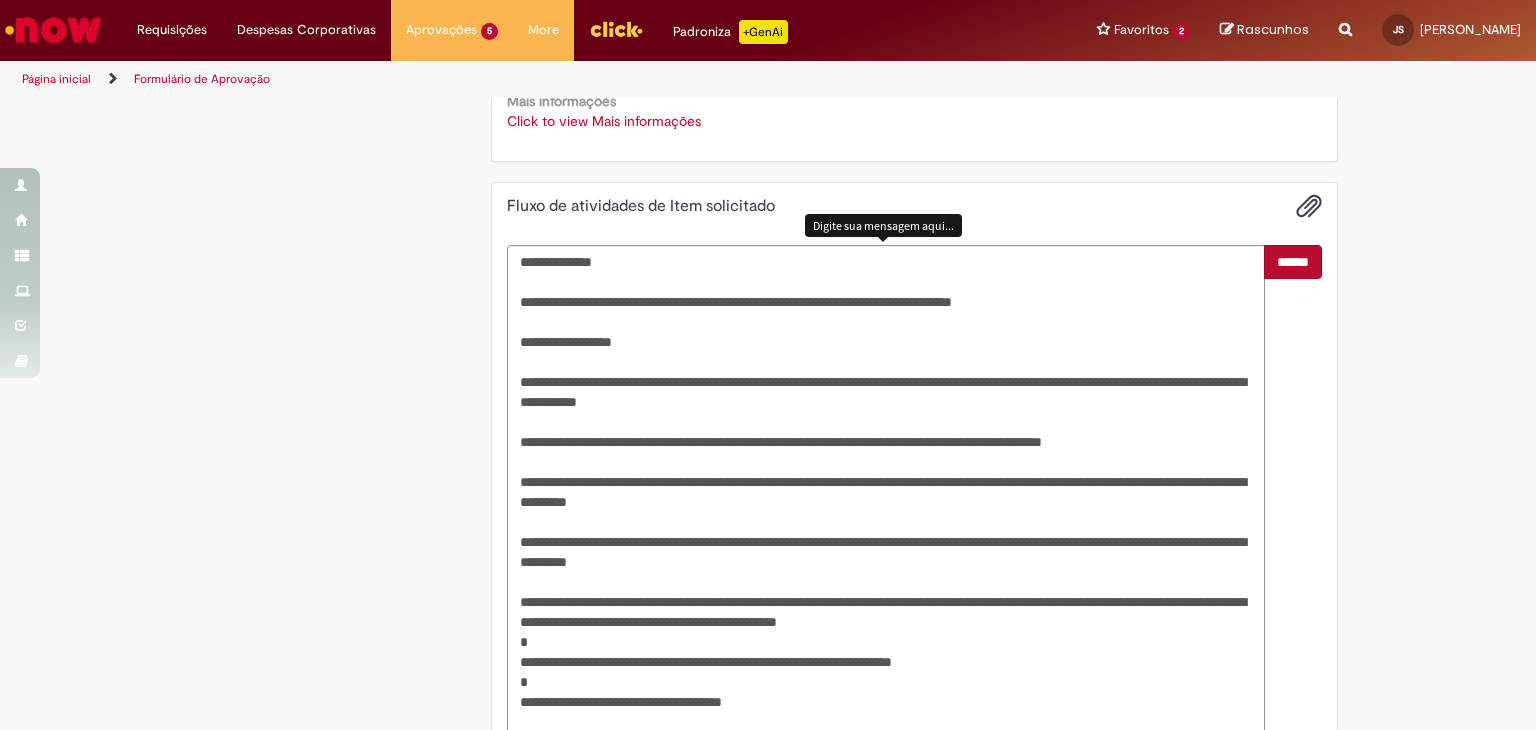 click on "******" at bounding box center (1293, 262) 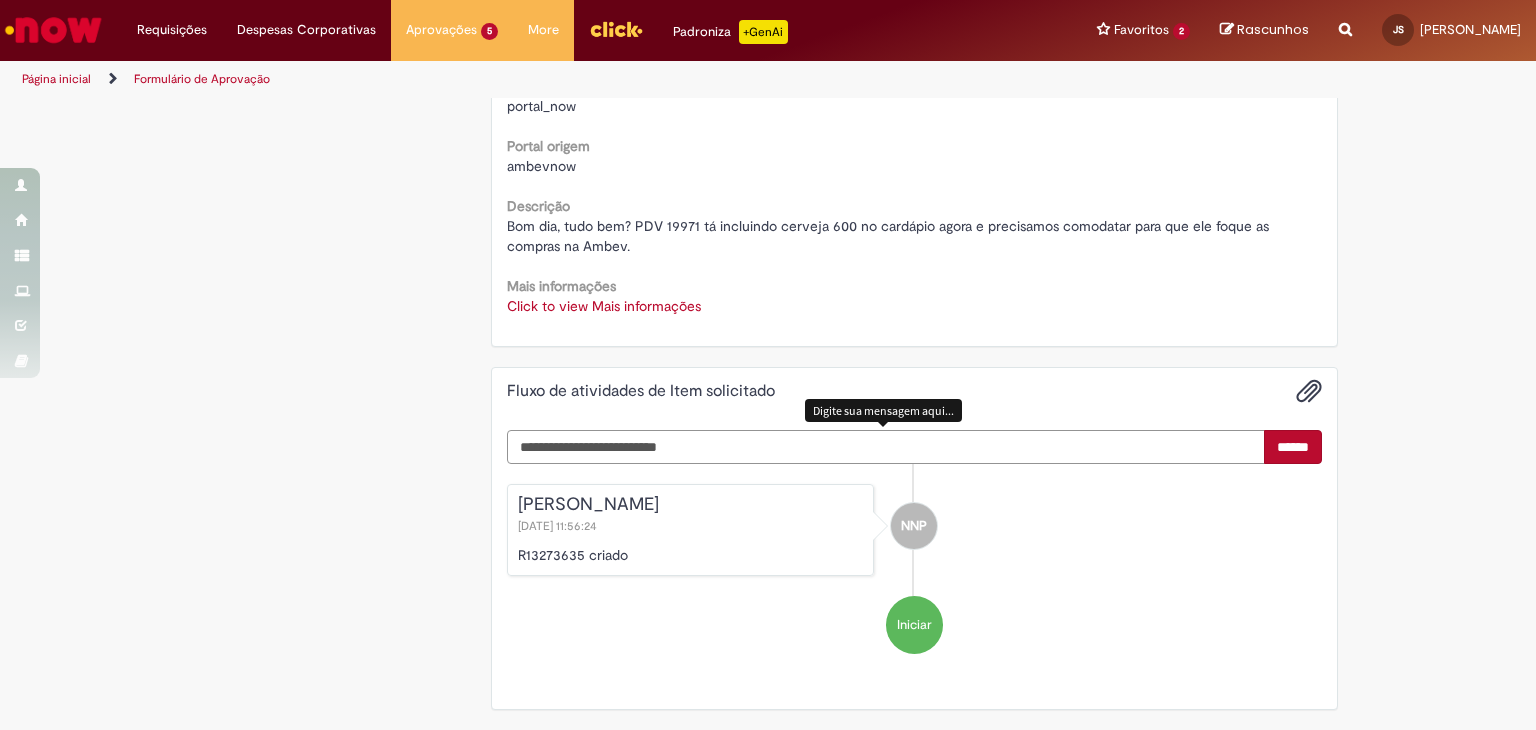 scroll, scrollTop: 950, scrollLeft: 0, axis: vertical 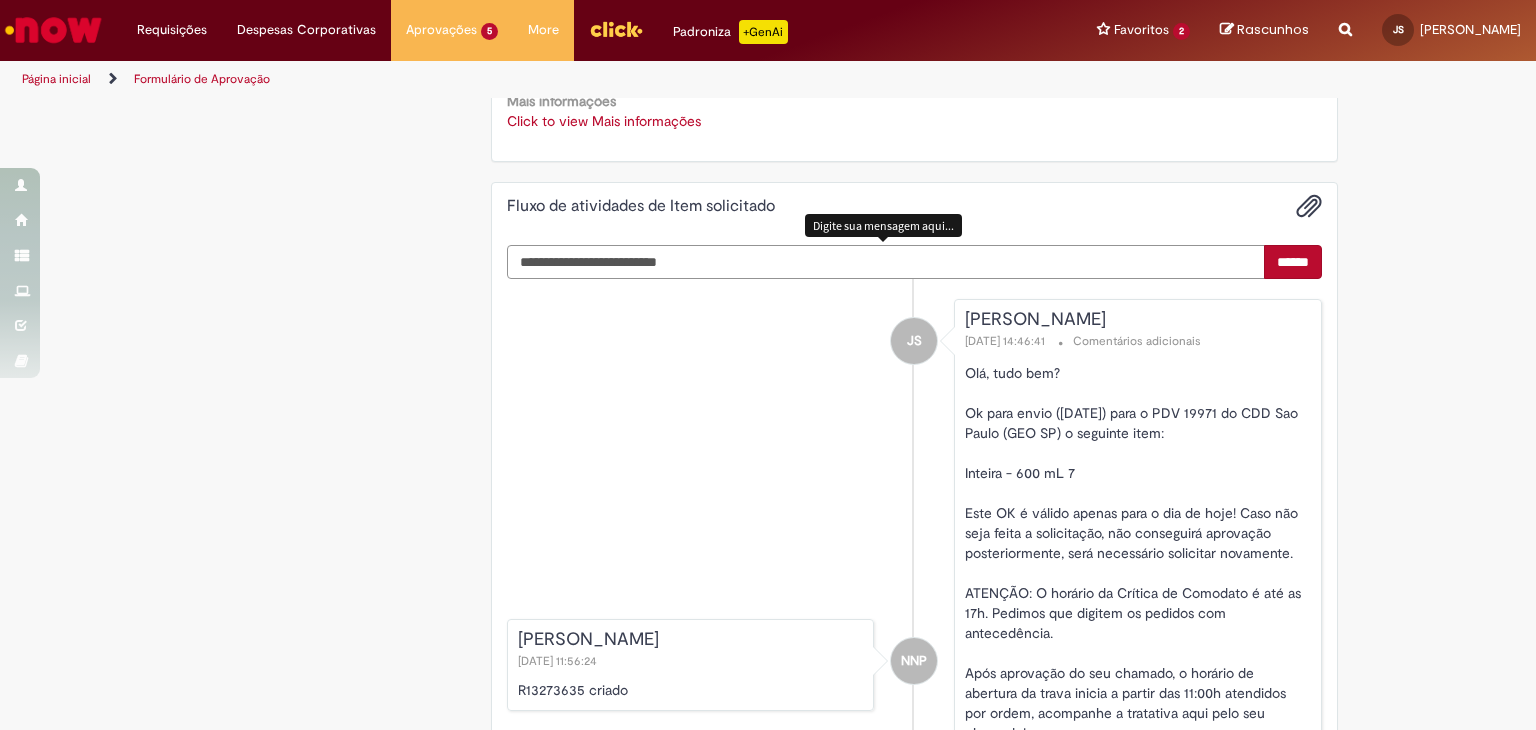 click at bounding box center [886, 262] 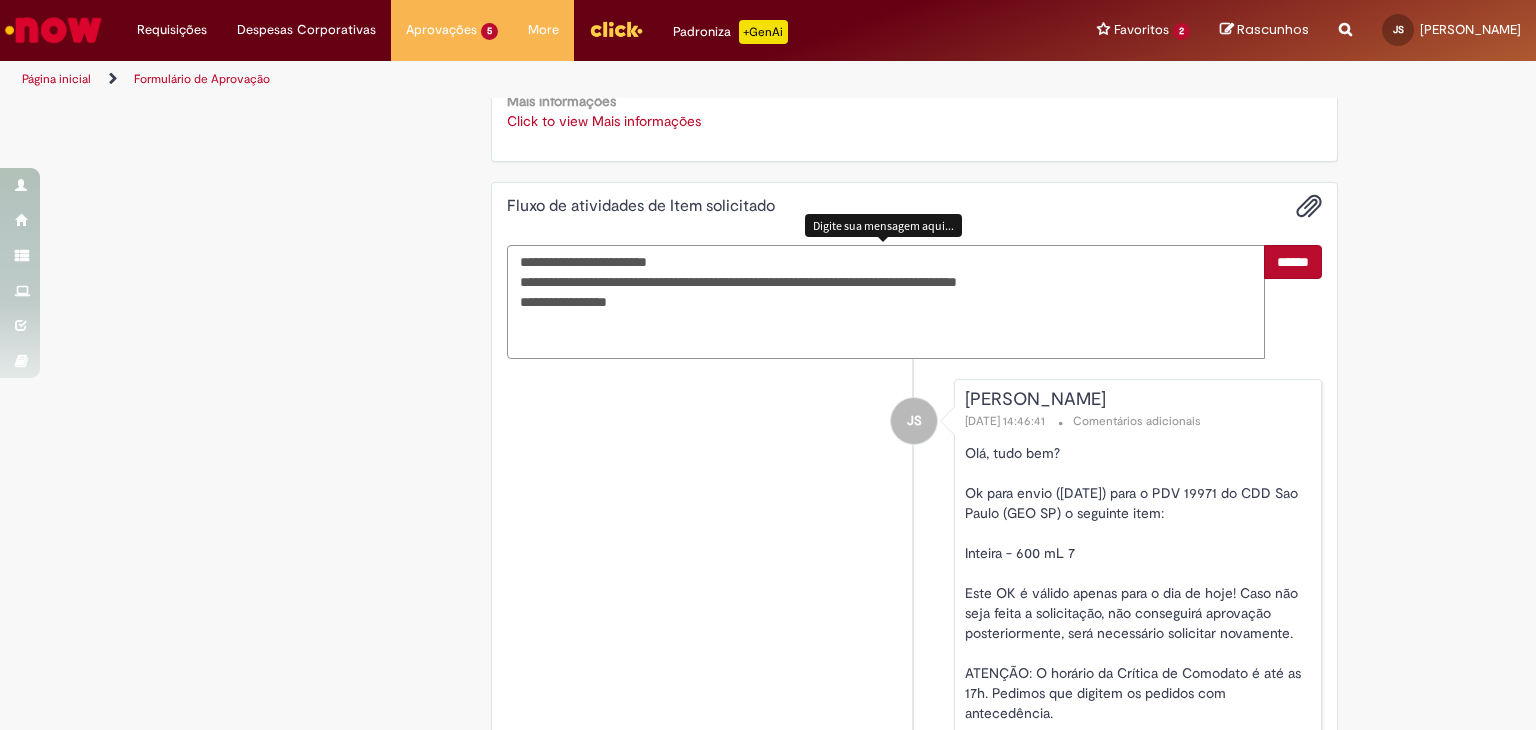 type on "**********" 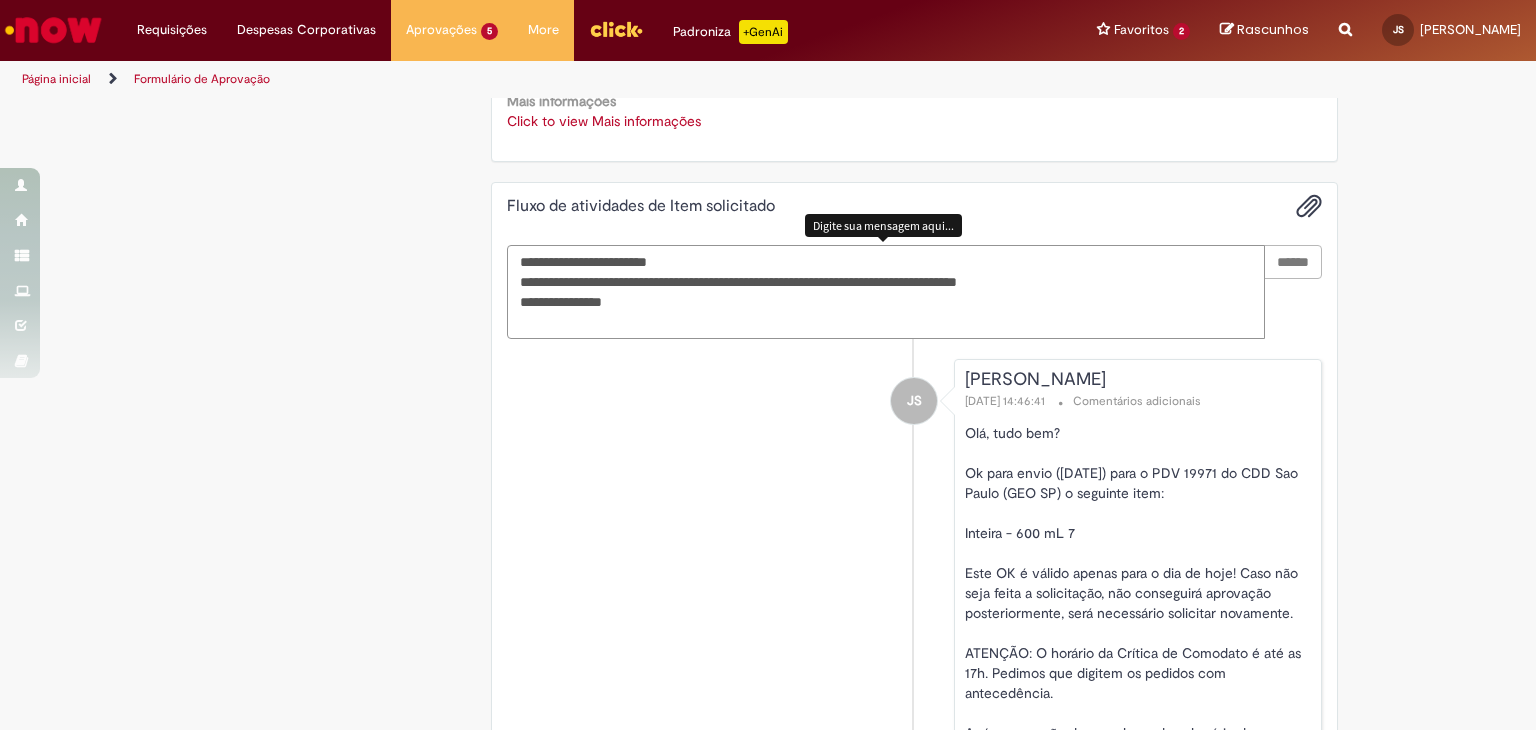 type 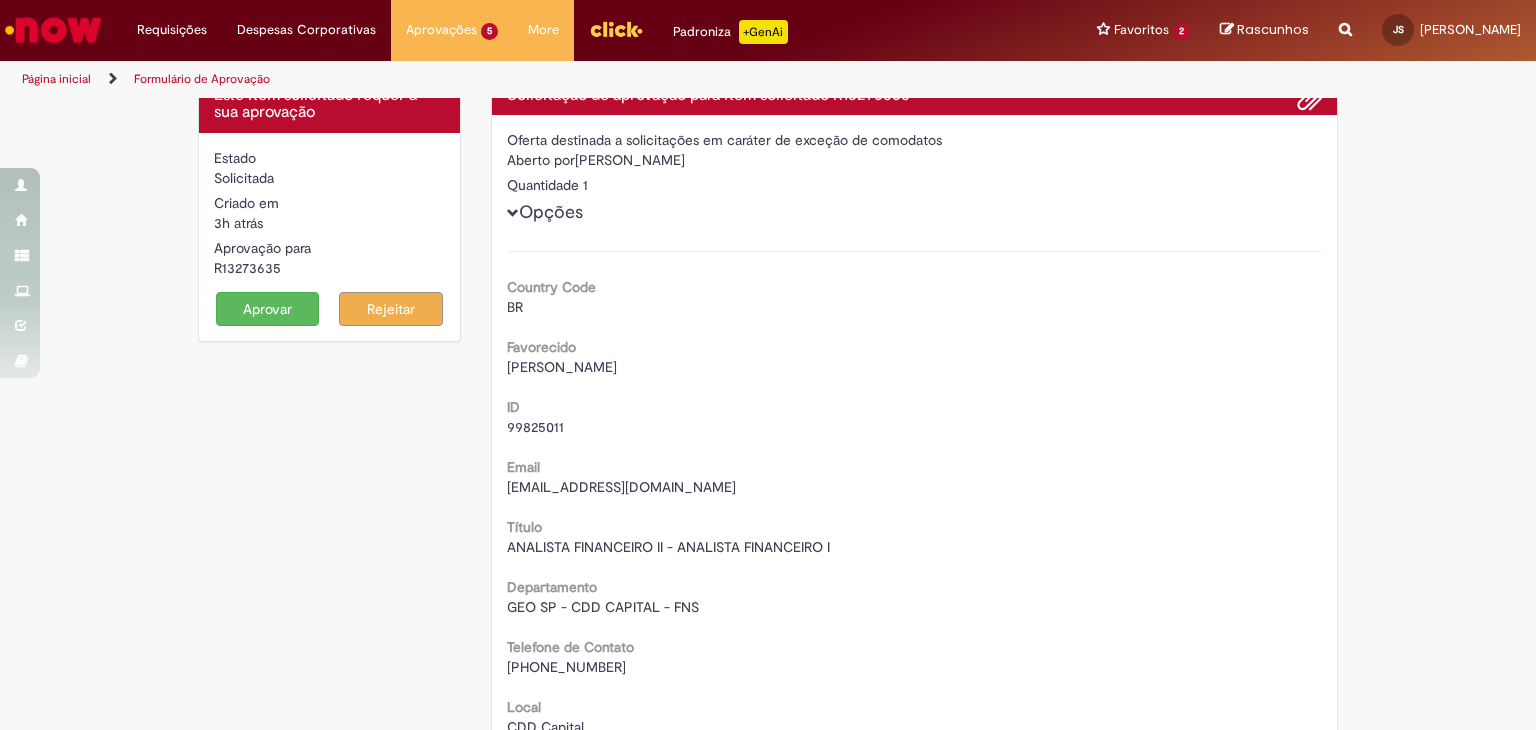scroll, scrollTop: 0, scrollLeft: 0, axis: both 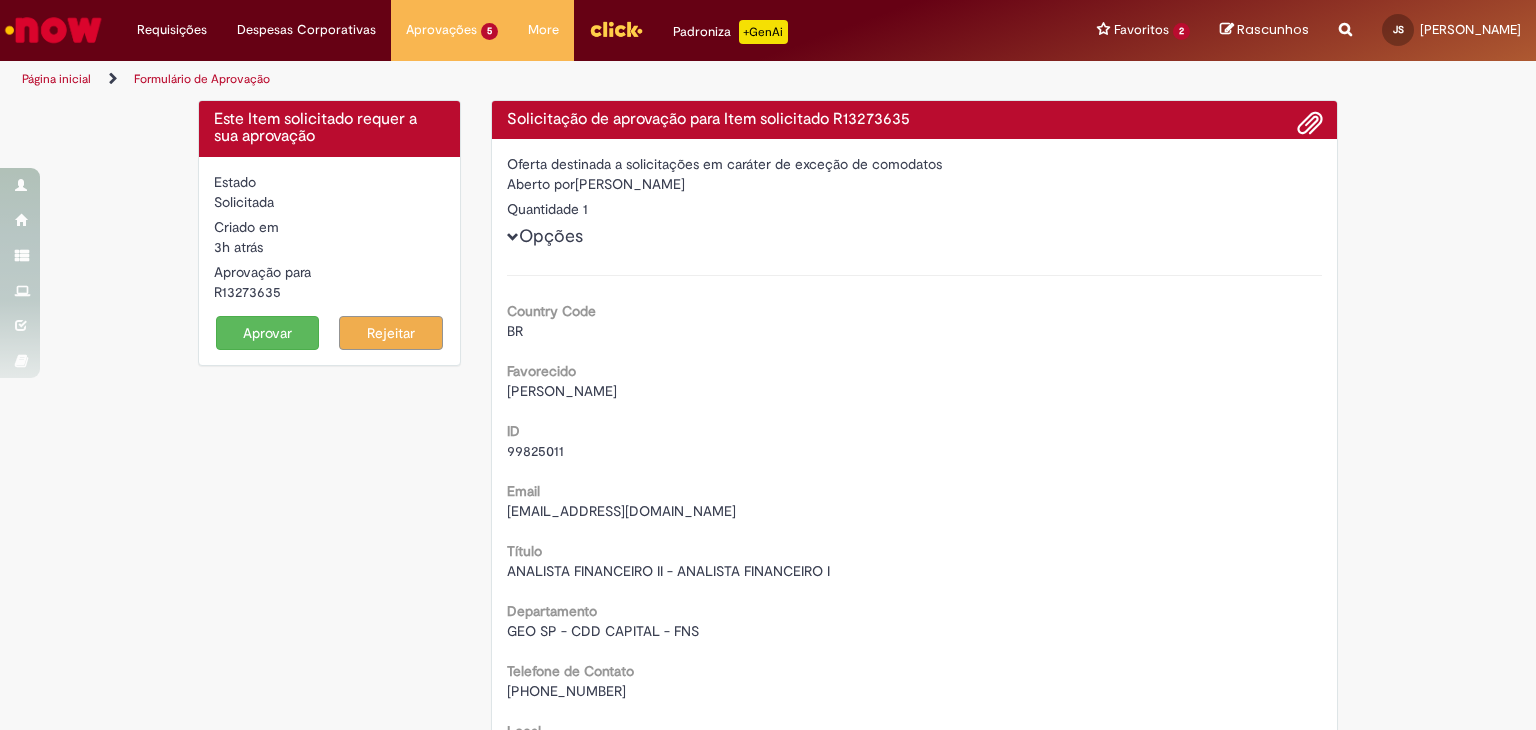 click on "Aprovar" at bounding box center (268, 333) 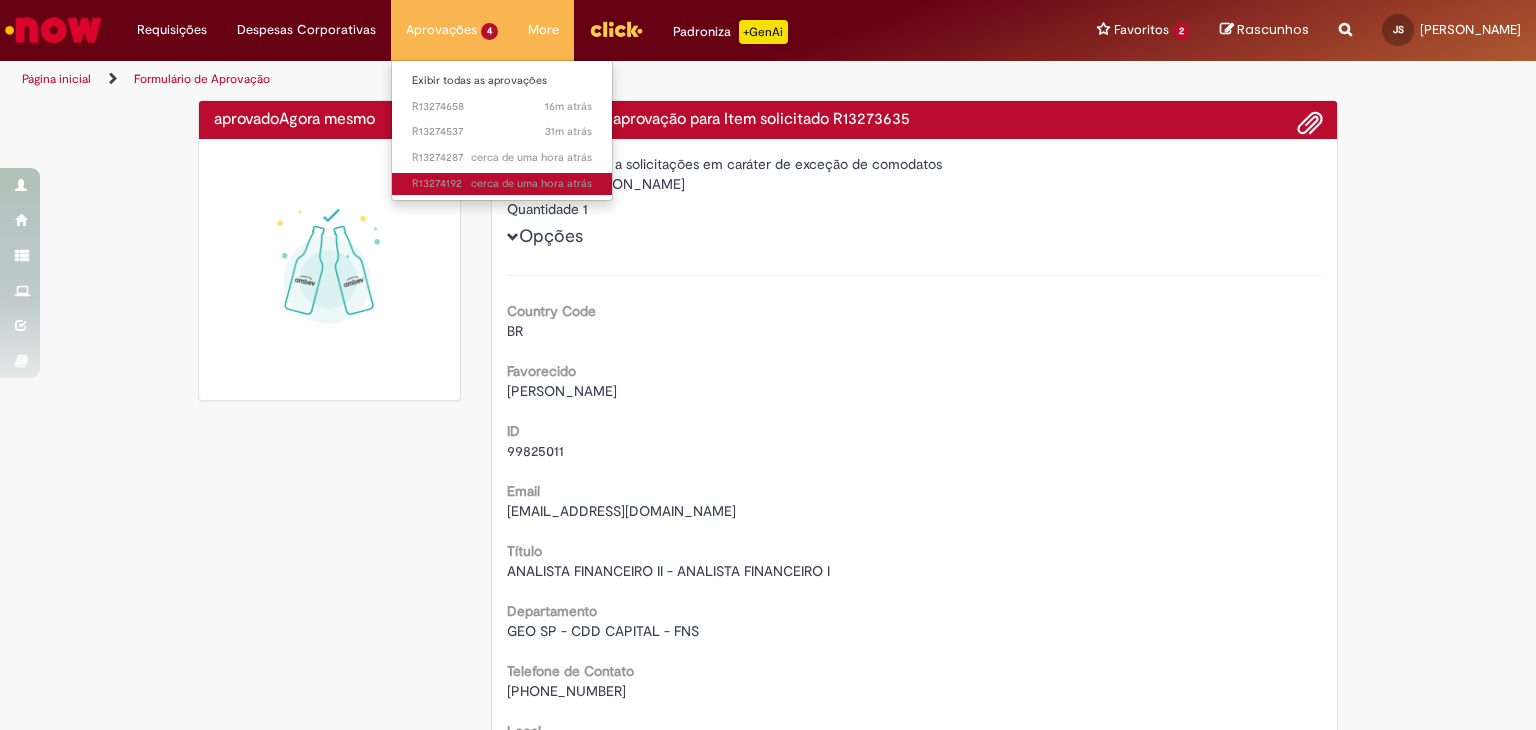 click on "cerca de uma hora atrás" at bounding box center (531, 183) 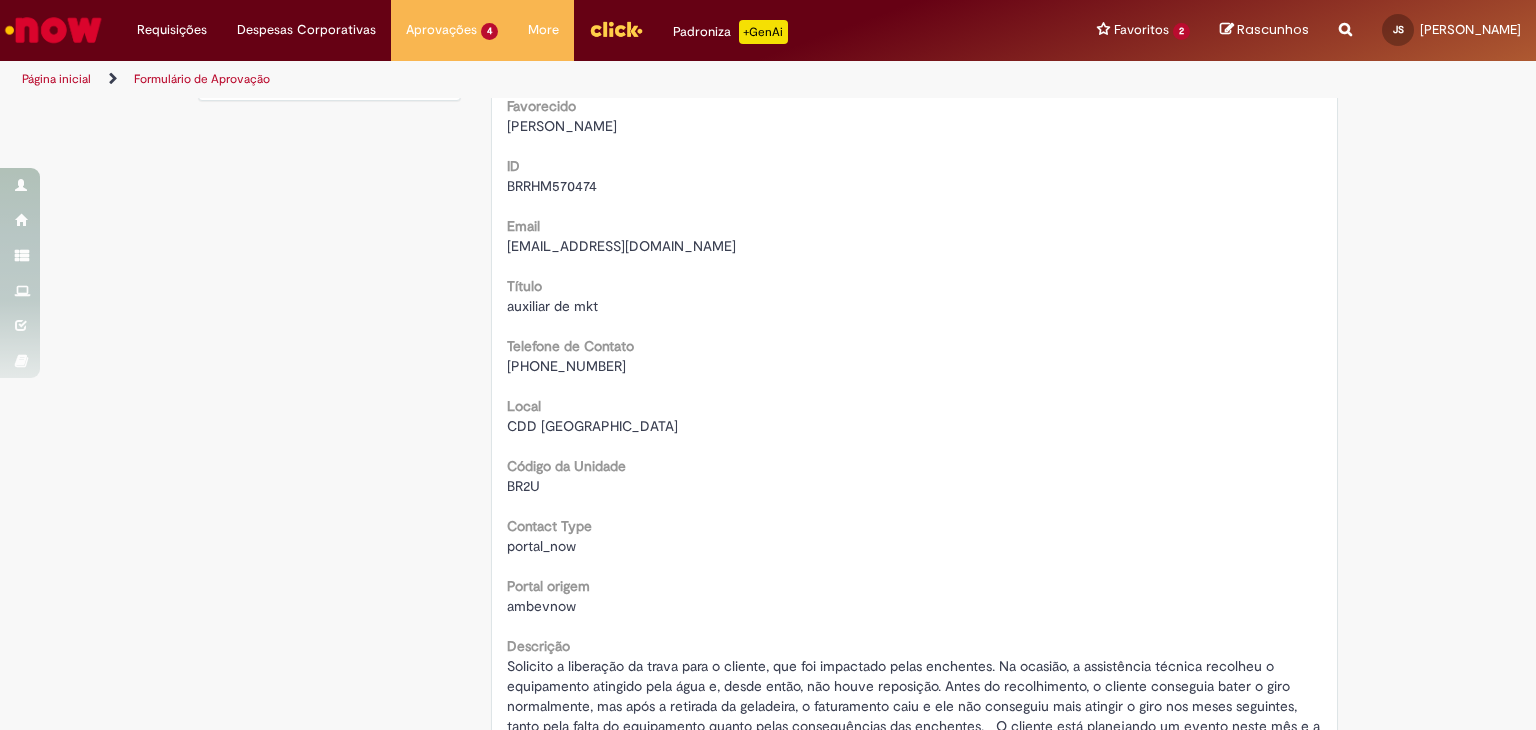 scroll, scrollTop: 700, scrollLeft: 0, axis: vertical 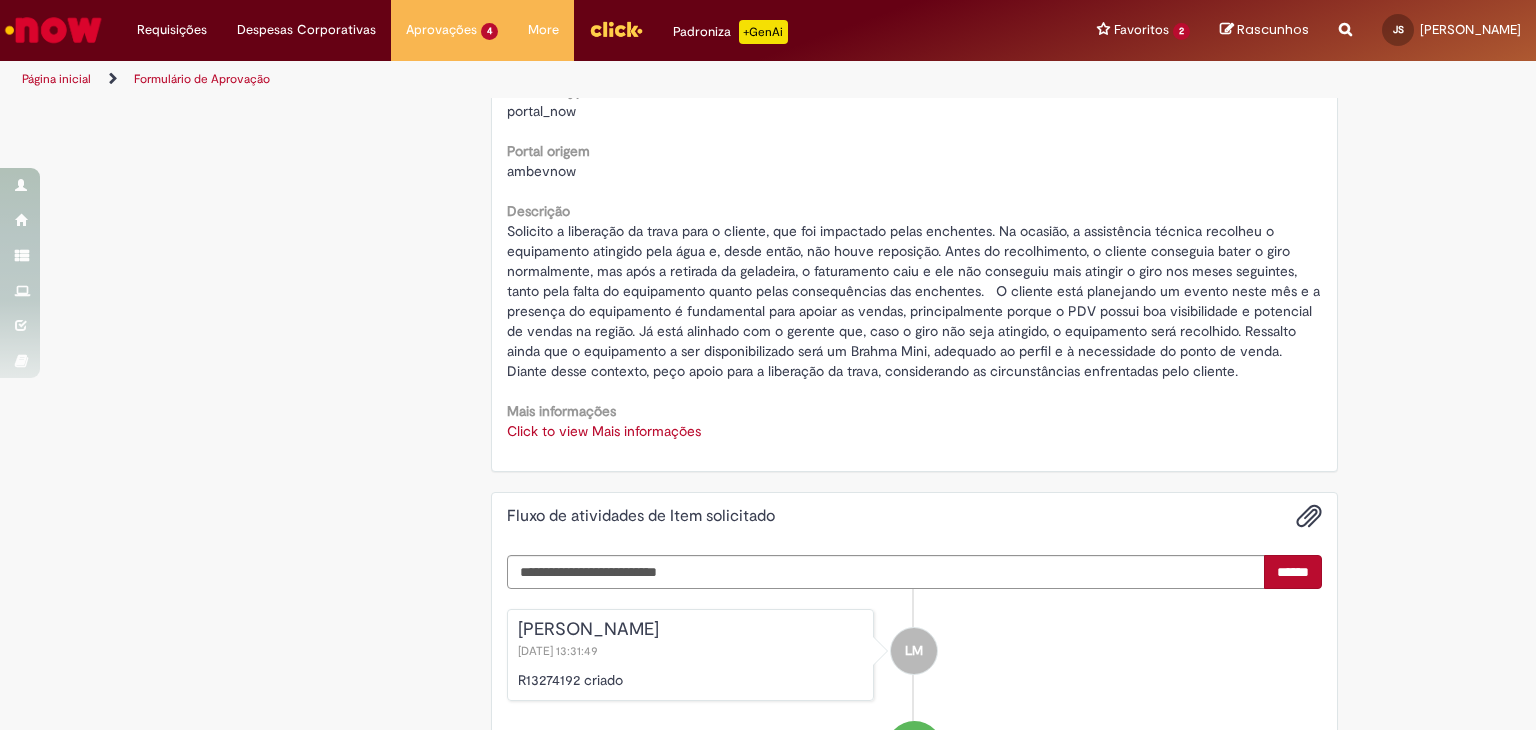 click on "Click to view Mais informações" at bounding box center (604, 431) 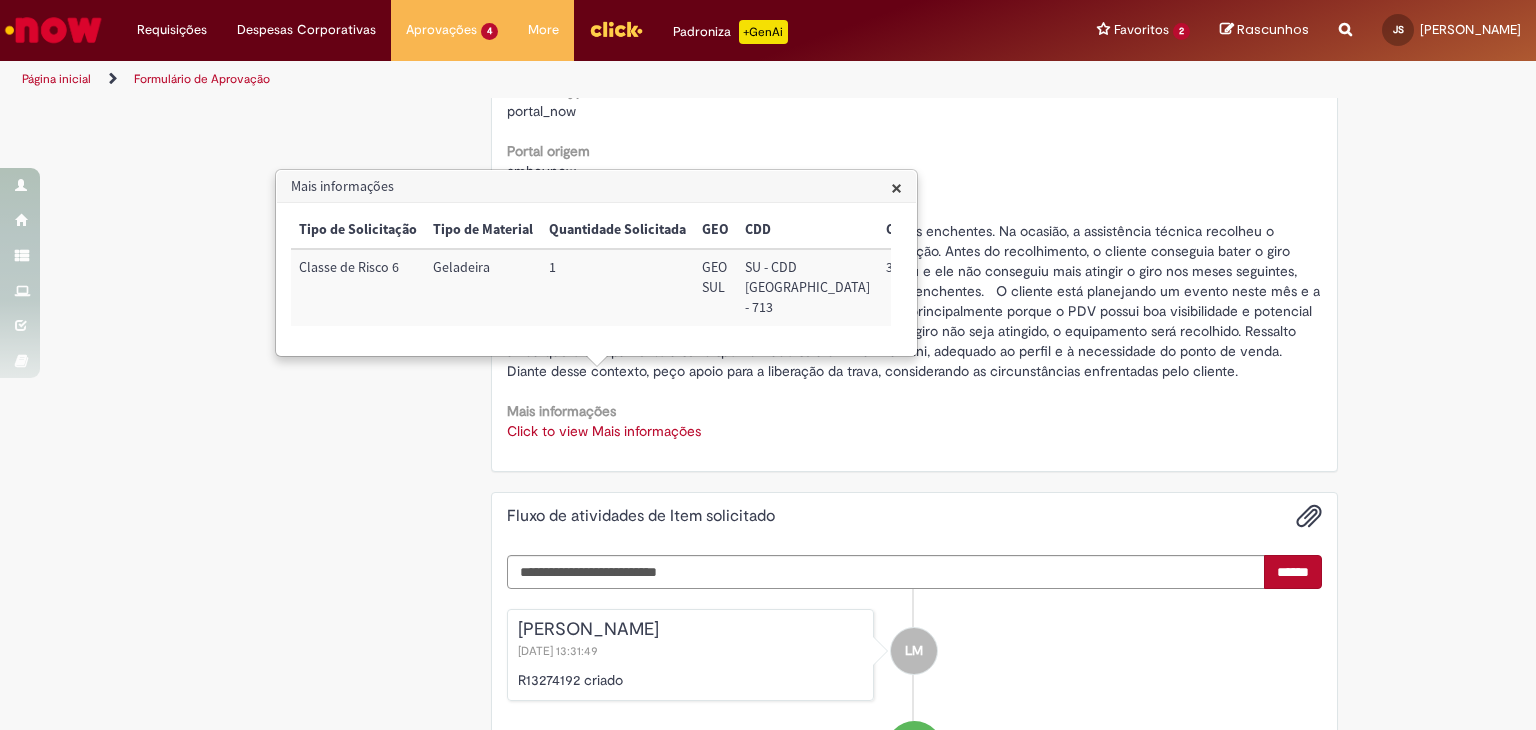 click on "35599" at bounding box center (931, 287) 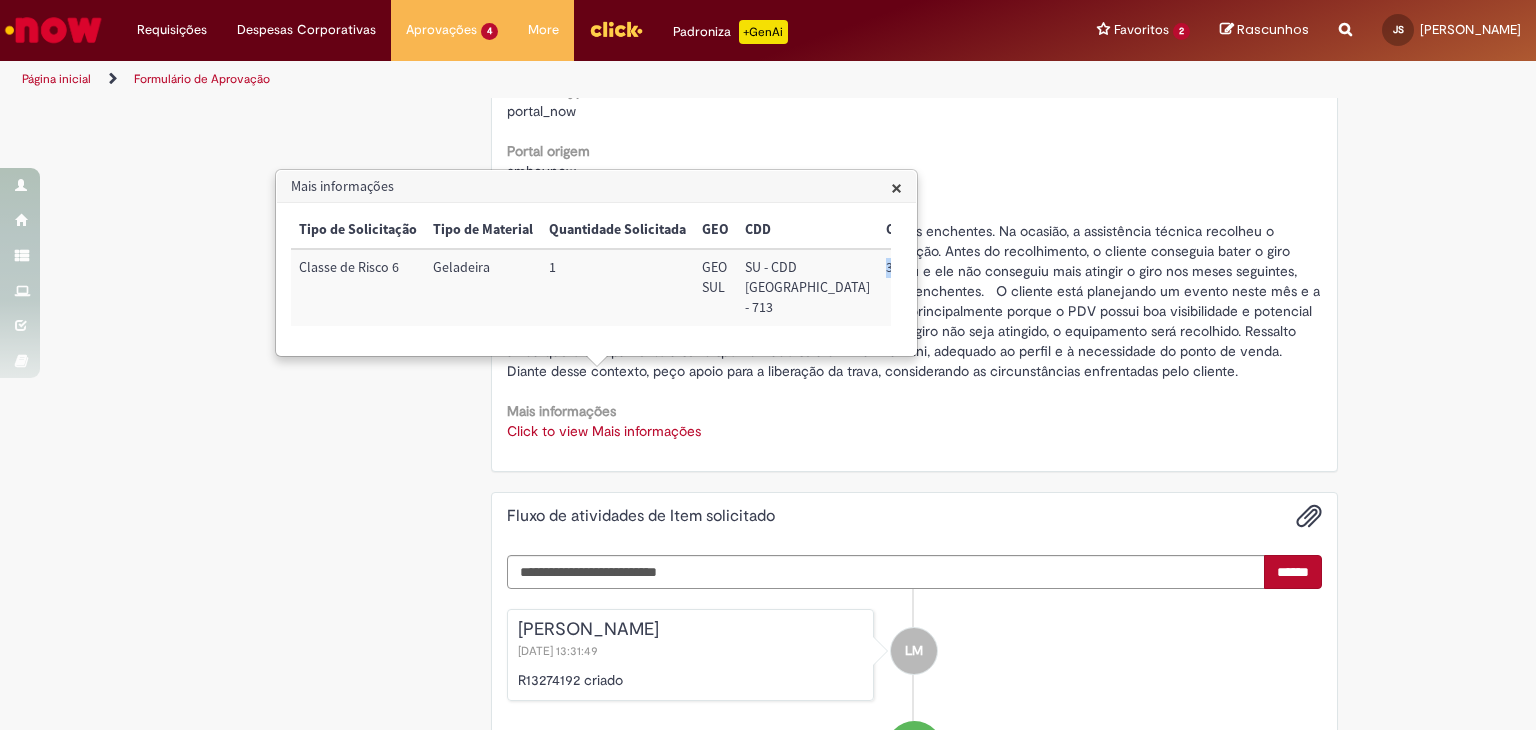 click on "35599" at bounding box center [931, 287] 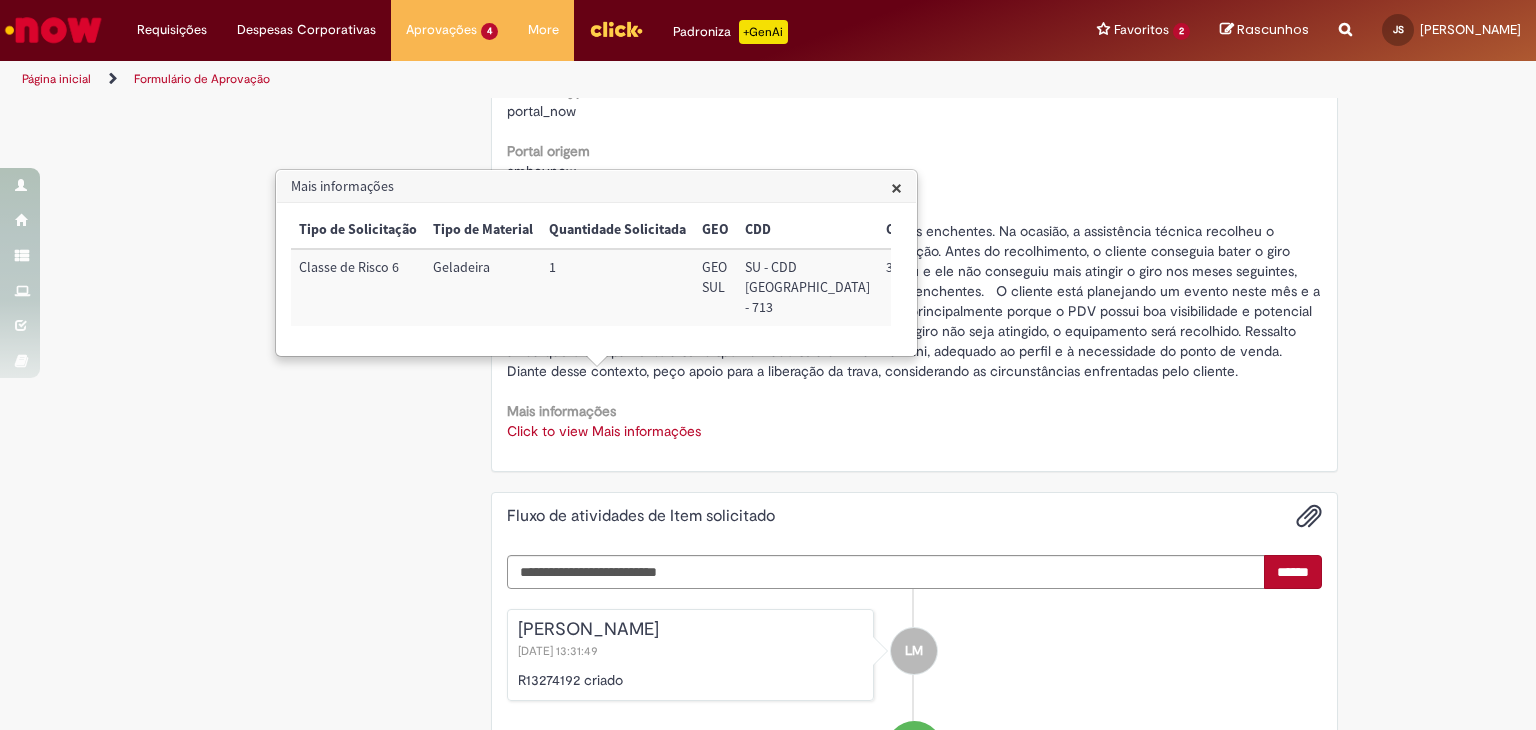 click on "Mais informações" at bounding box center (596, 187) 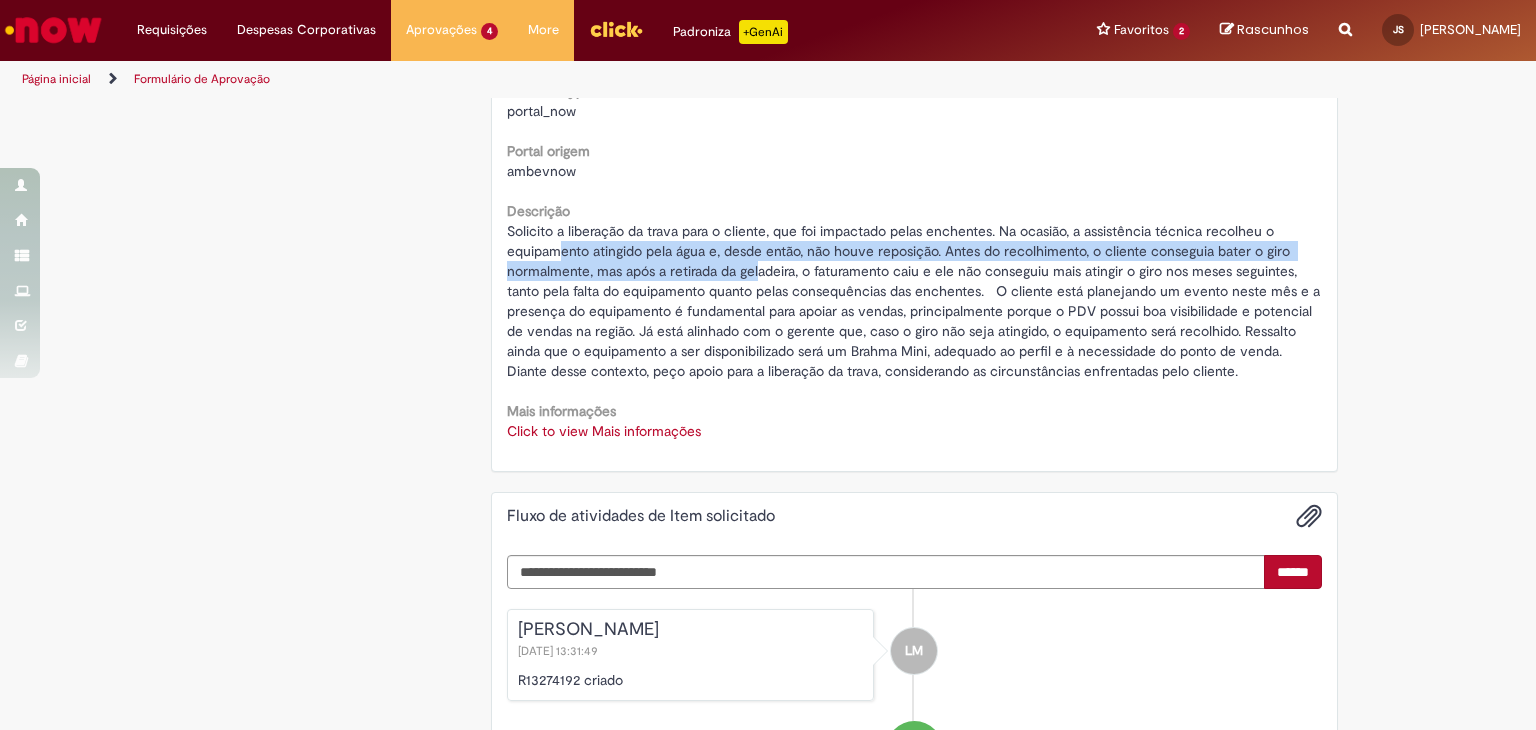 drag, startPoint x: 548, startPoint y: 241, endPoint x: 752, endPoint y: 273, distance: 206.49455 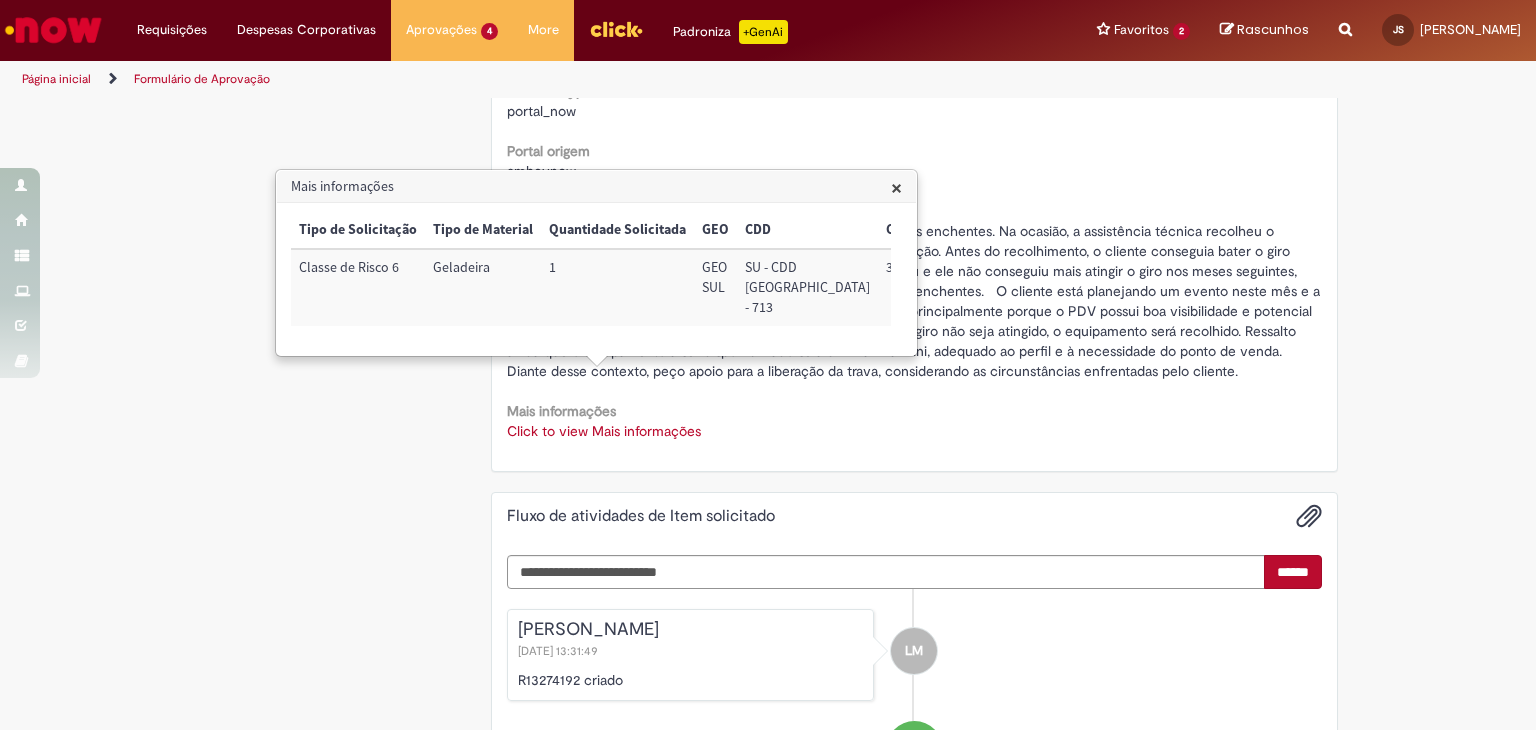 click on "35599" at bounding box center [931, 287] 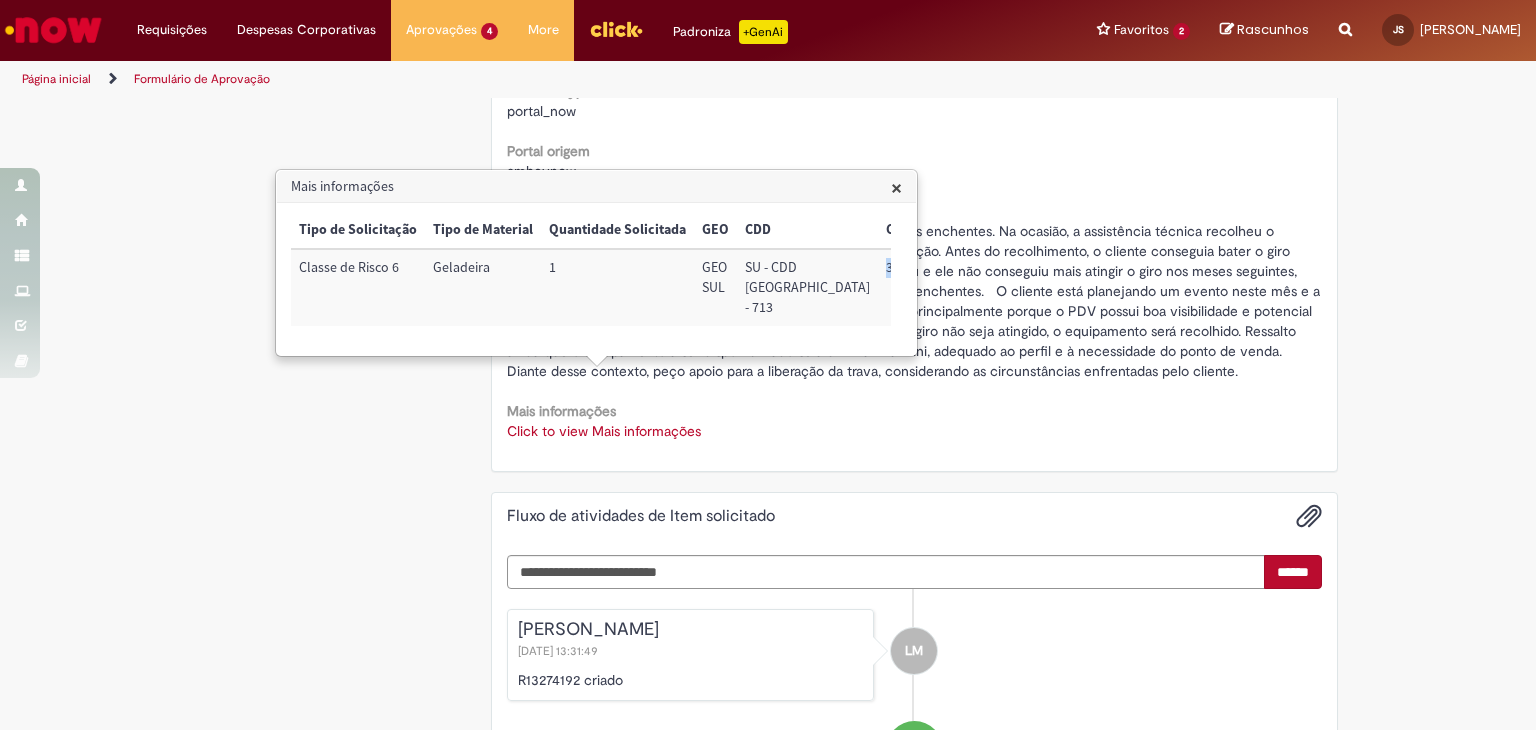 click on "35599" at bounding box center [931, 287] 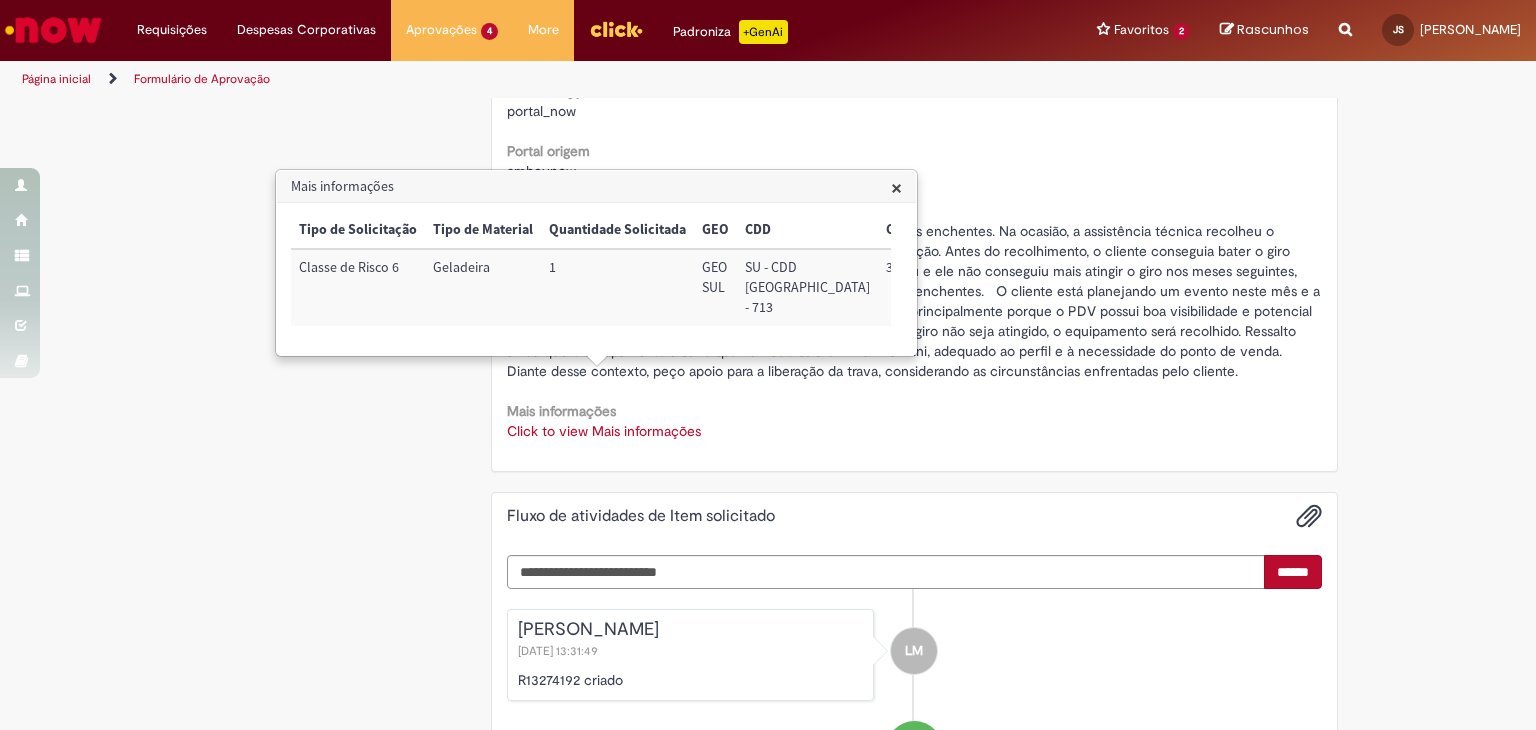 click on "1" at bounding box center (617, 287) 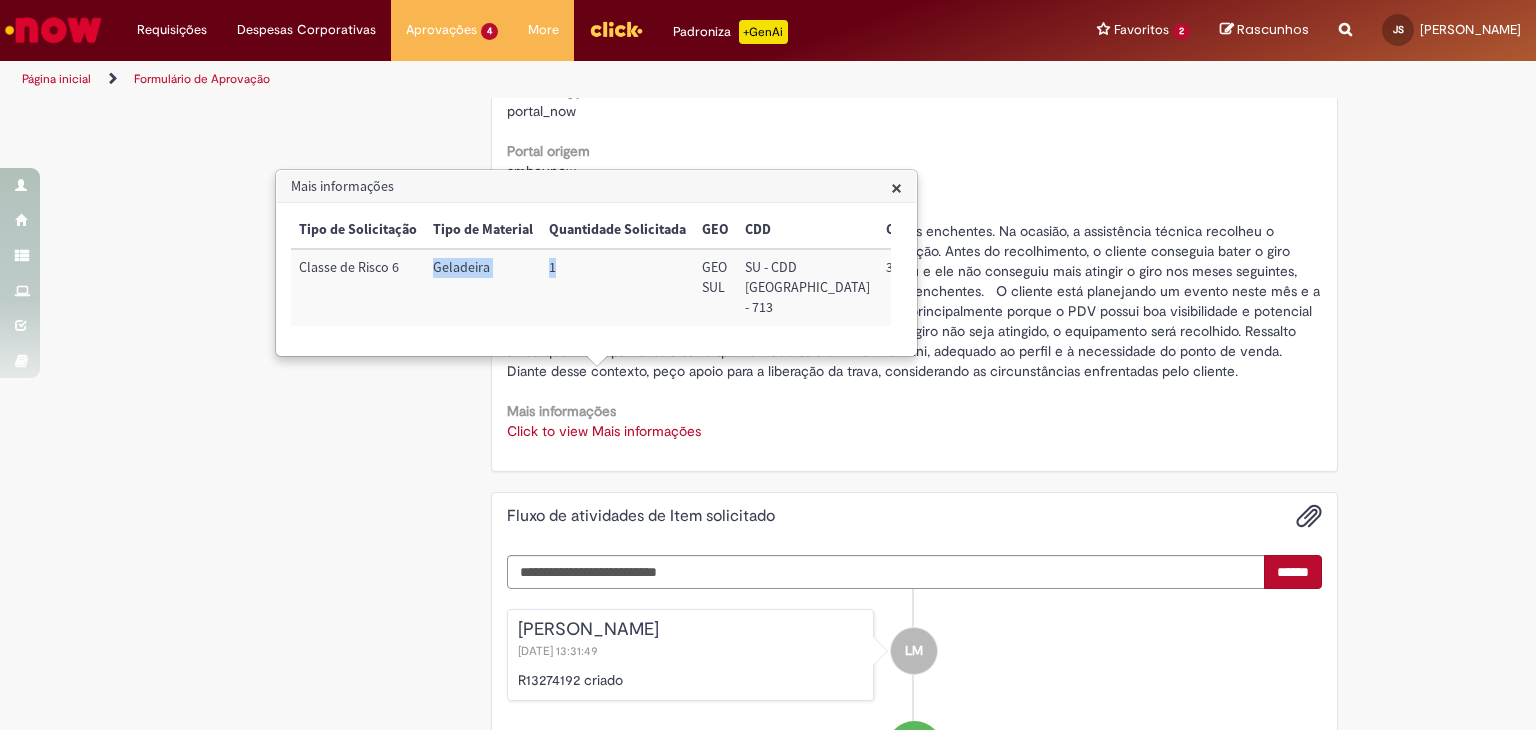 drag, startPoint x: 565, startPoint y: 273, endPoint x: 415, endPoint y: 275, distance: 150.01334 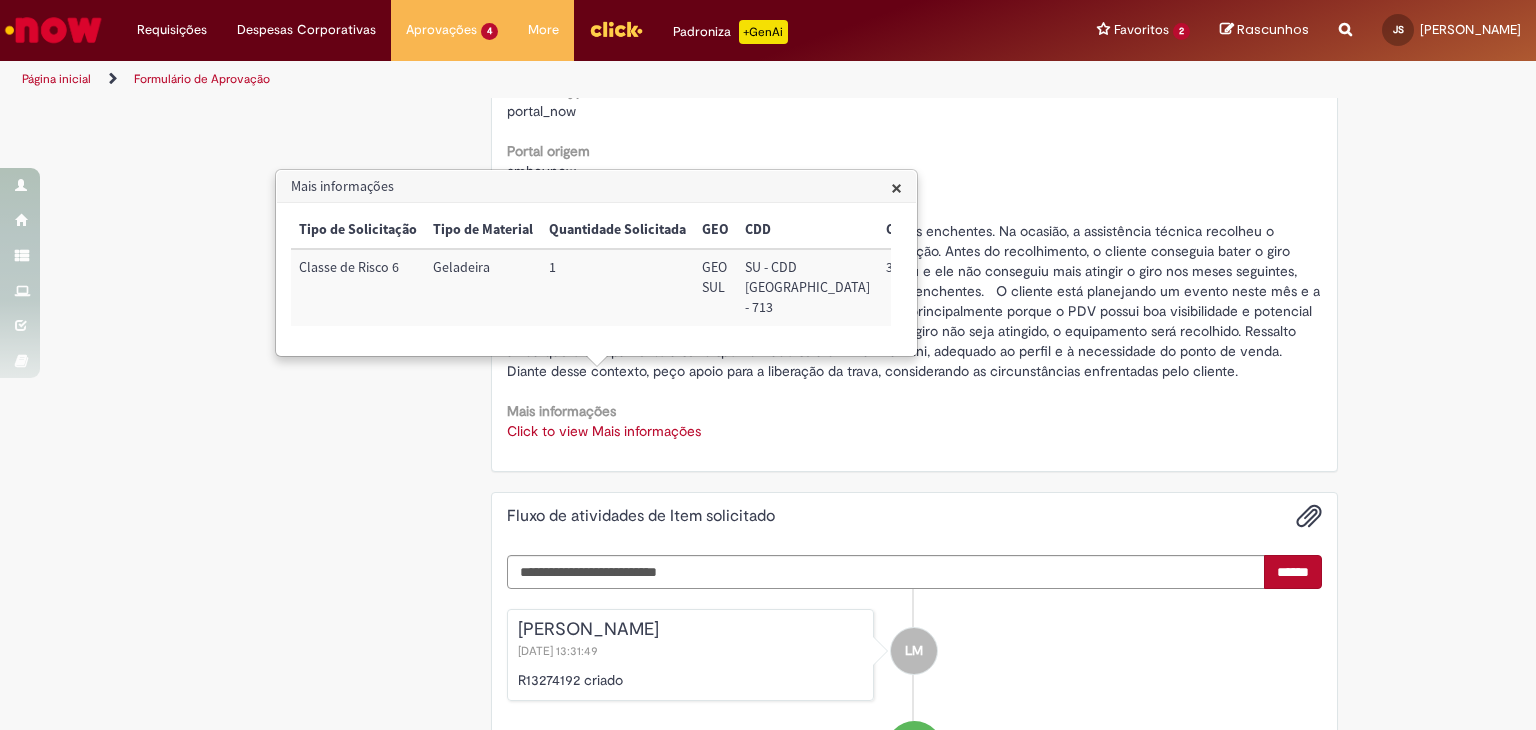 click on "Este Item solicitado requer a sua aprovação
Estado
Solicitada
Criado em
cerca de uma hora atrás cerca de uma hora atrás
Aprovação para
R13274192
Aprovar
Rejeitar
Solicitação de aprovação para Item solicitado R13274192
Oferta destinada a solicitações em caráter de exceção de comodatos
Aberto por  Lucas Machado
Quantidade 1
Opções
Country Code
BR
Favorecido
Lucas Machado
ID
BRRHM570474
Email
BRRHM570474@ambev.com.br
Título
auxiliar de mkt
Telefone de Contato" at bounding box center (768, 127) 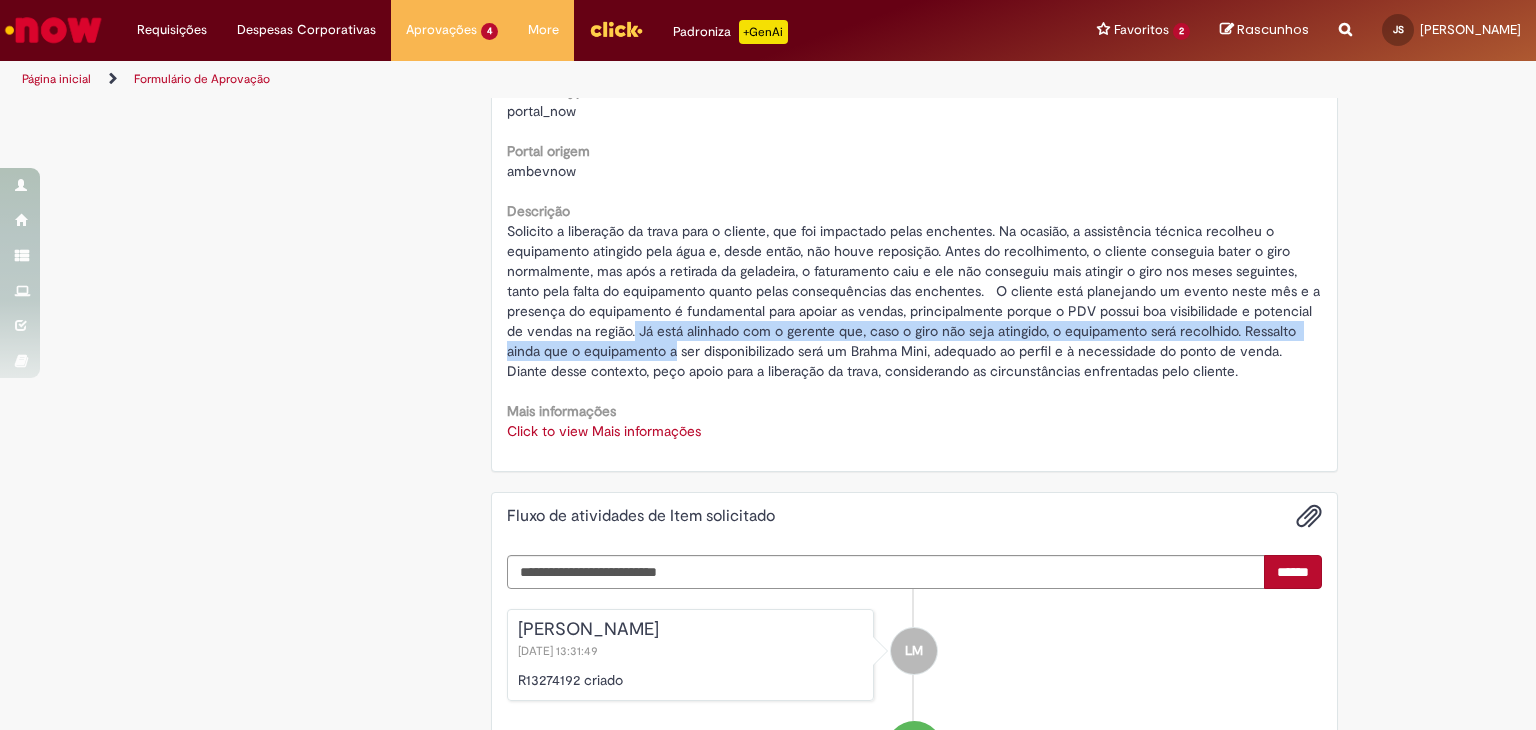drag, startPoint x: 625, startPoint y: 325, endPoint x: 668, endPoint y: 350, distance: 49.73932 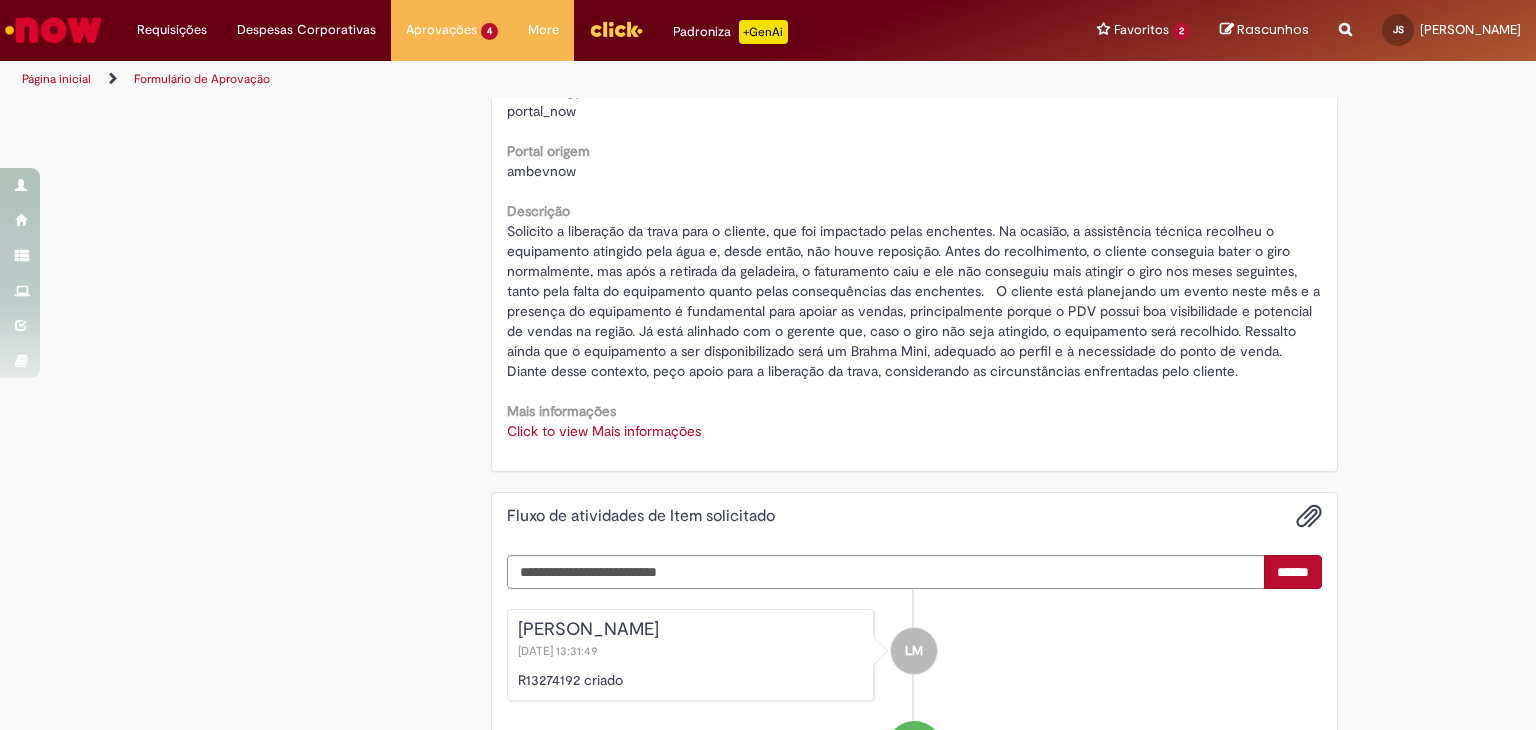 click on "Fluxo de atividades de Item solicitado" at bounding box center [915, 516] 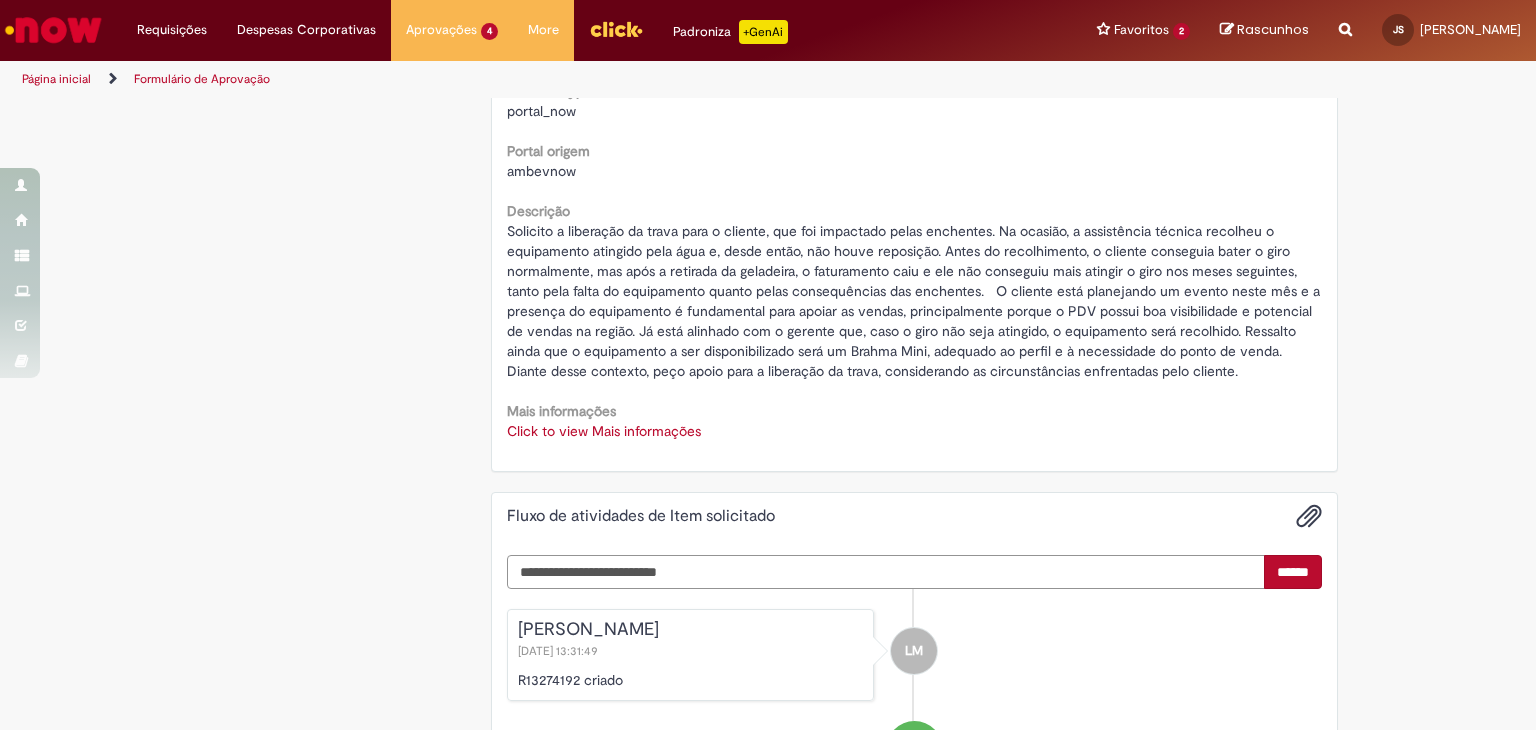 click at bounding box center [886, 572] 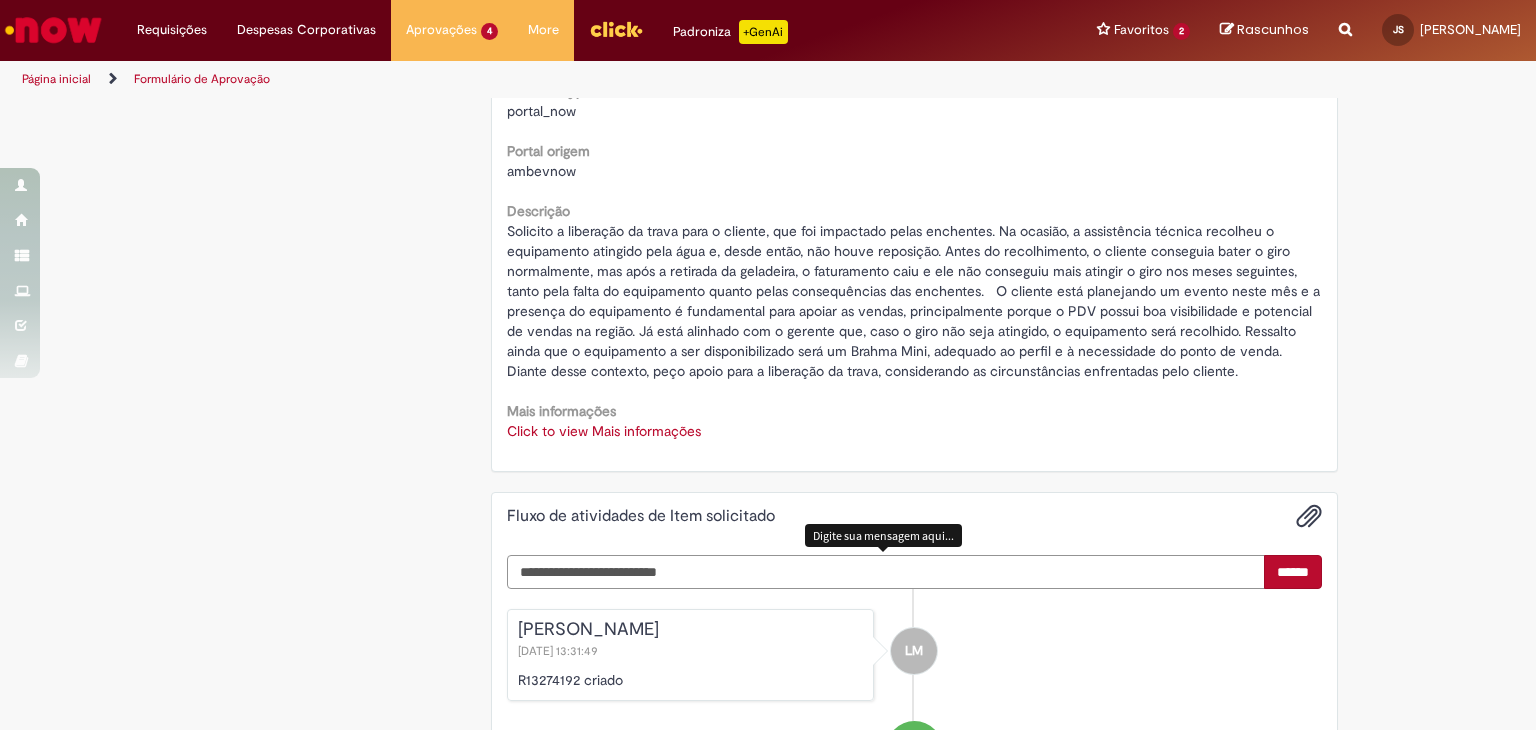 paste on "**********" 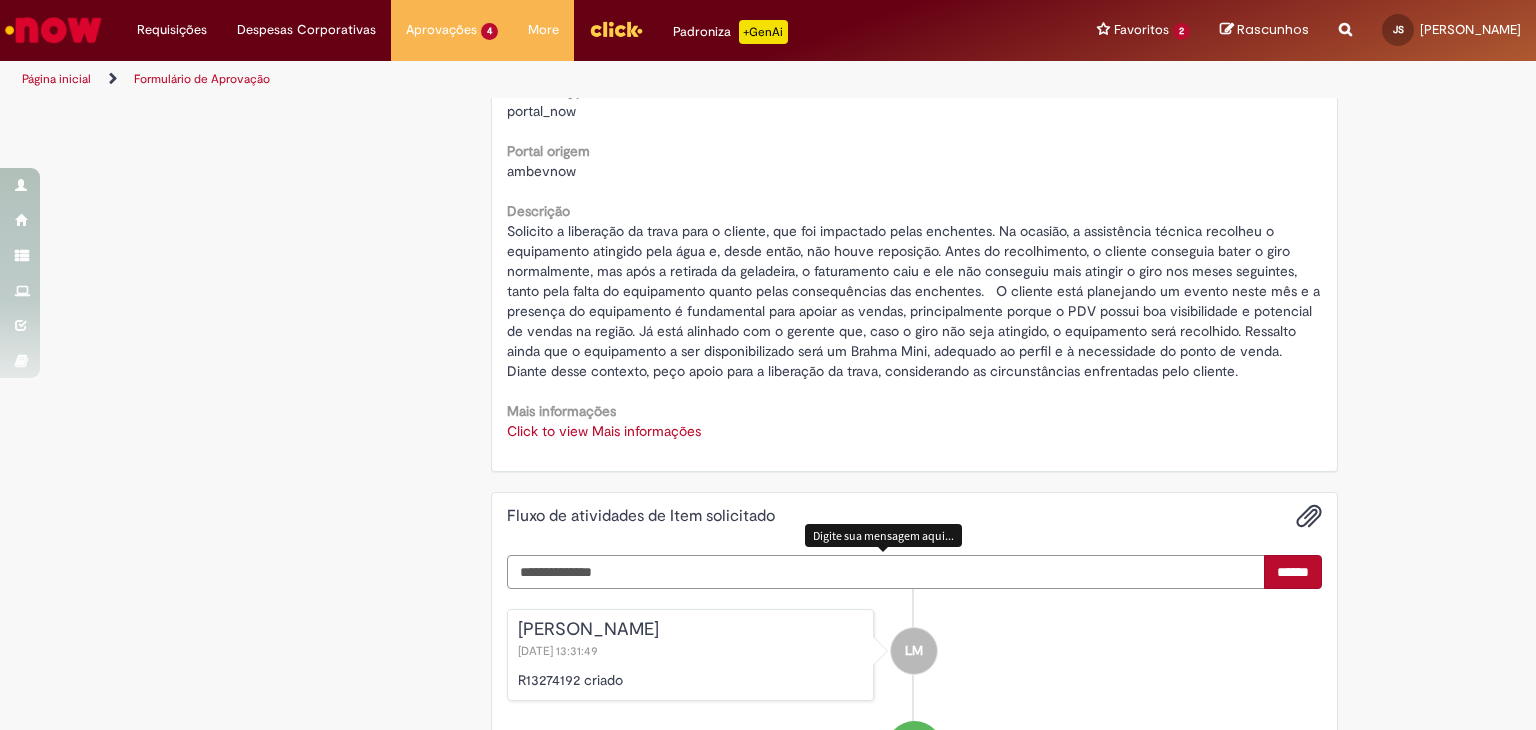 scroll, scrollTop: 1010, scrollLeft: 0, axis: vertical 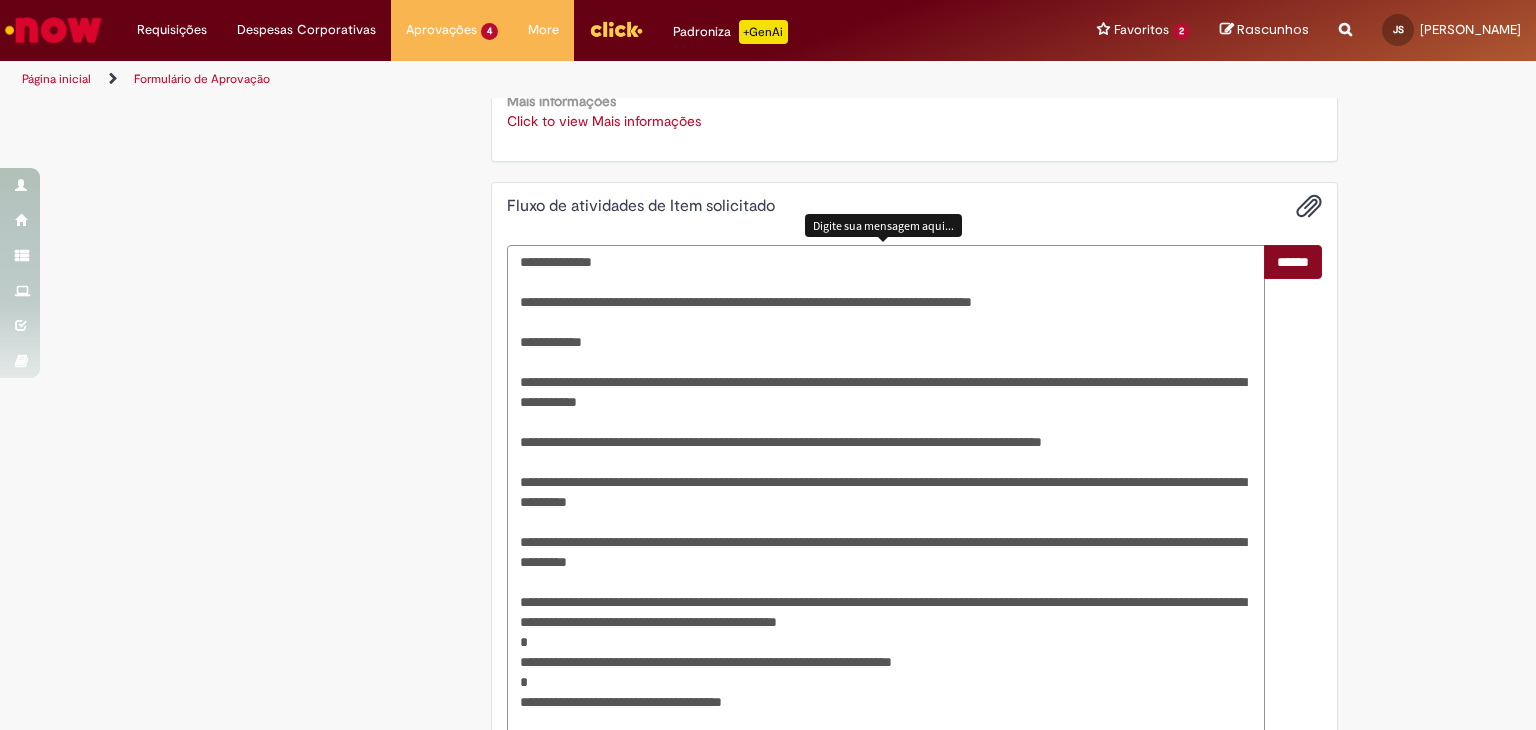 type on "**********" 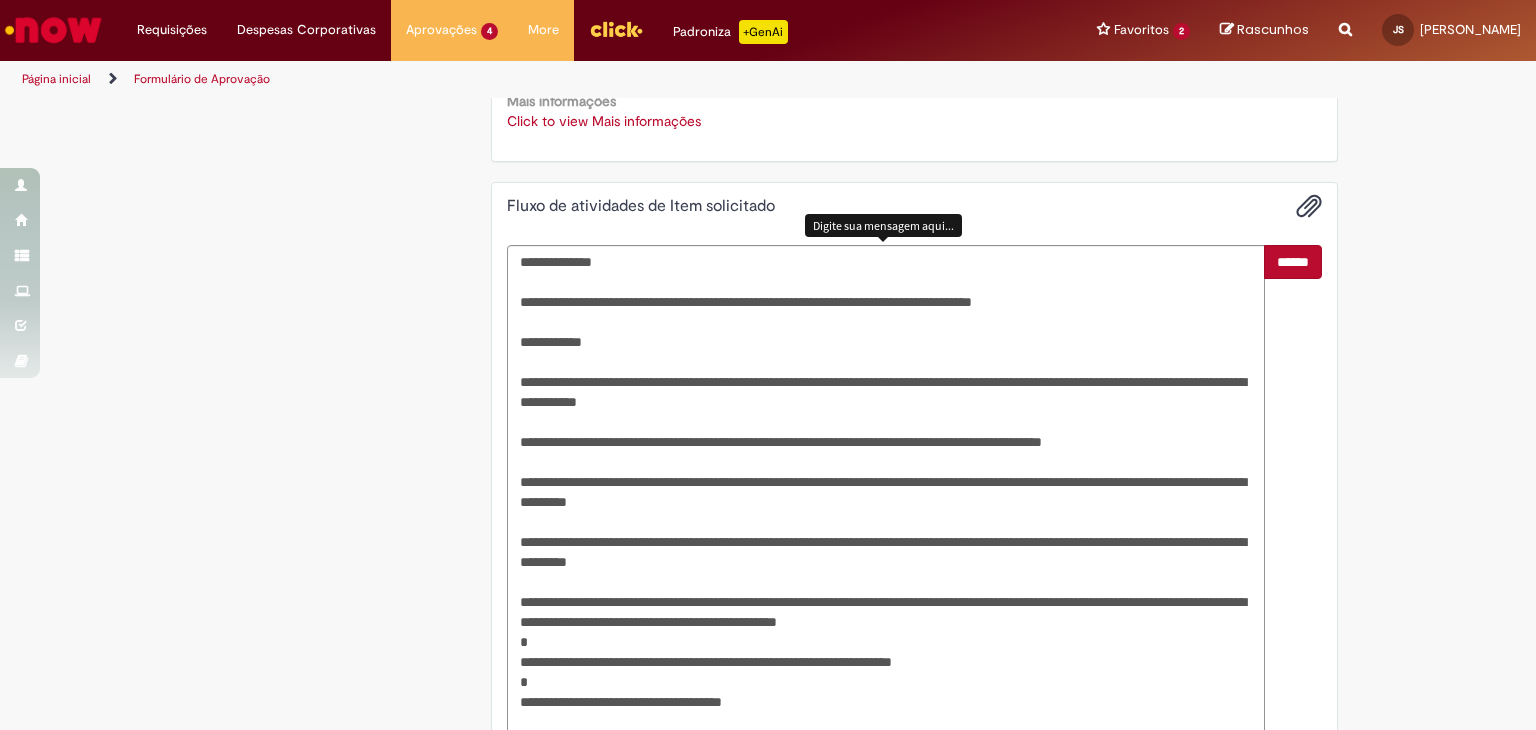 click on "******" at bounding box center (1293, 262) 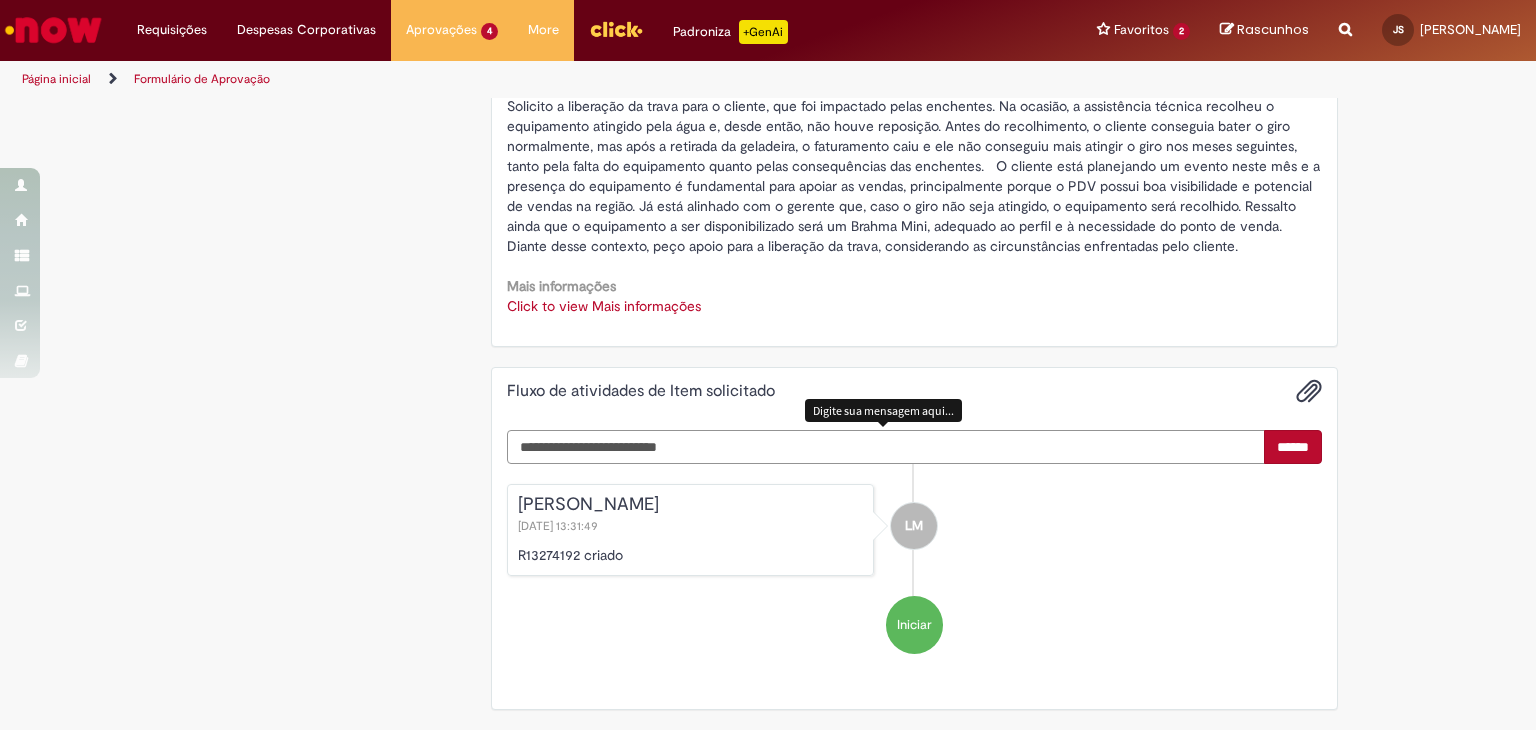 scroll, scrollTop: 1010, scrollLeft: 0, axis: vertical 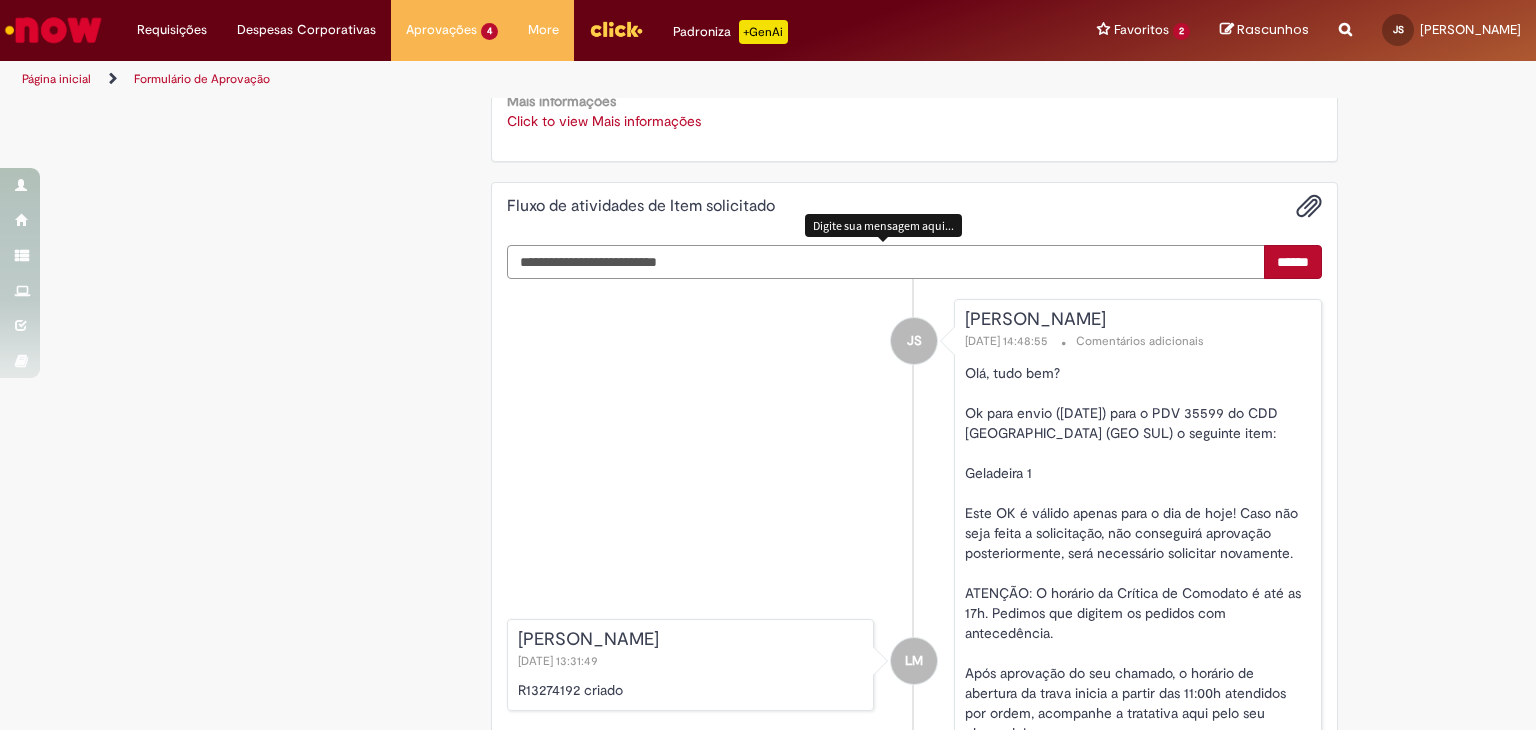 click at bounding box center (886, 262) 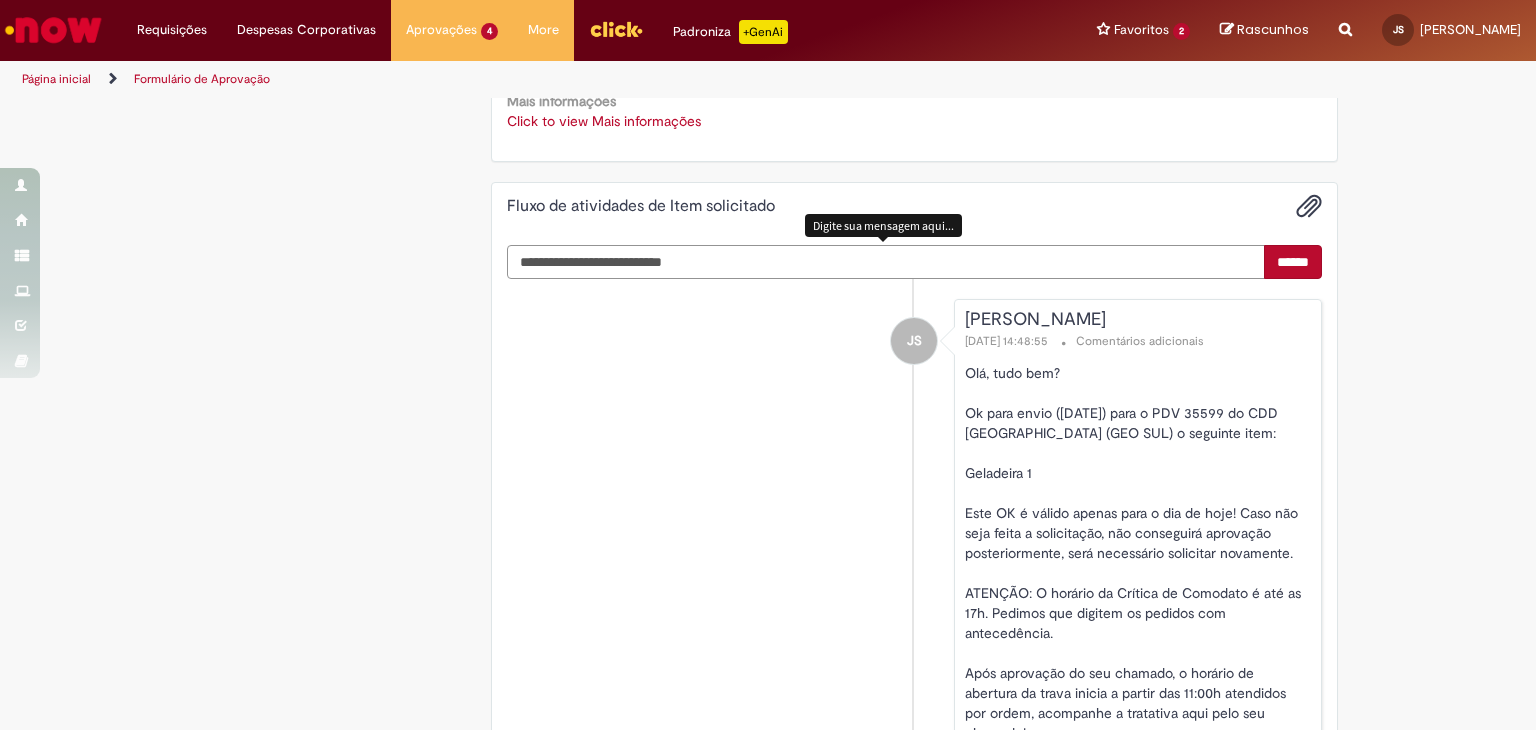 type on "**********" 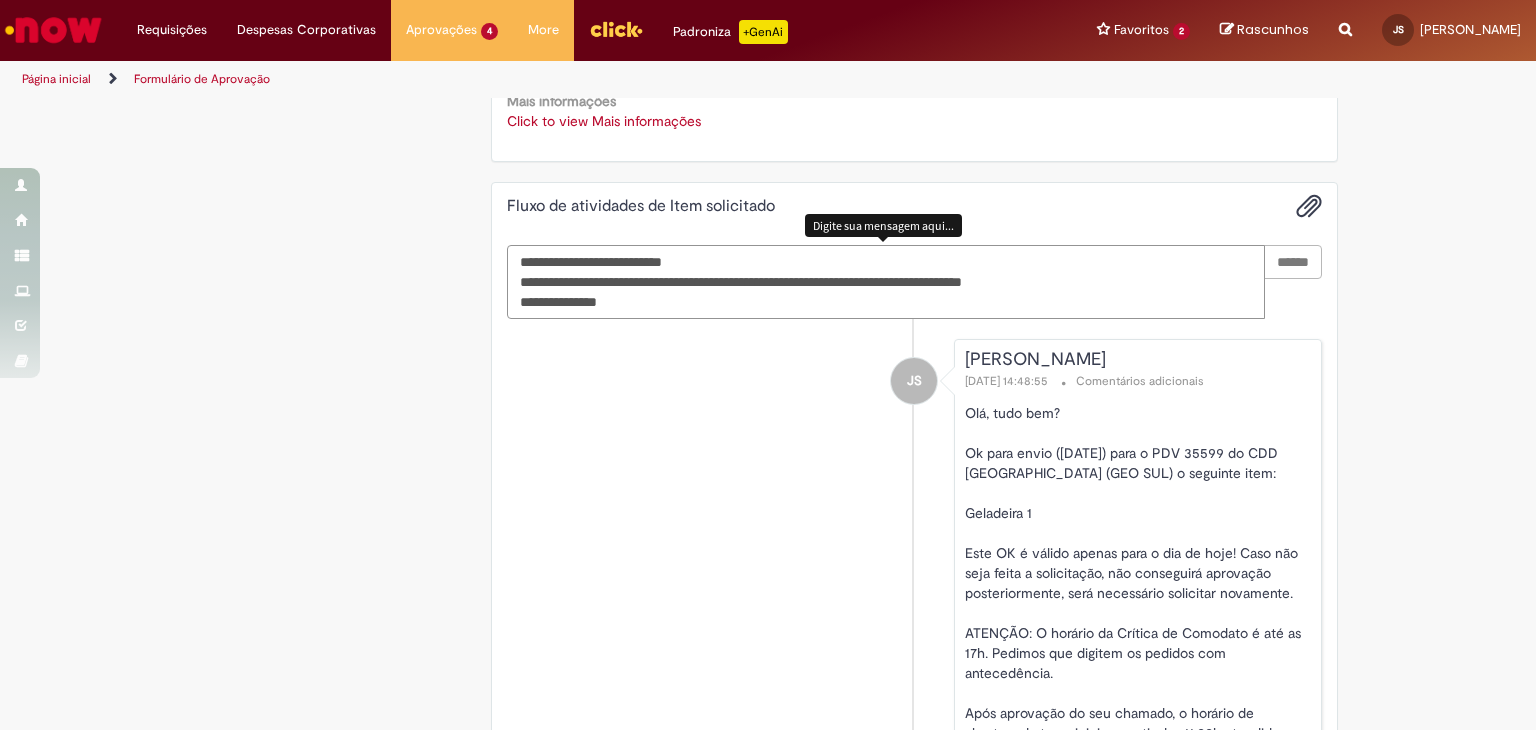 type 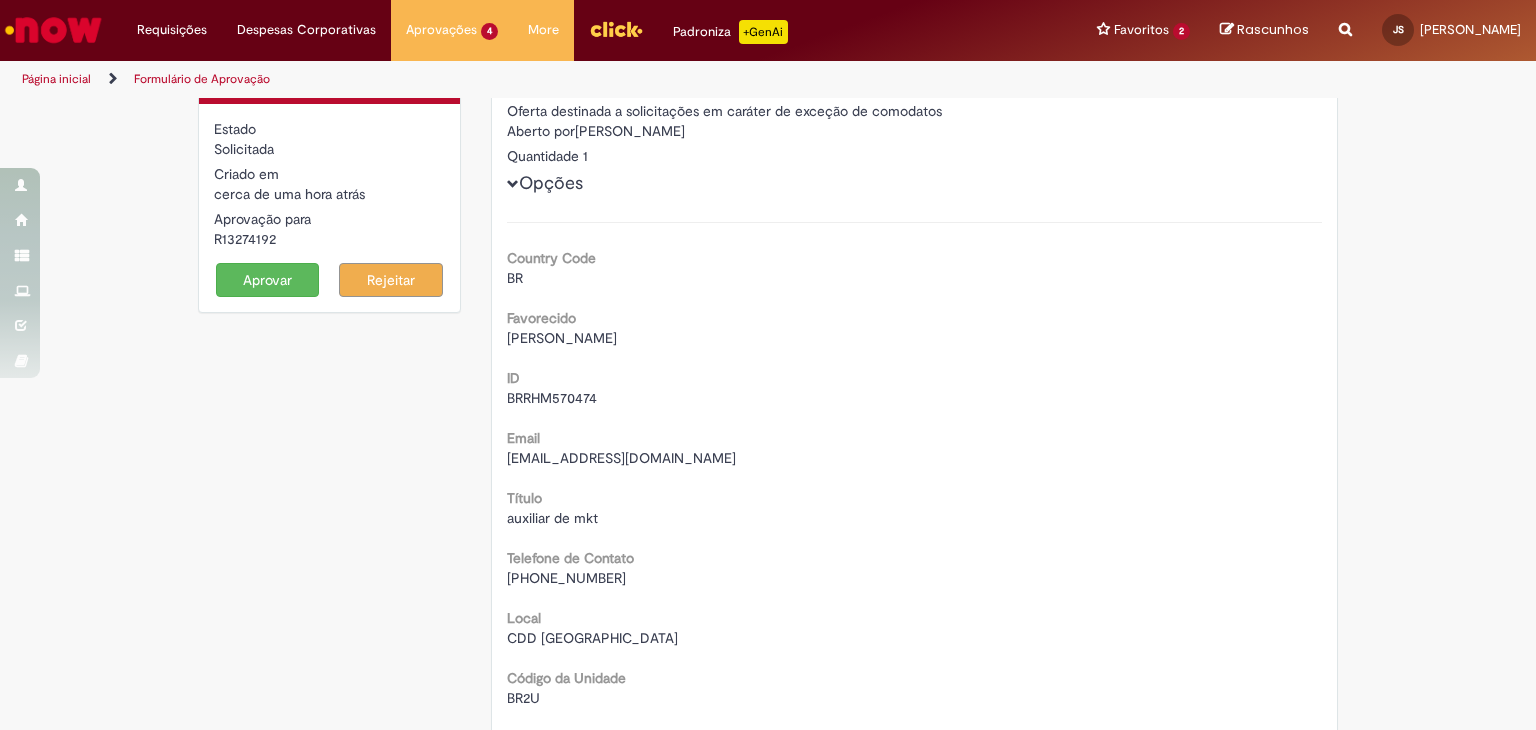 scroll, scrollTop: 10, scrollLeft: 0, axis: vertical 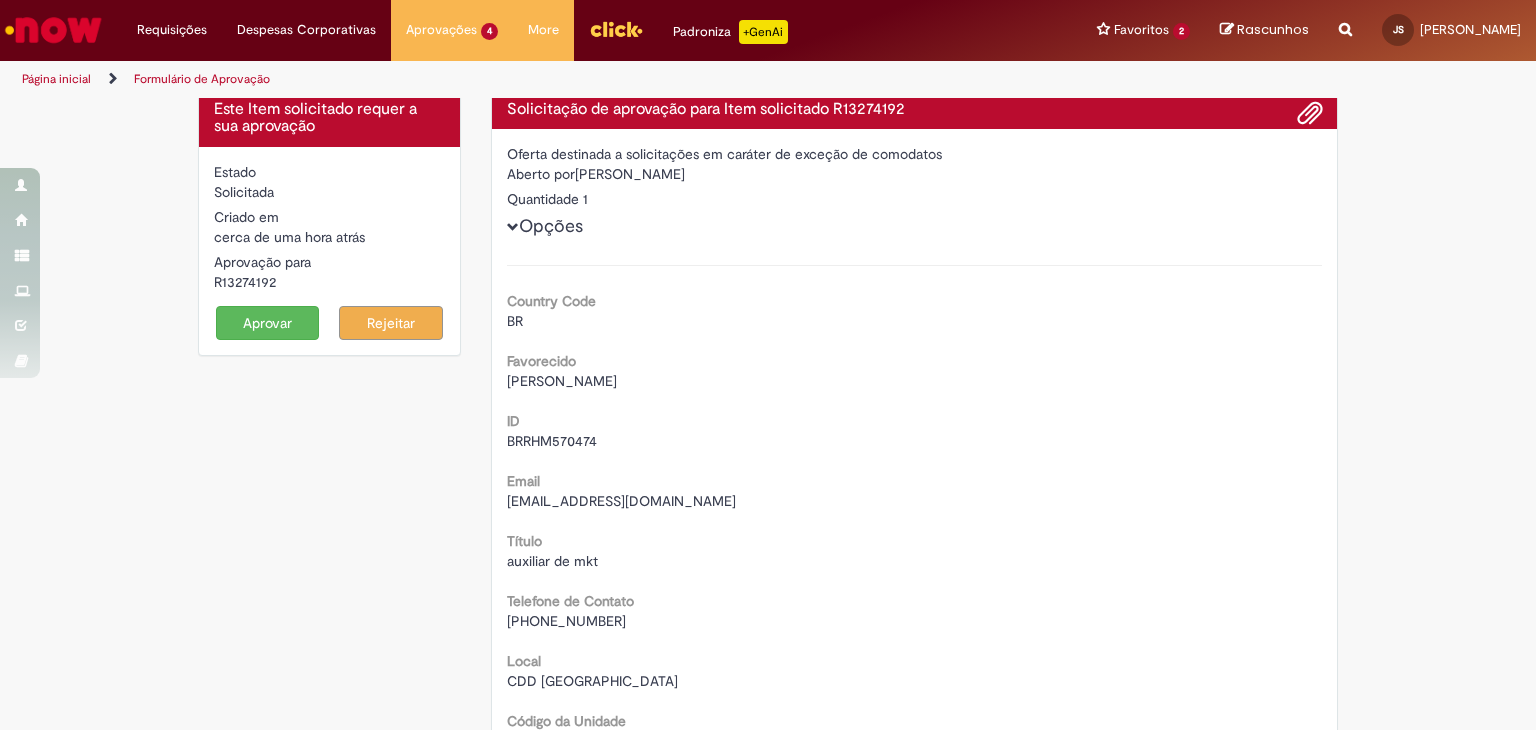 click on "Aprovar" at bounding box center [268, 323] 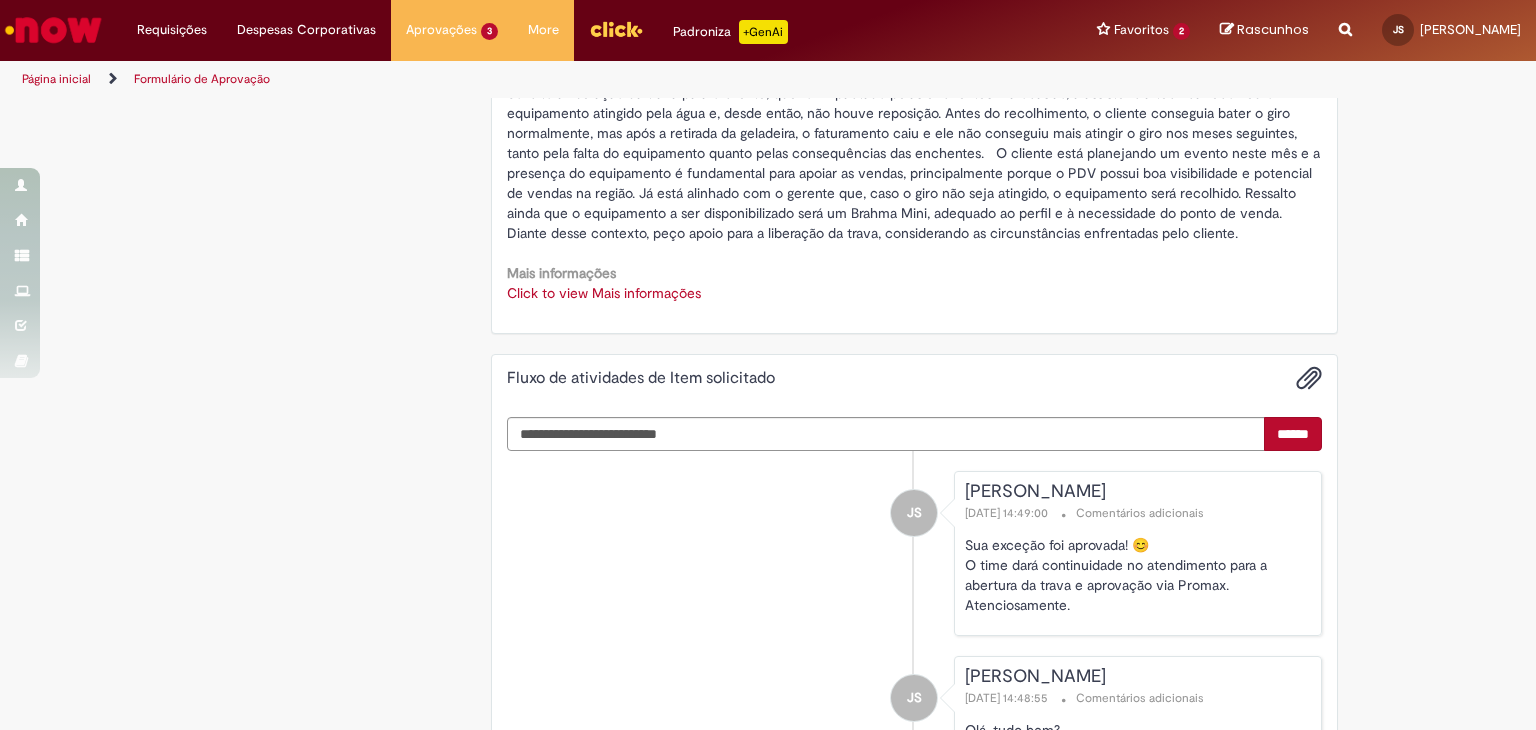 scroll, scrollTop: 1010, scrollLeft: 0, axis: vertical 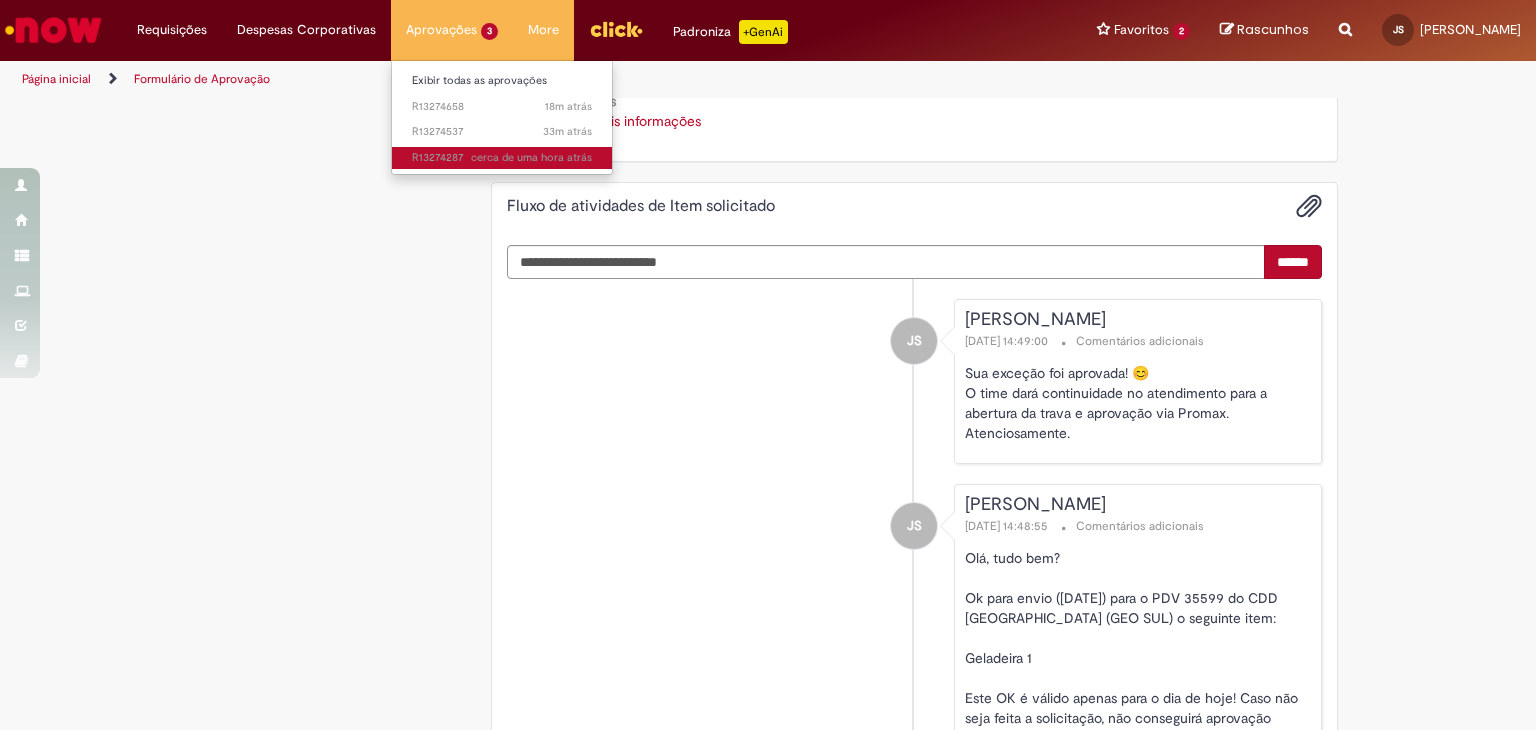 click on "cerca de uma hora atrás" at bounding box center (531, 157) 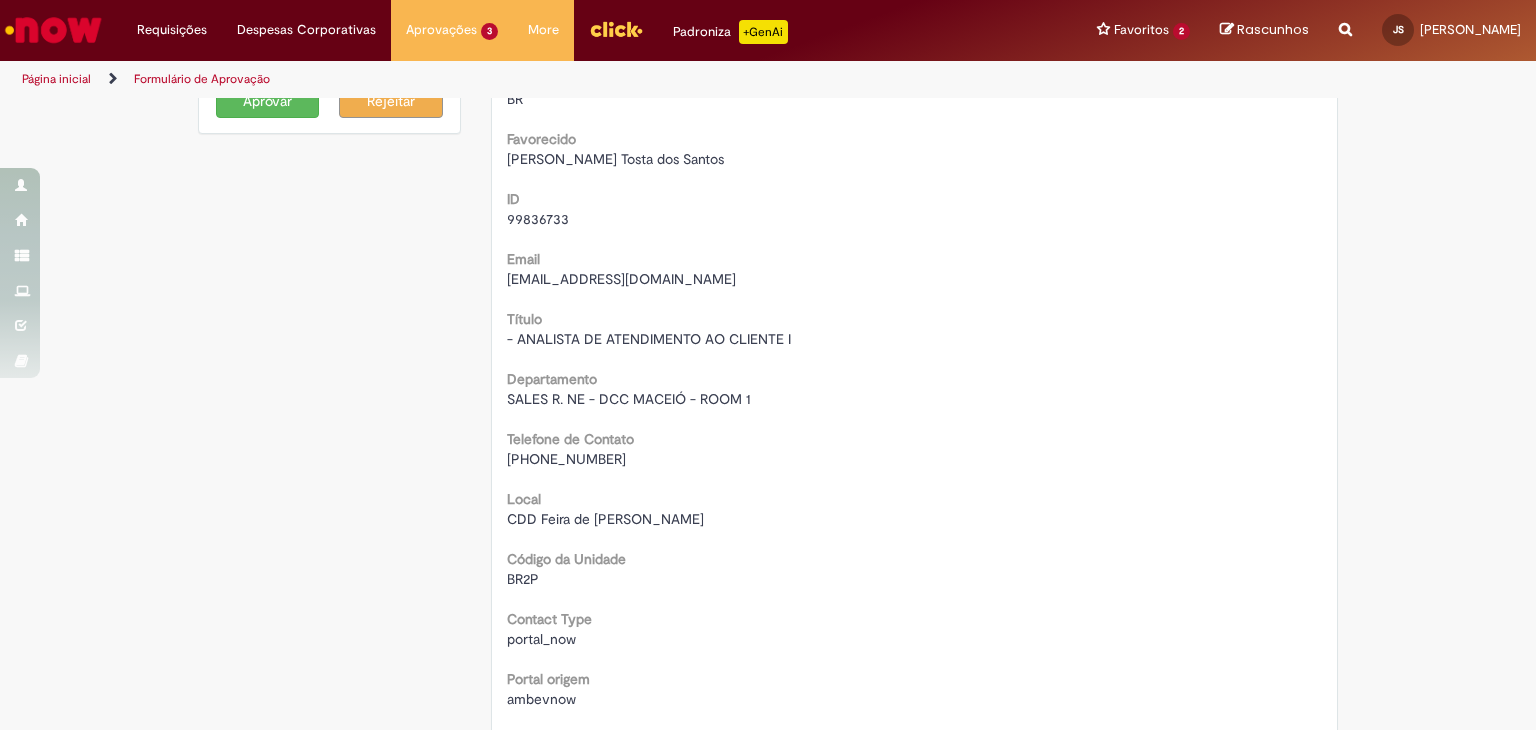 scroll, scrollTop: 700, scrollLeft: 0, axis: vertical 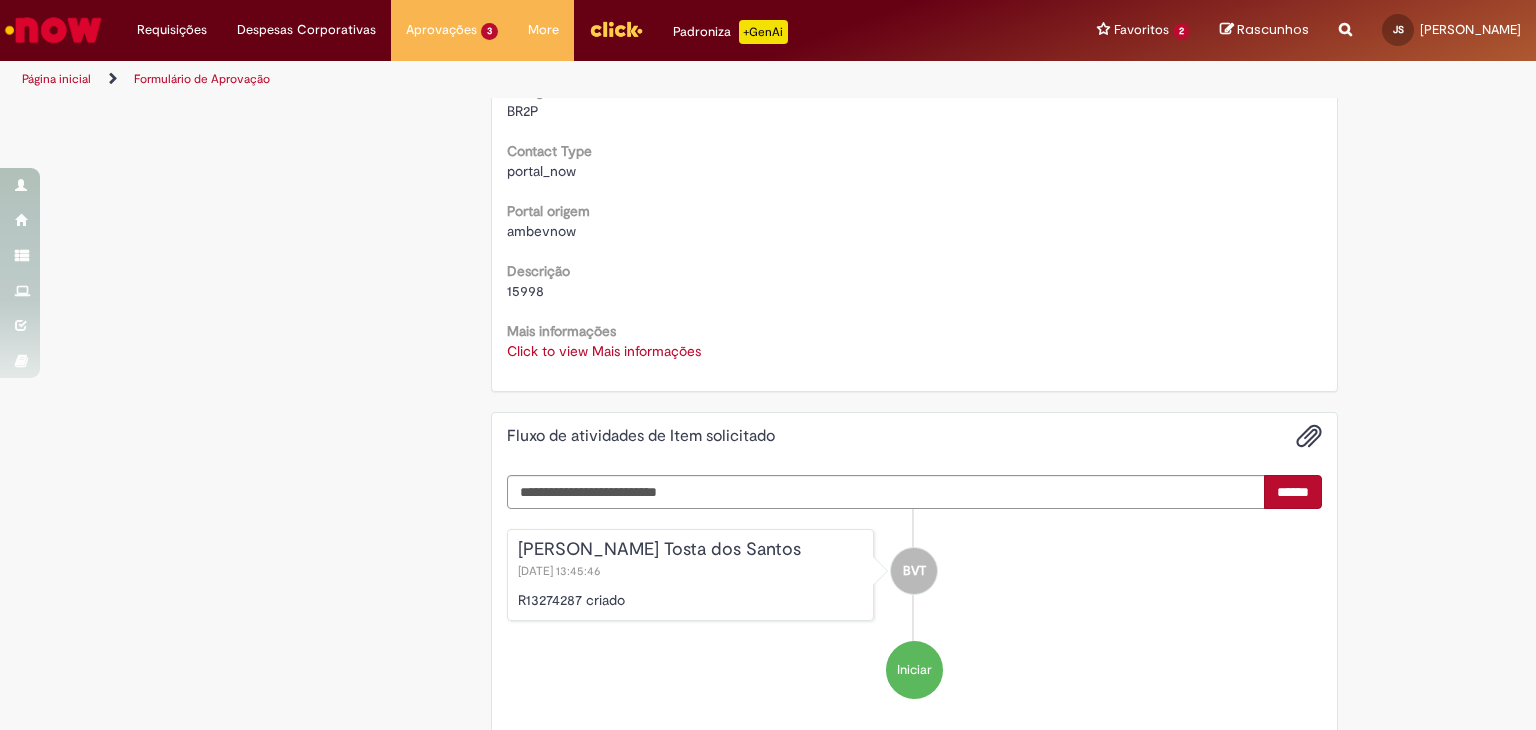 click on "Mais informações
Click to view Mais informações   Click to view Mais informações" at bounding box center (915, 338) 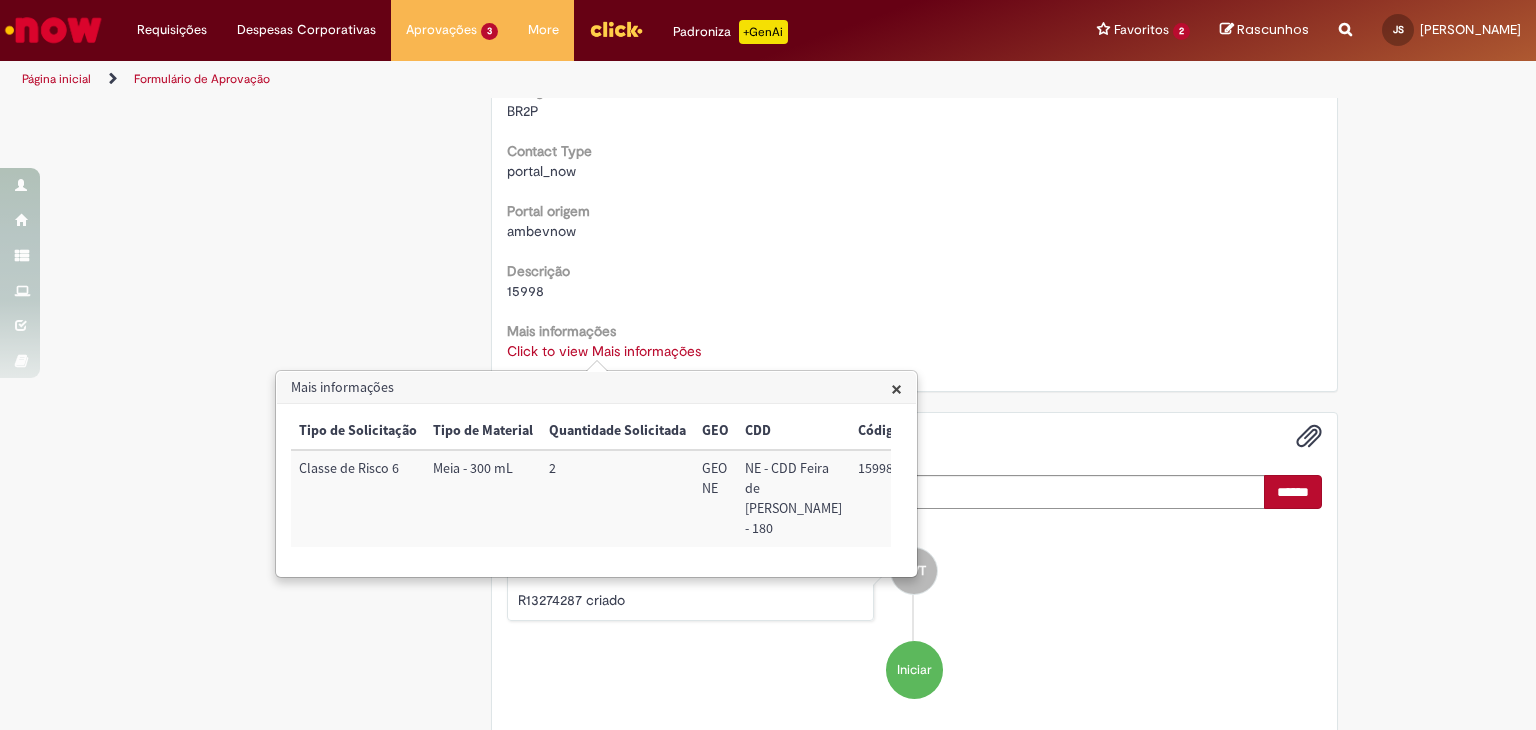 click on "15998" at bounding box center [903, 498] 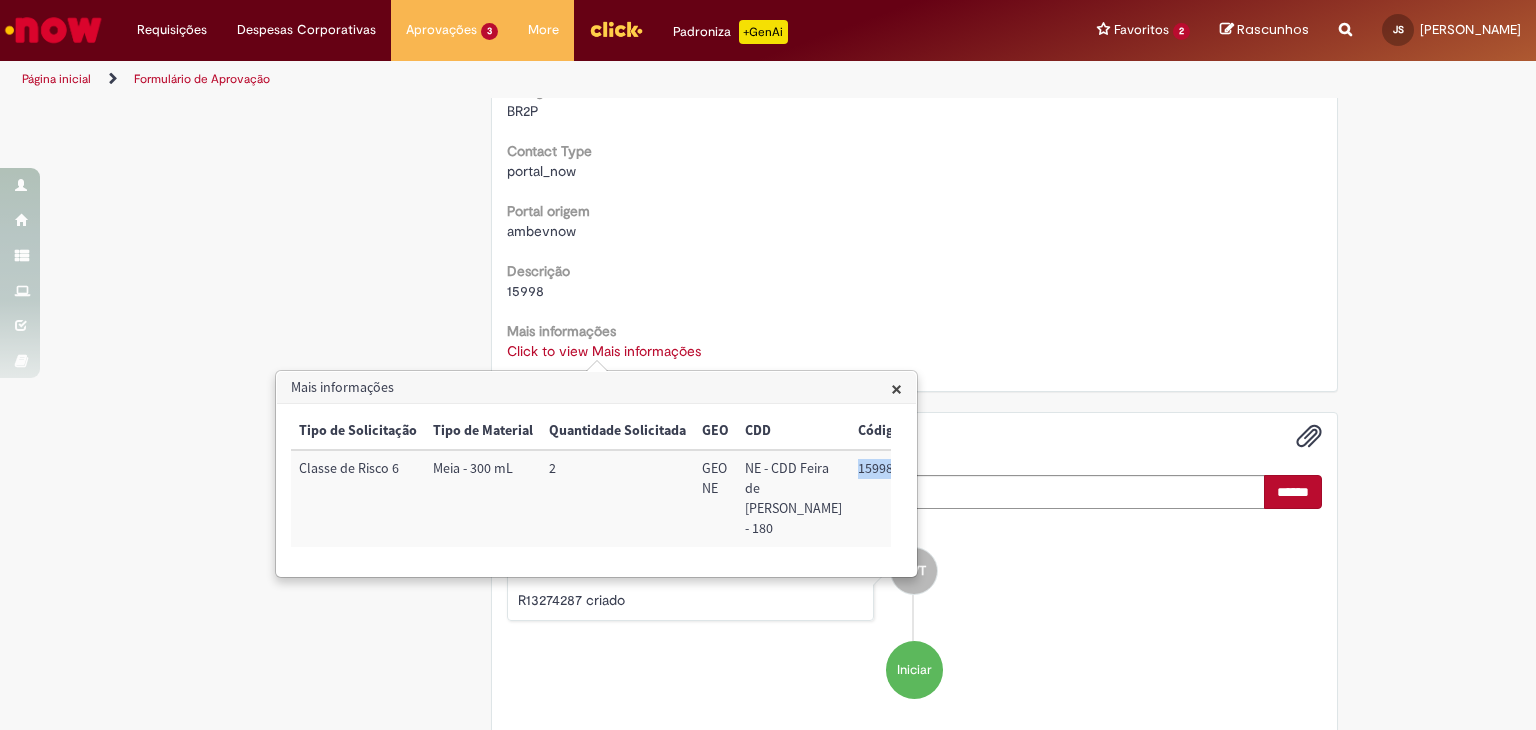 click on "15998" at bounding box center (903, 498) 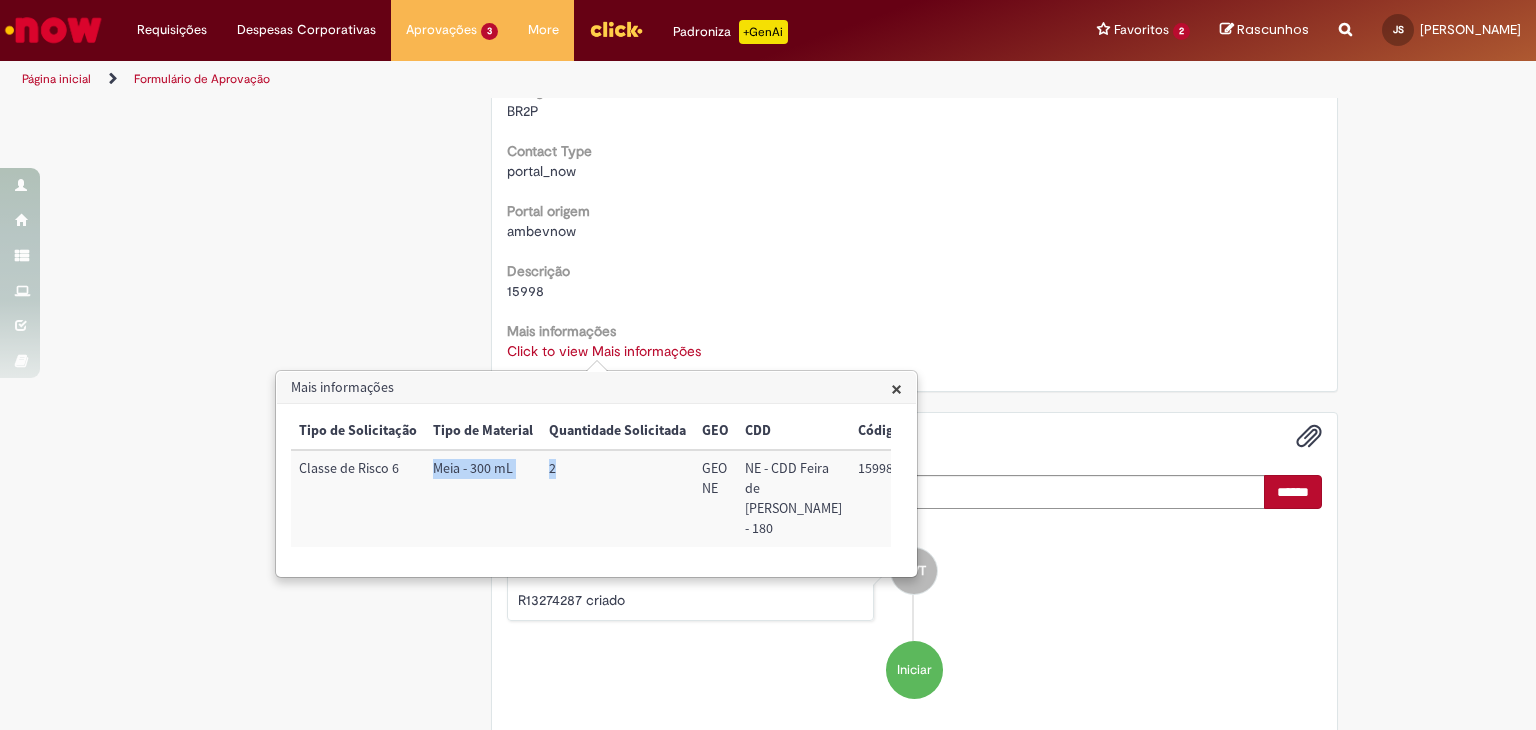 drag, startPoint x: 589, startPoint y: 486, endPoint x: 404, endPoint y: 485, distance: 185.0027 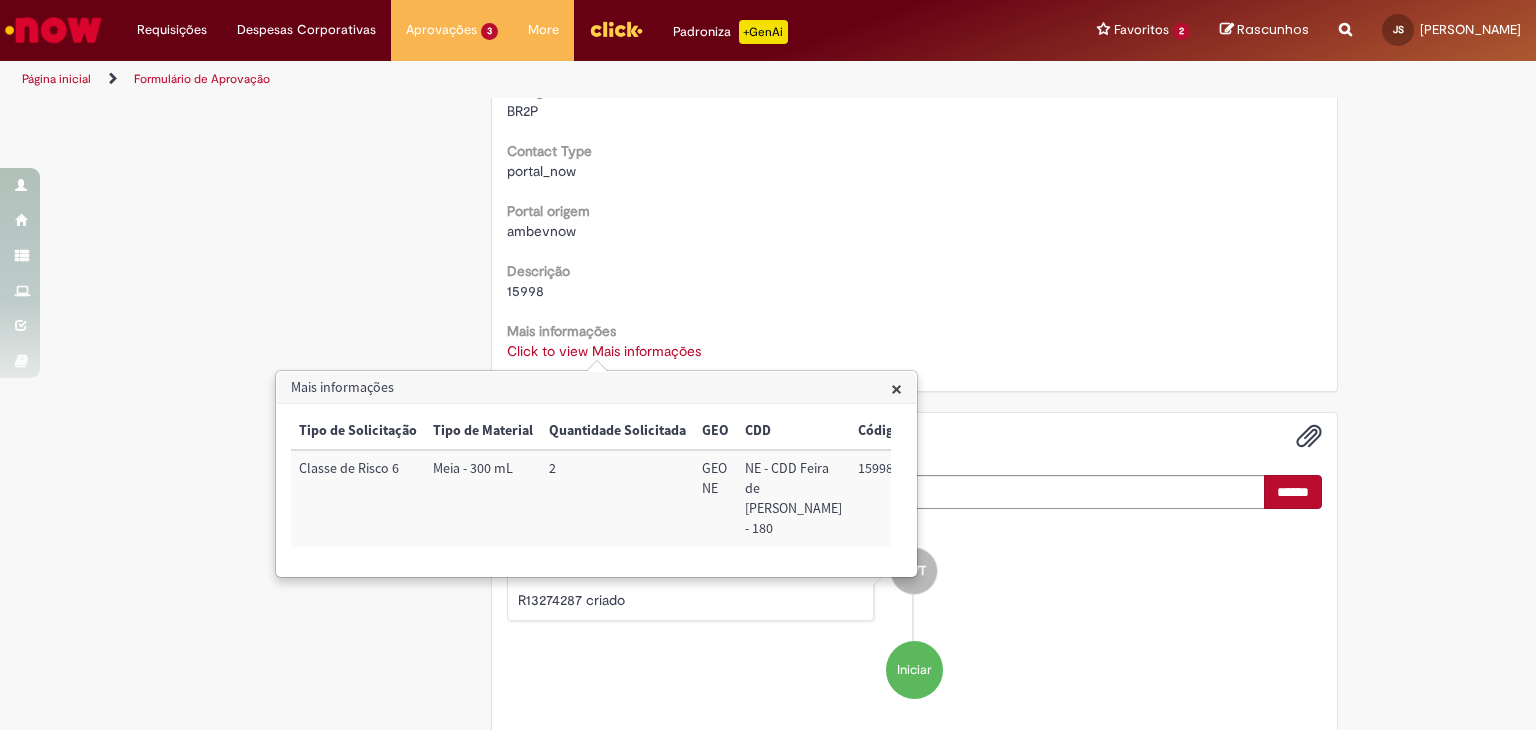 drag, startPoint x: 430, startPoint y: 250, endPoint x: 484, endPoint y: 273, distance: 58.694122 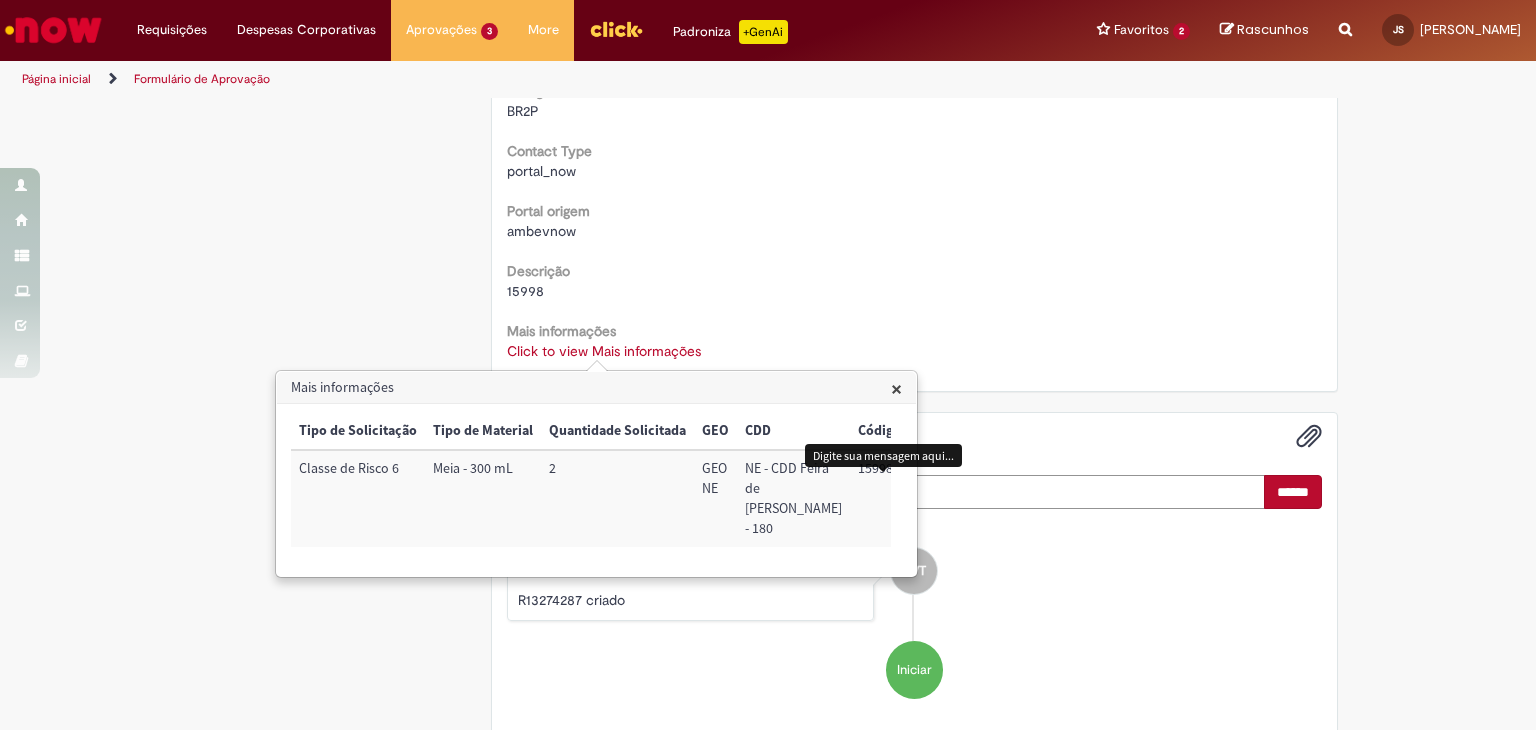 click at bounding box center (886, 492) 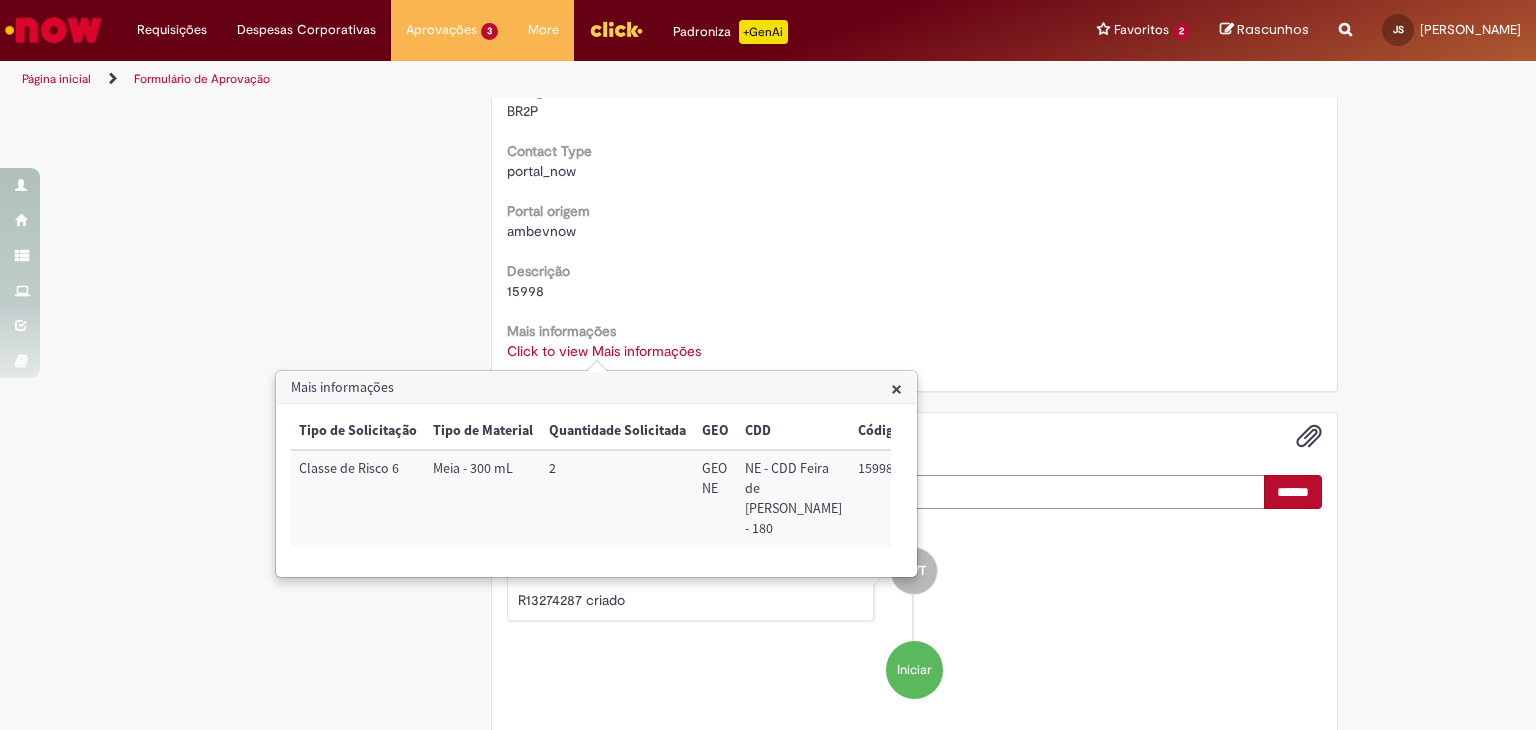 paste on "**********" 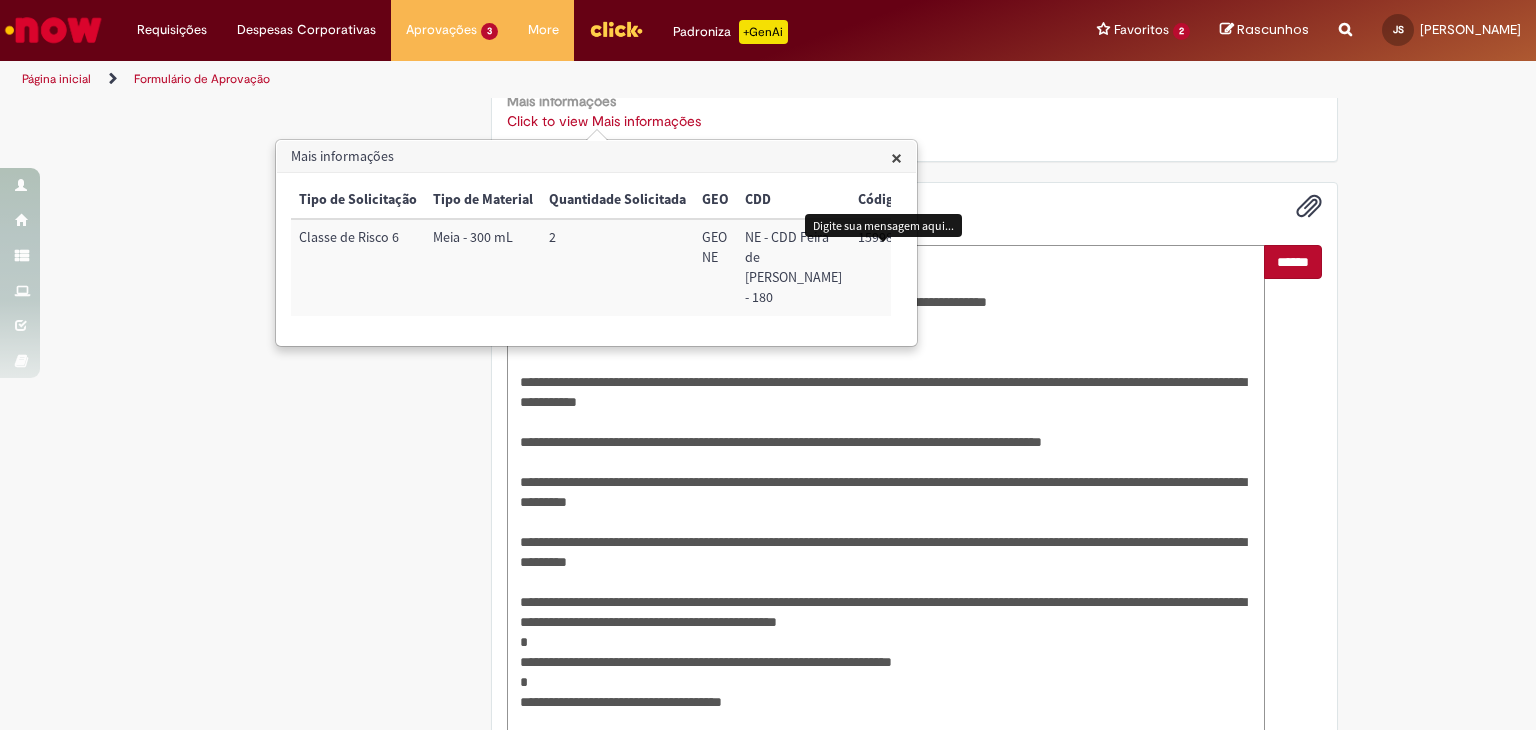 type on "**********" 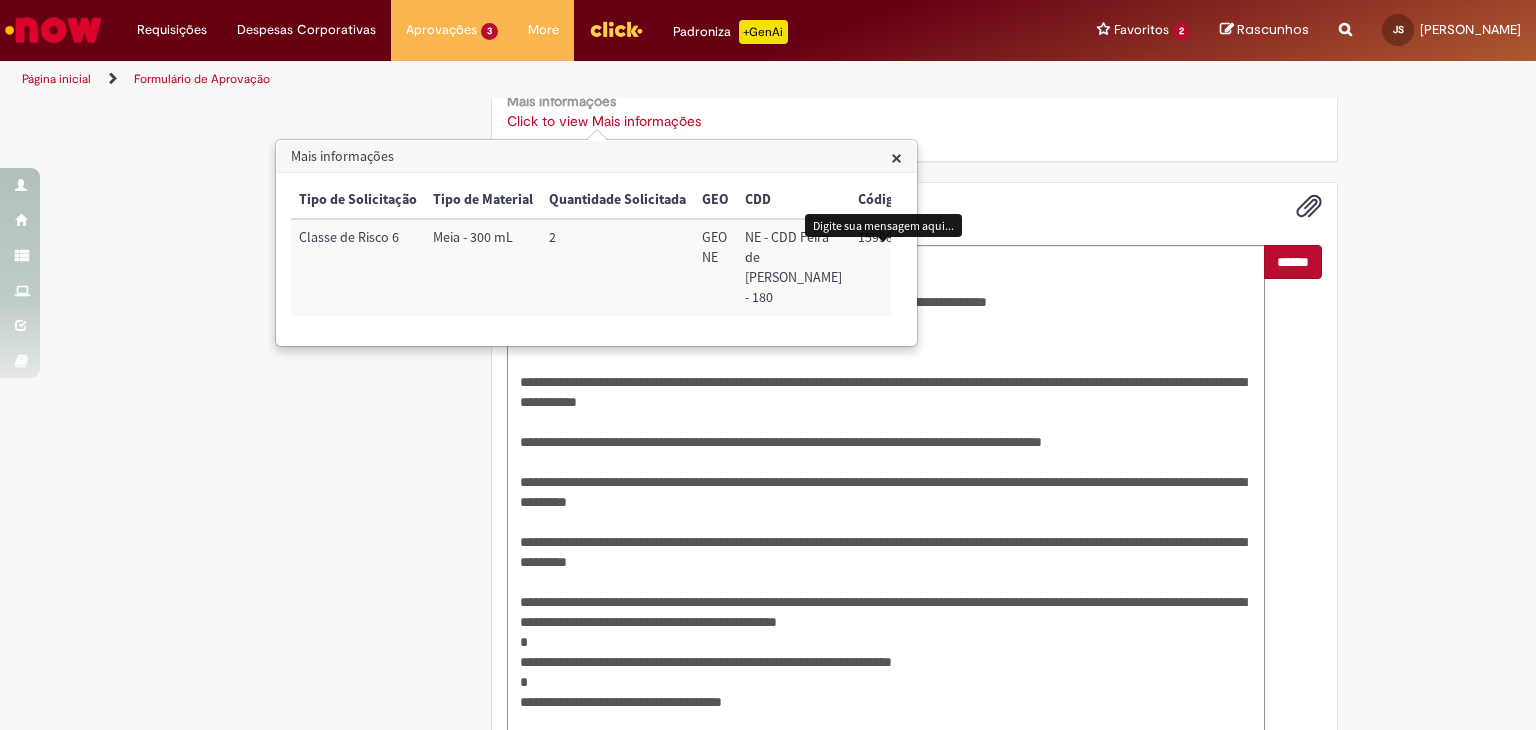 drag, startPoint x: 896, startPoint y: 154, endPoint x: 944, endPoint y: 171, distance: 50.92151 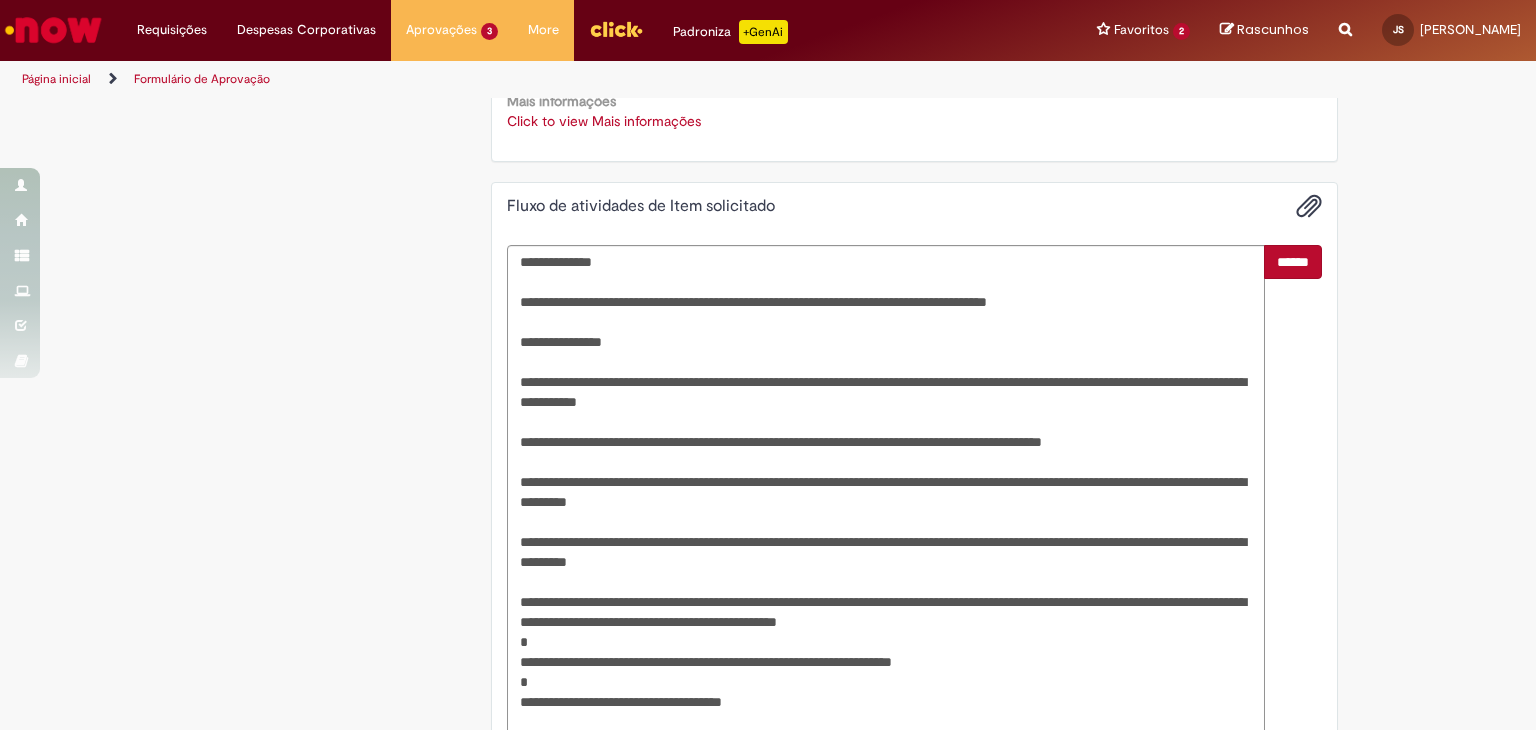 click on "******" at bounding box center [1293, 262] 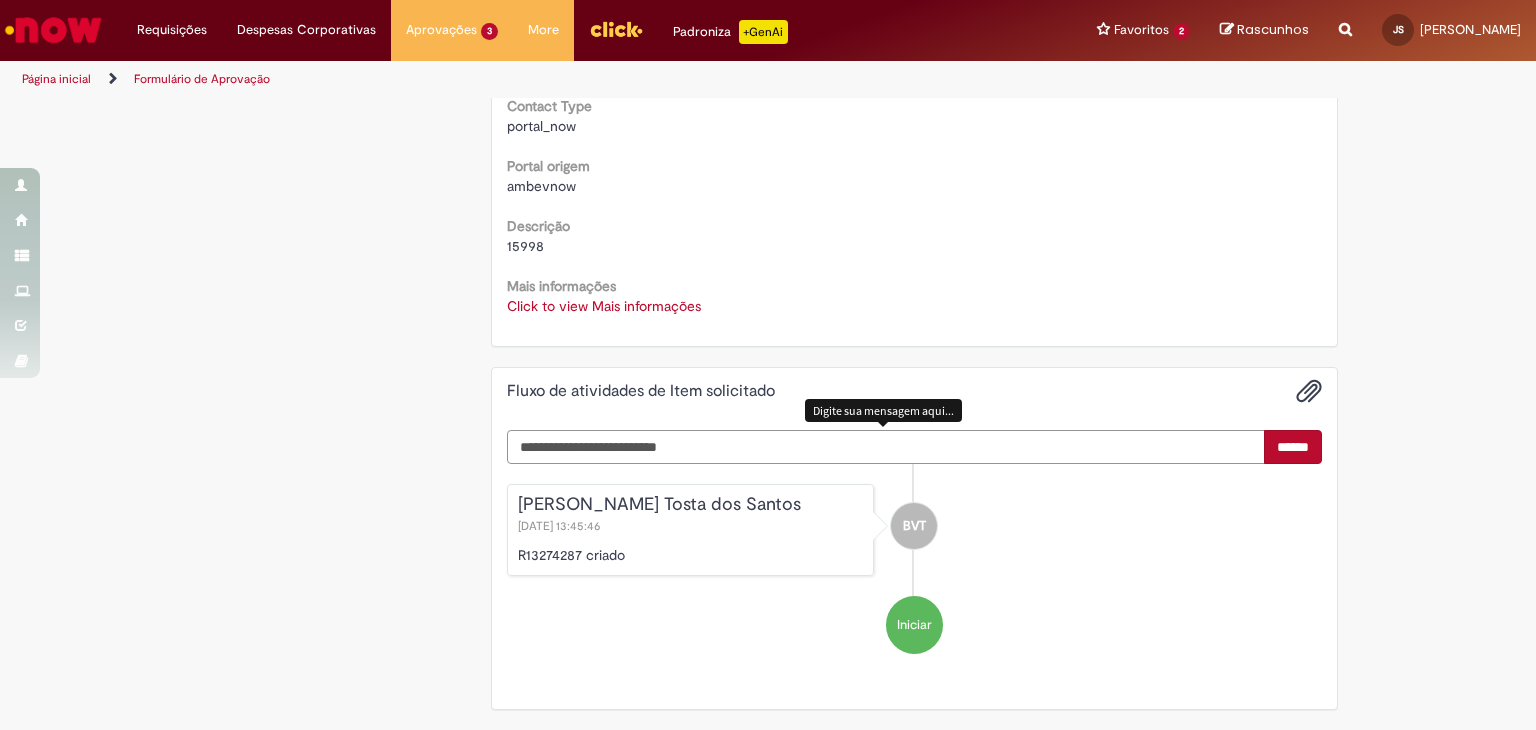 scroll, scrollTop: 930, scrollLeft: 0, axis: vertical 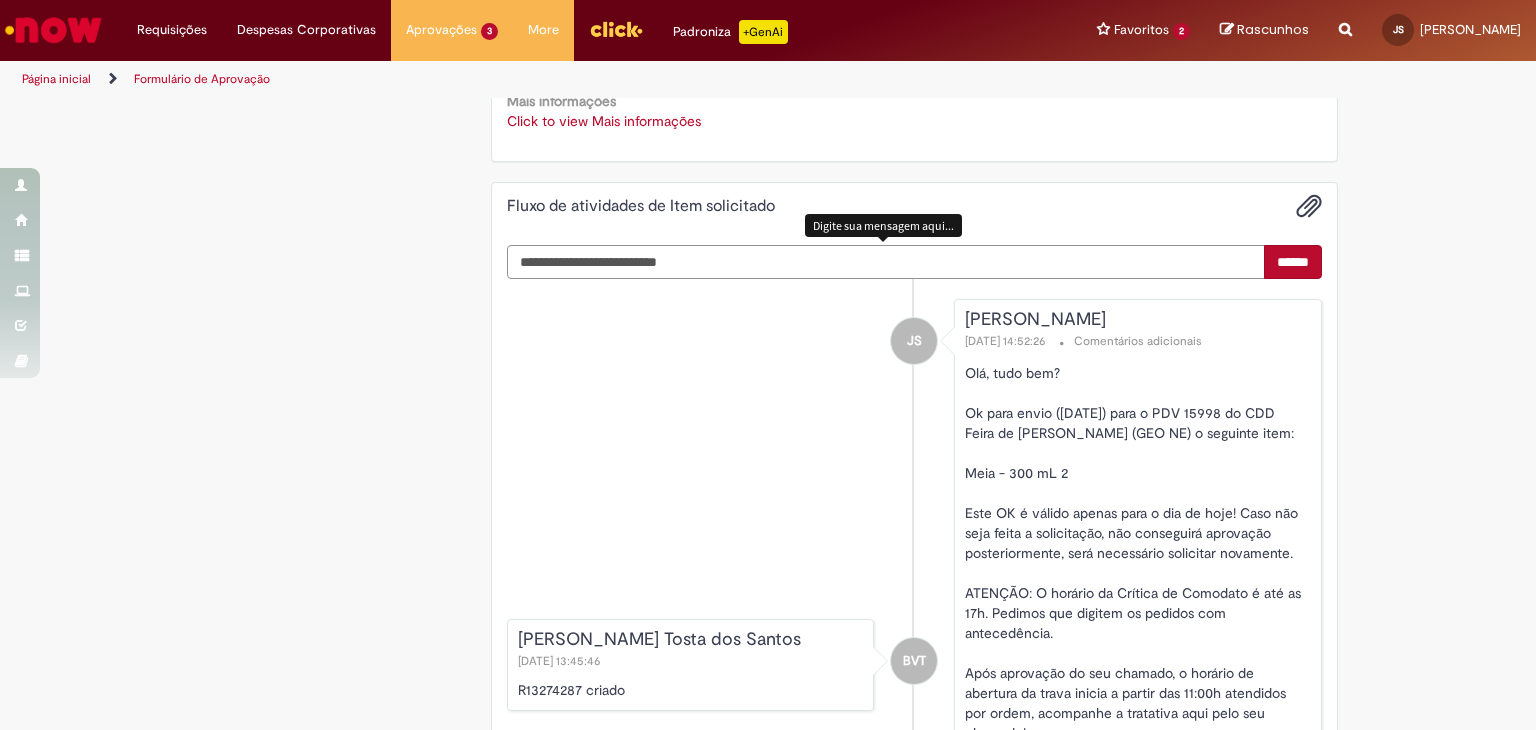 click at bounding box center (886, 262) 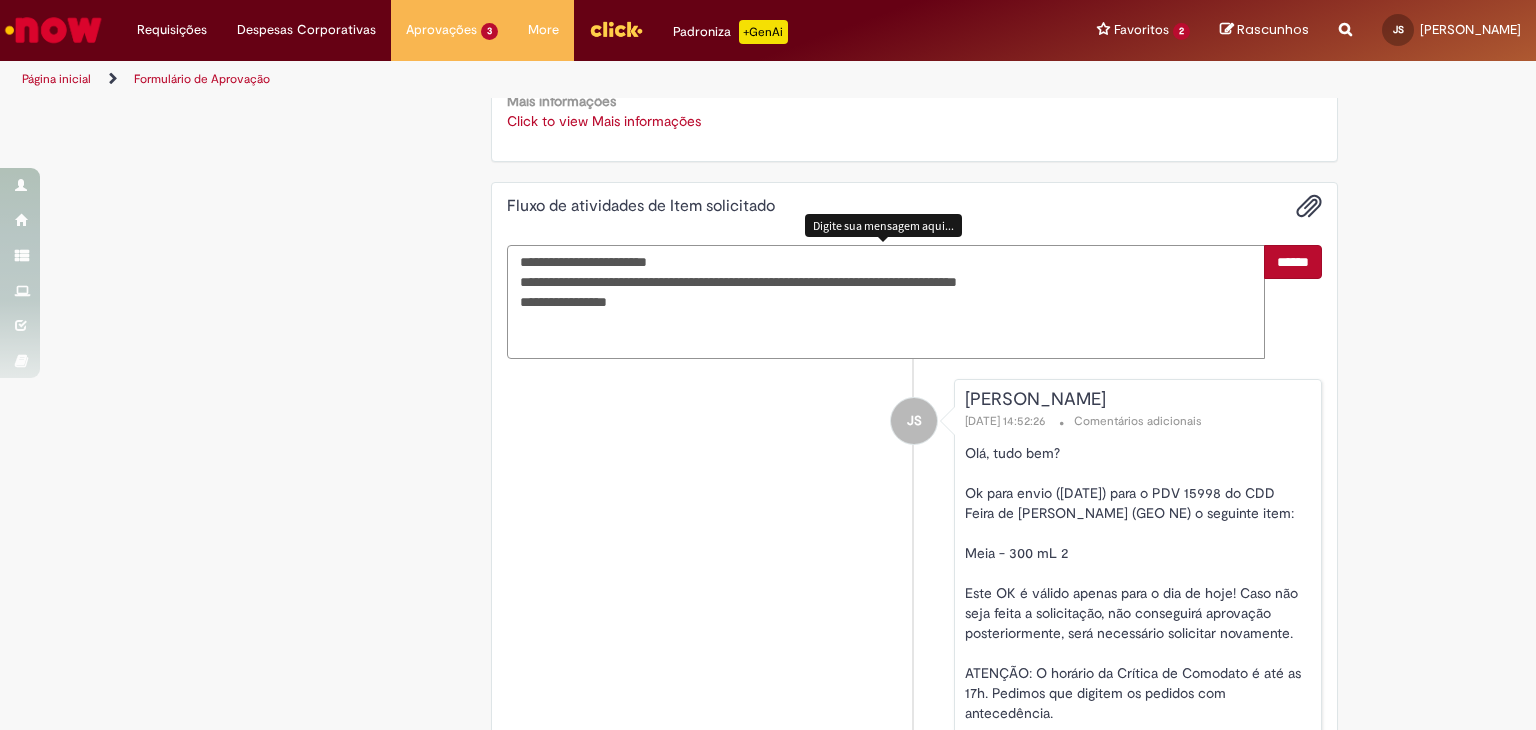 type on "**********" 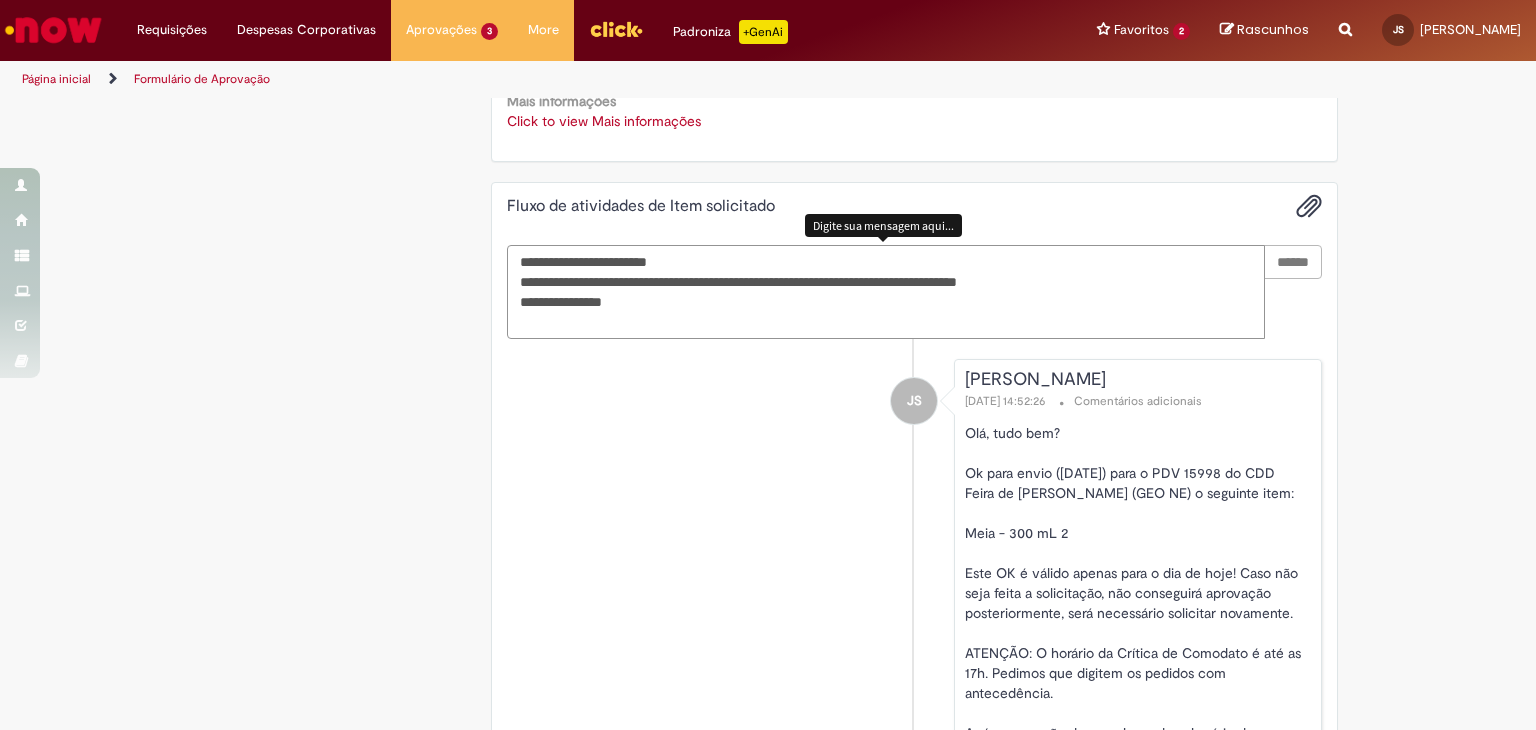 type 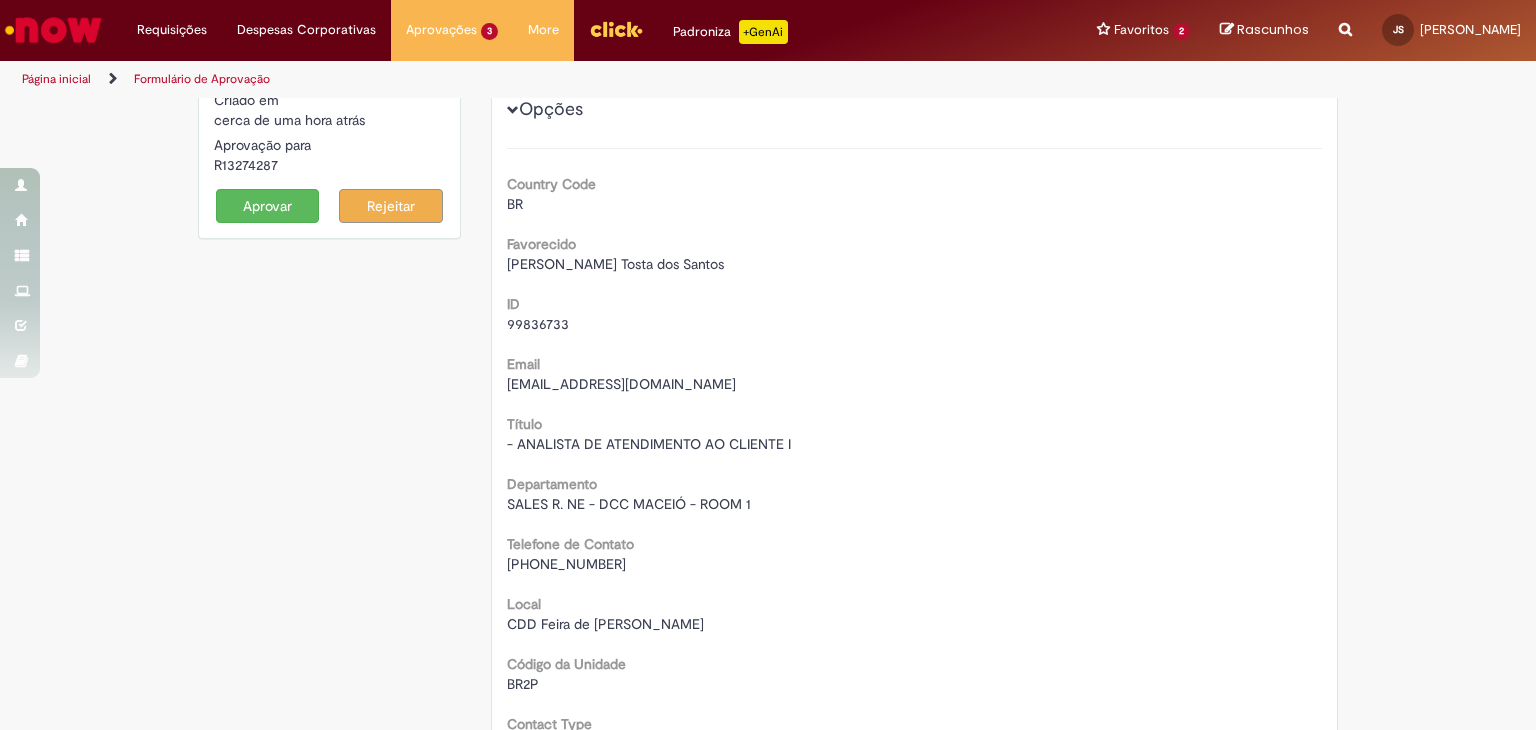 scroll, scrollTop: 0, scrollLeft: 0, axis: both 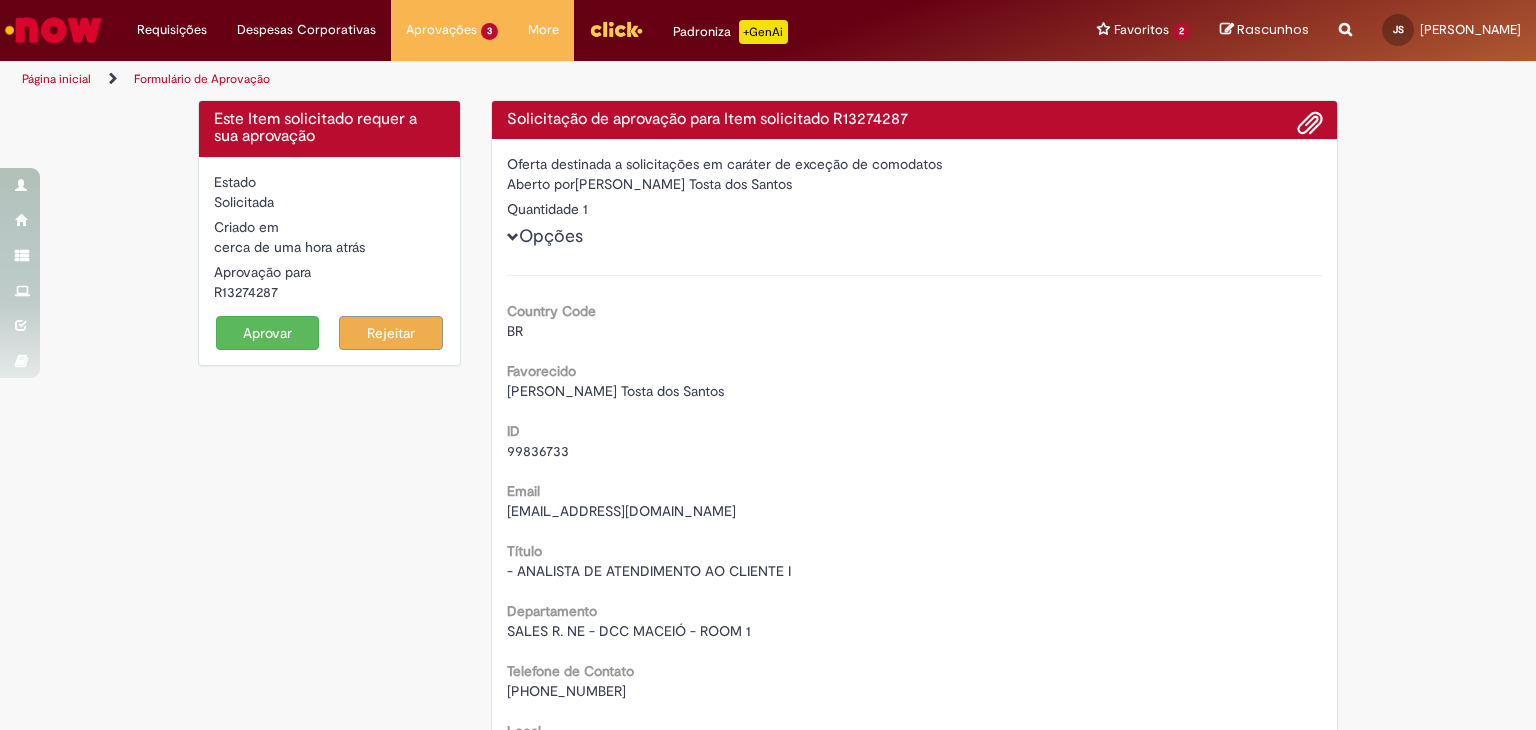 click on "Aprovar" at bounding box center [268, 333] 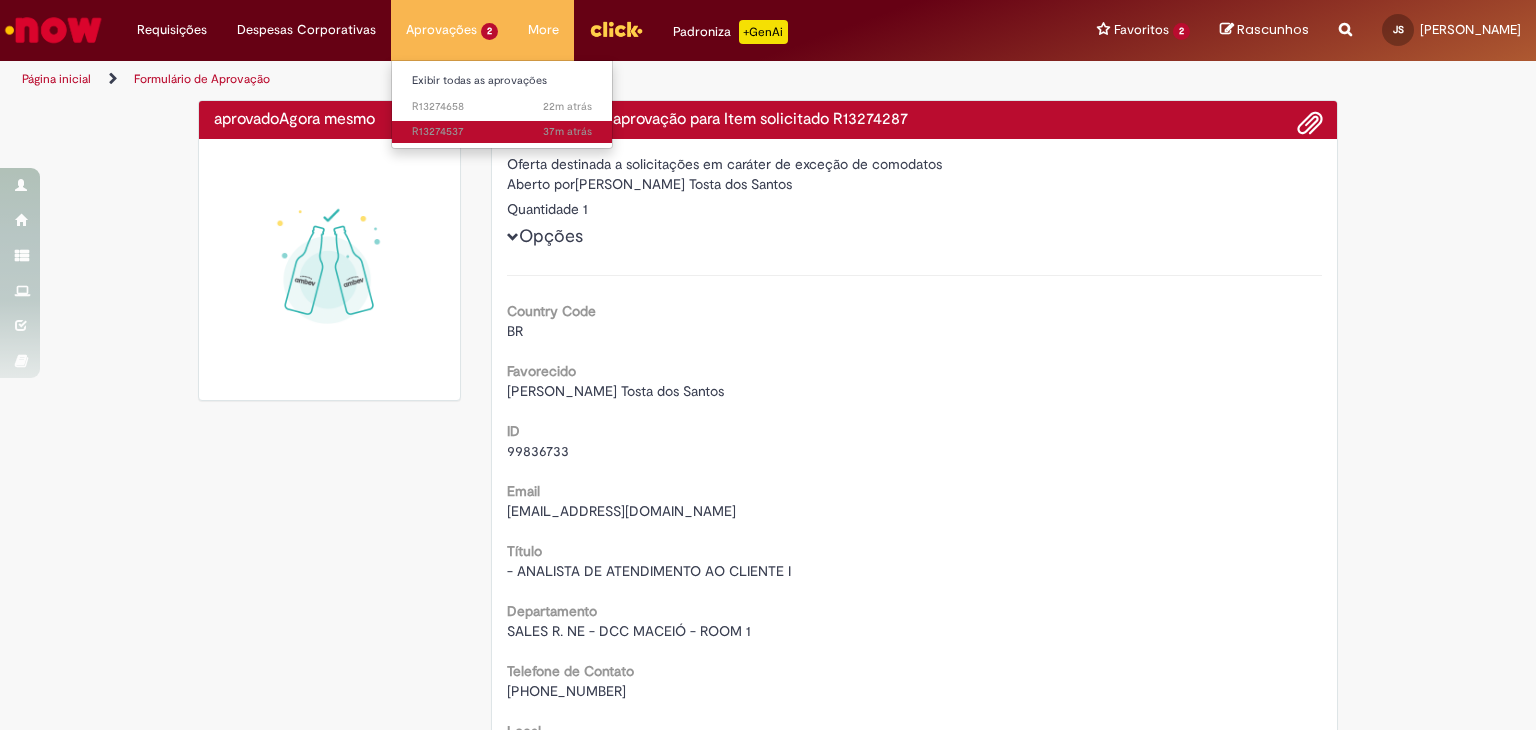 click on "37m atrás 37 minutos atrás  R13274537" at bounding box center [502, 132] 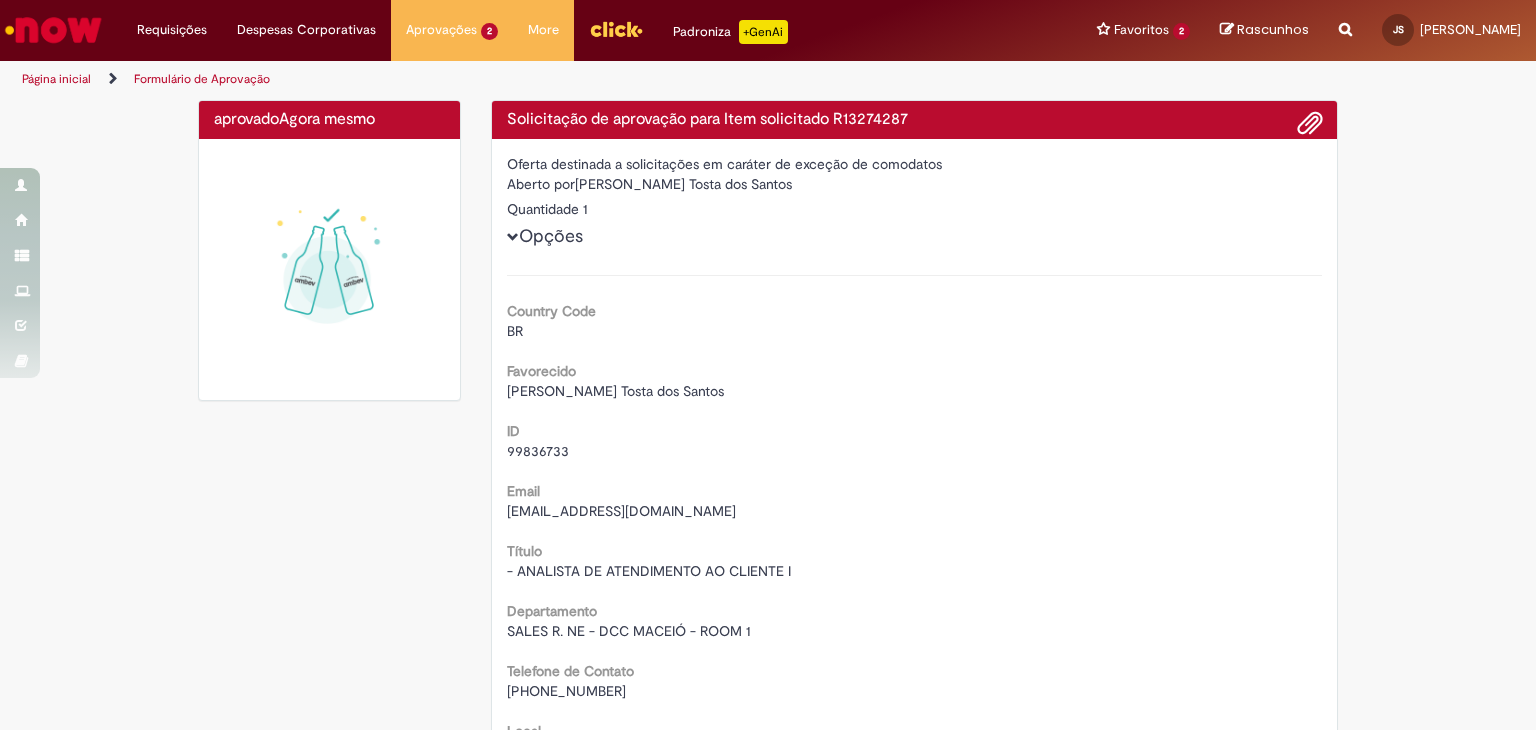 scroll, scrollTop: 100, scrollLeft: 0, axis: vertical 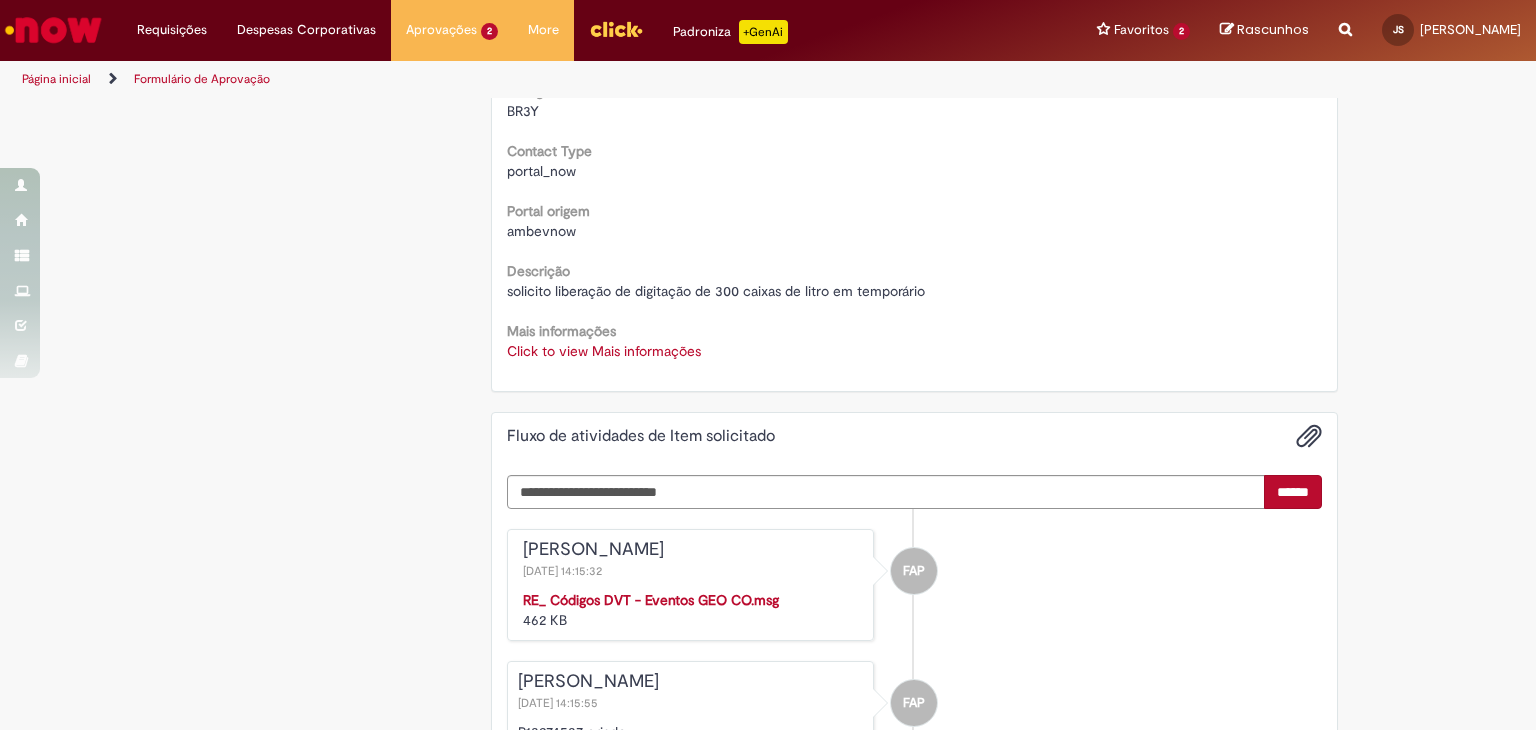 click on "Click to view Mais informações" at bounding box center (604, 351) 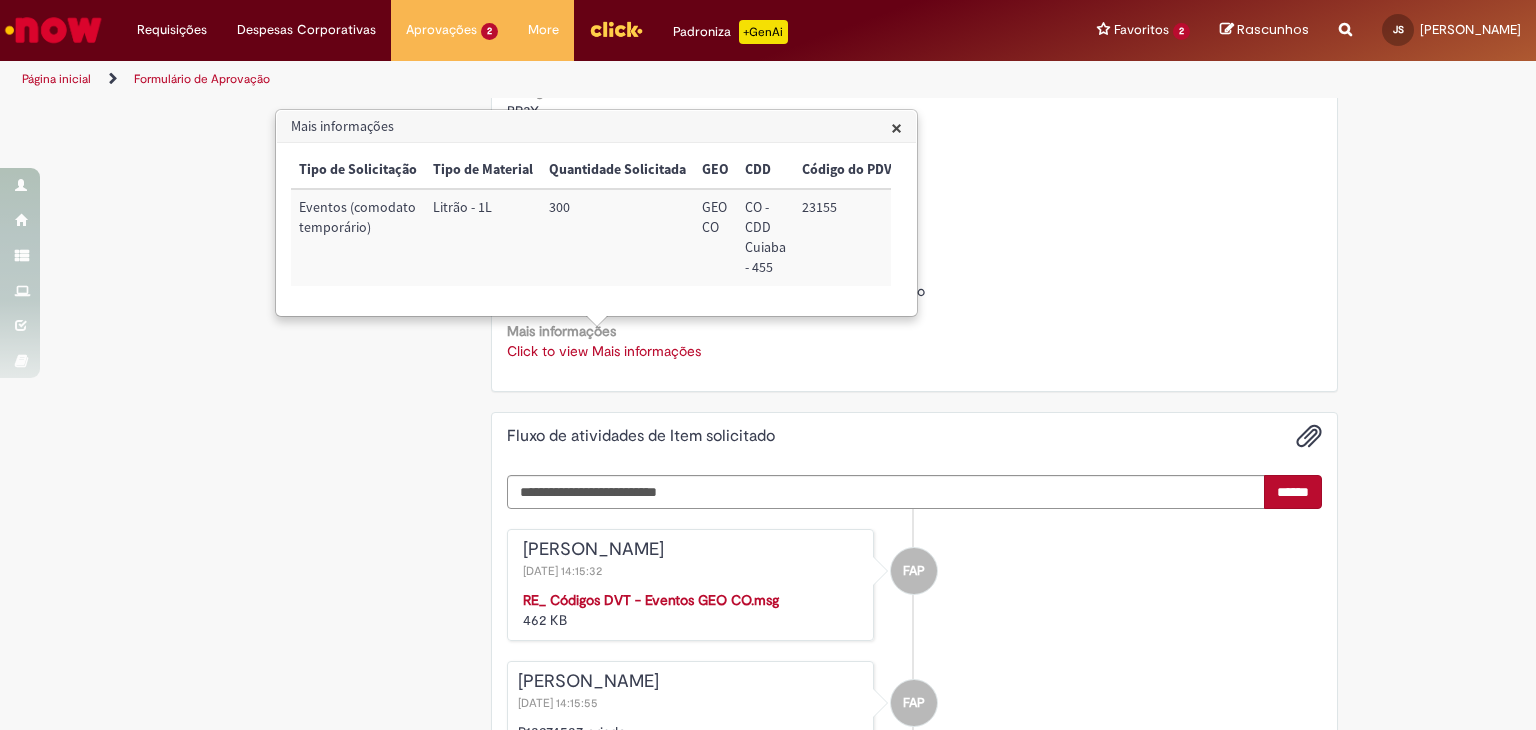 click on "23155" at bounding box center [847, 237] 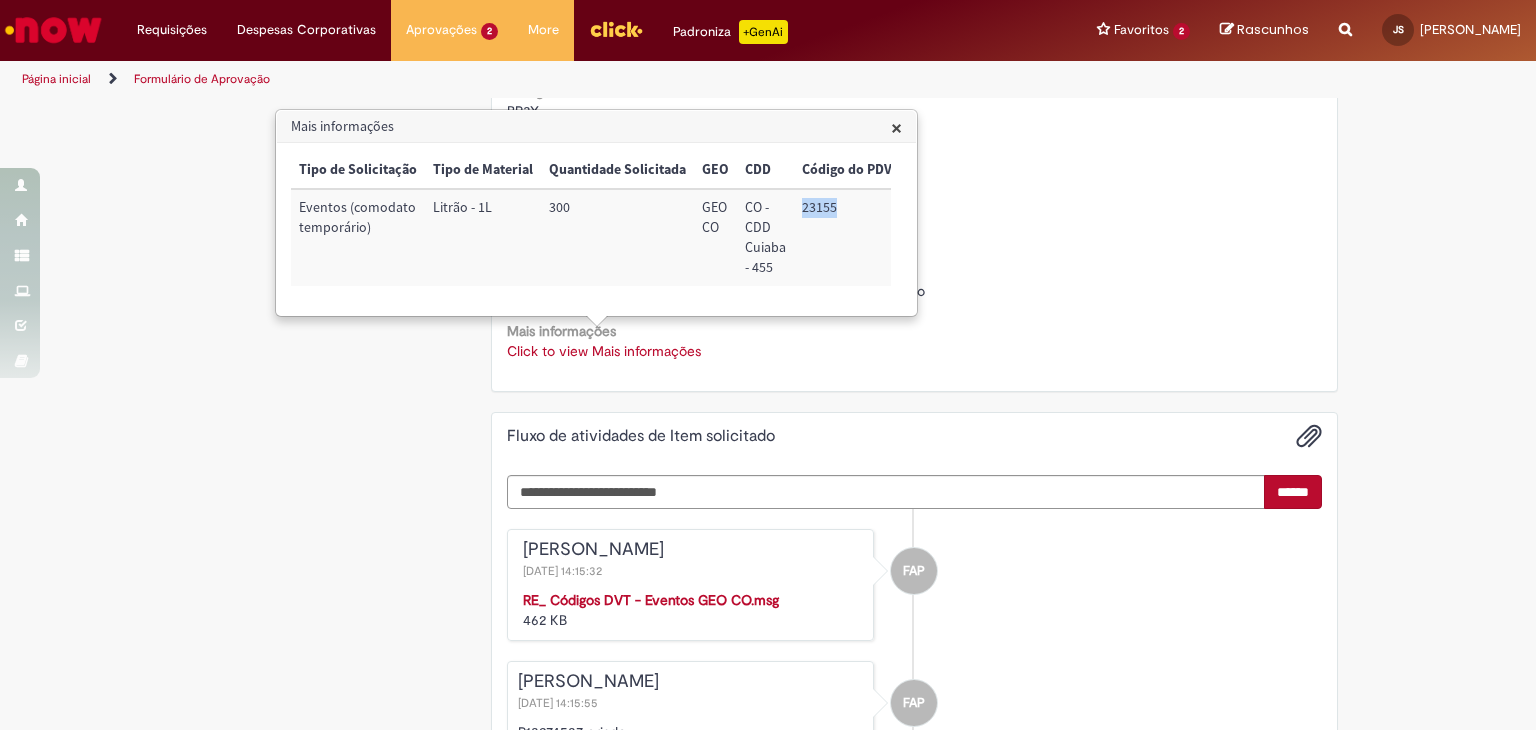 click on "23155" at bounding box center [847, 237] 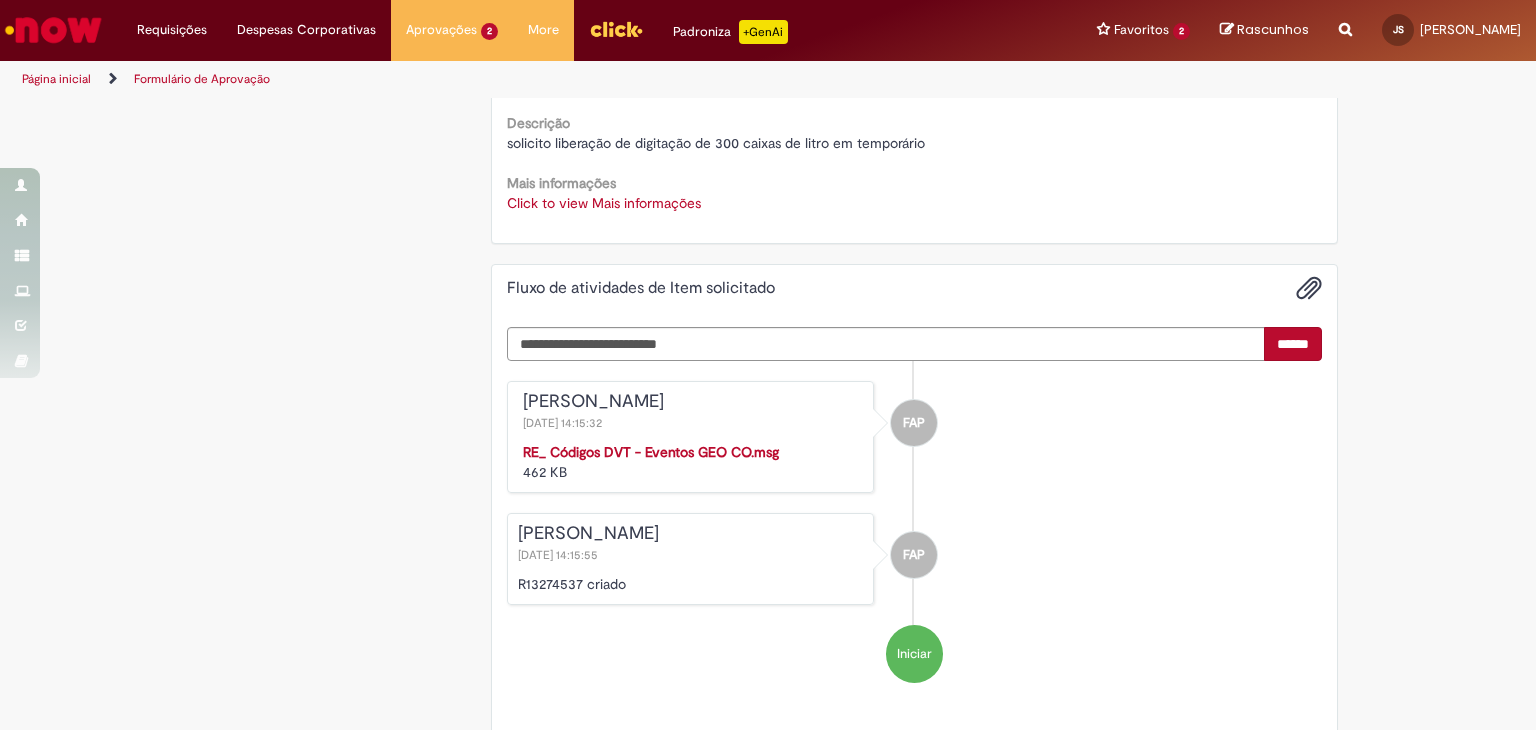 scroll, scrollTop: 874, scrollLeft: 0, axis: vertical 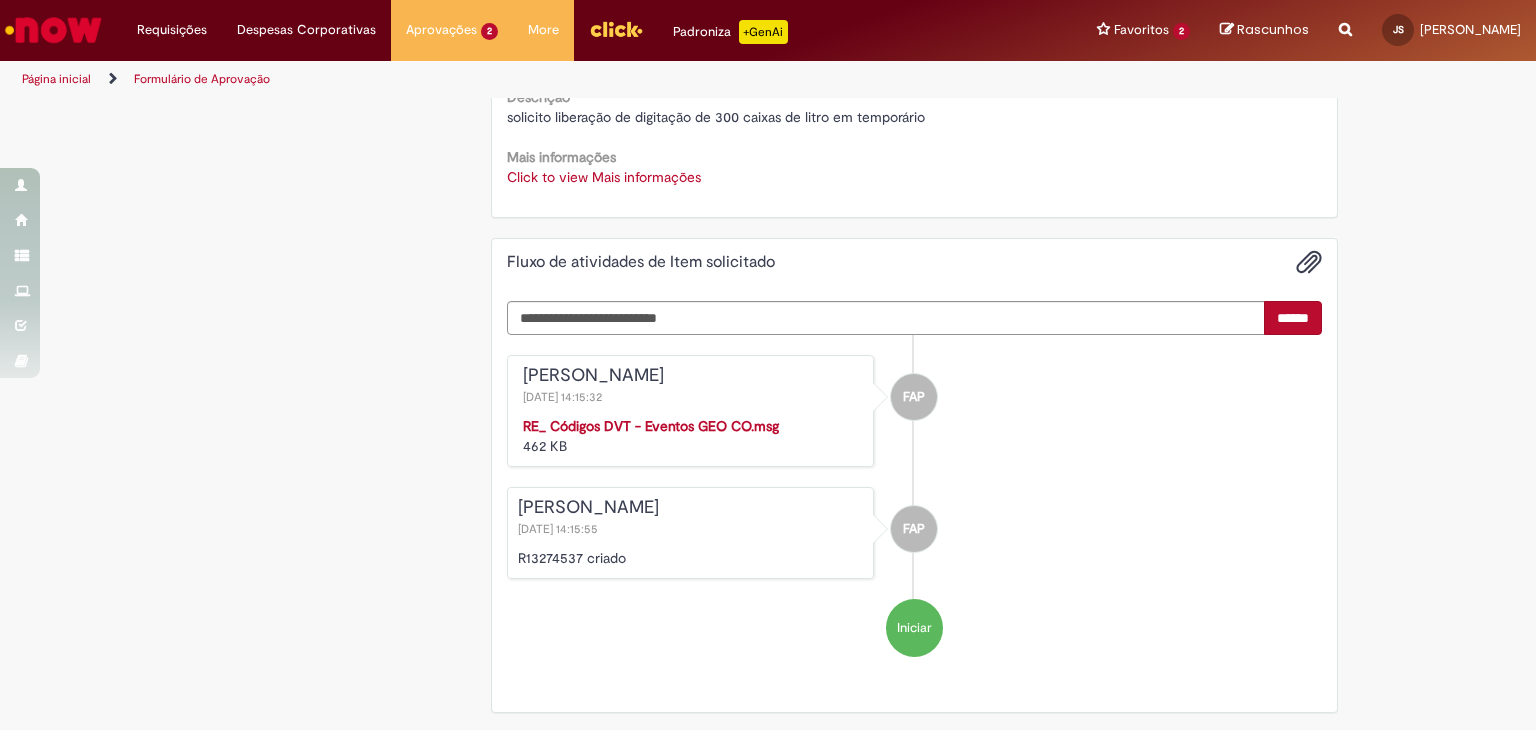 click on "RE_ Códigos DVT - Eventos GEO CO.msg" at bounding box center (651, 426) 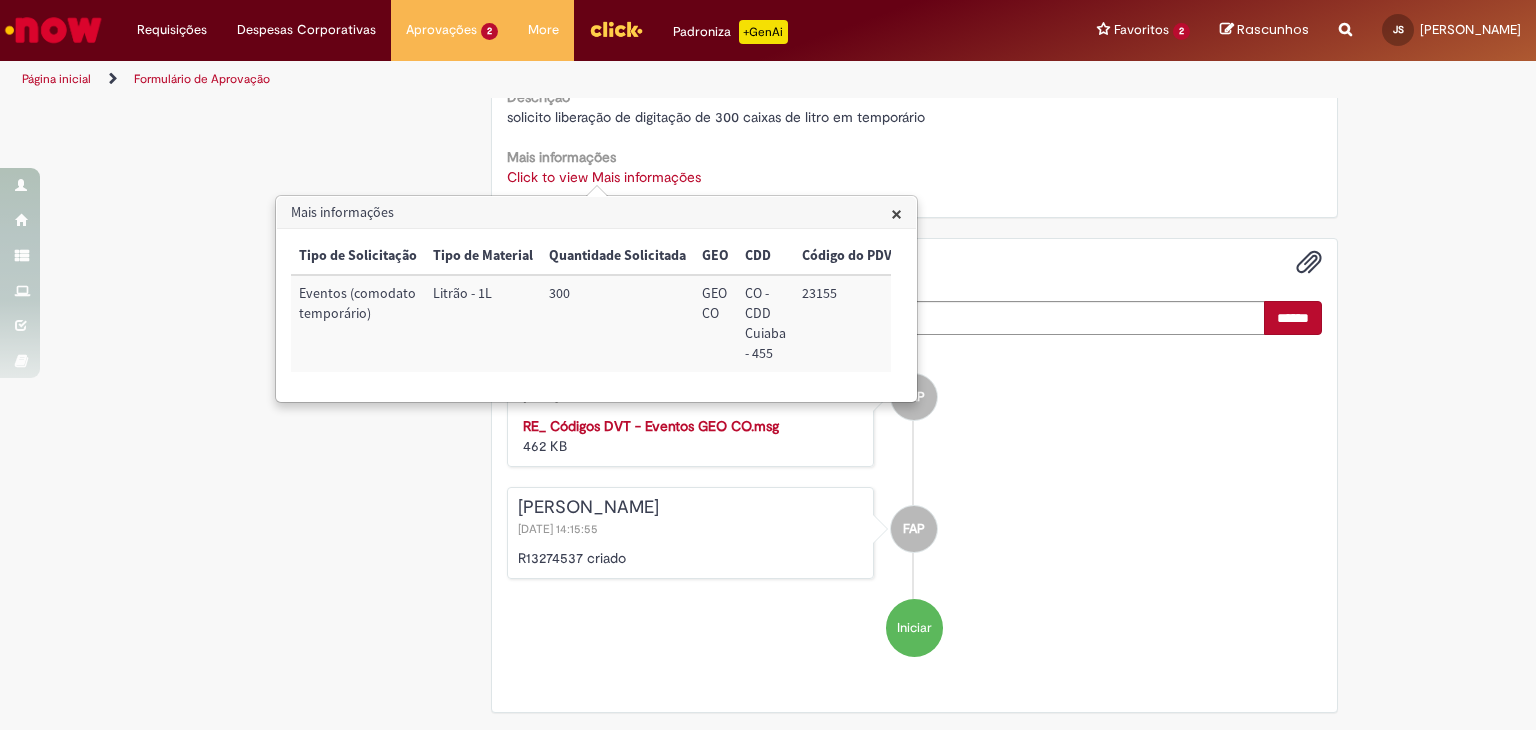 click on "Este Item solicitado requer a sua aprovação
Estado
Solicitada
Criado em
40m atrás 40 minutos atrás
Aprovação para
R13274537
Aprovar
Rejeitar
Solicitação de aprovação para Item solicitado R13274537
Oferta destinada a solicitações em caráter de exceção de comodatos
Aberto por  Felipe Augusto Portela Moreira
Quantidade 1
Opções
Country Code
BR
Favorecido
Felipe Augusto Portela Moreira
ID
99804526
Email
99804526@ambev.com.br
Título
Departamento" at bounding box center (768, -21) 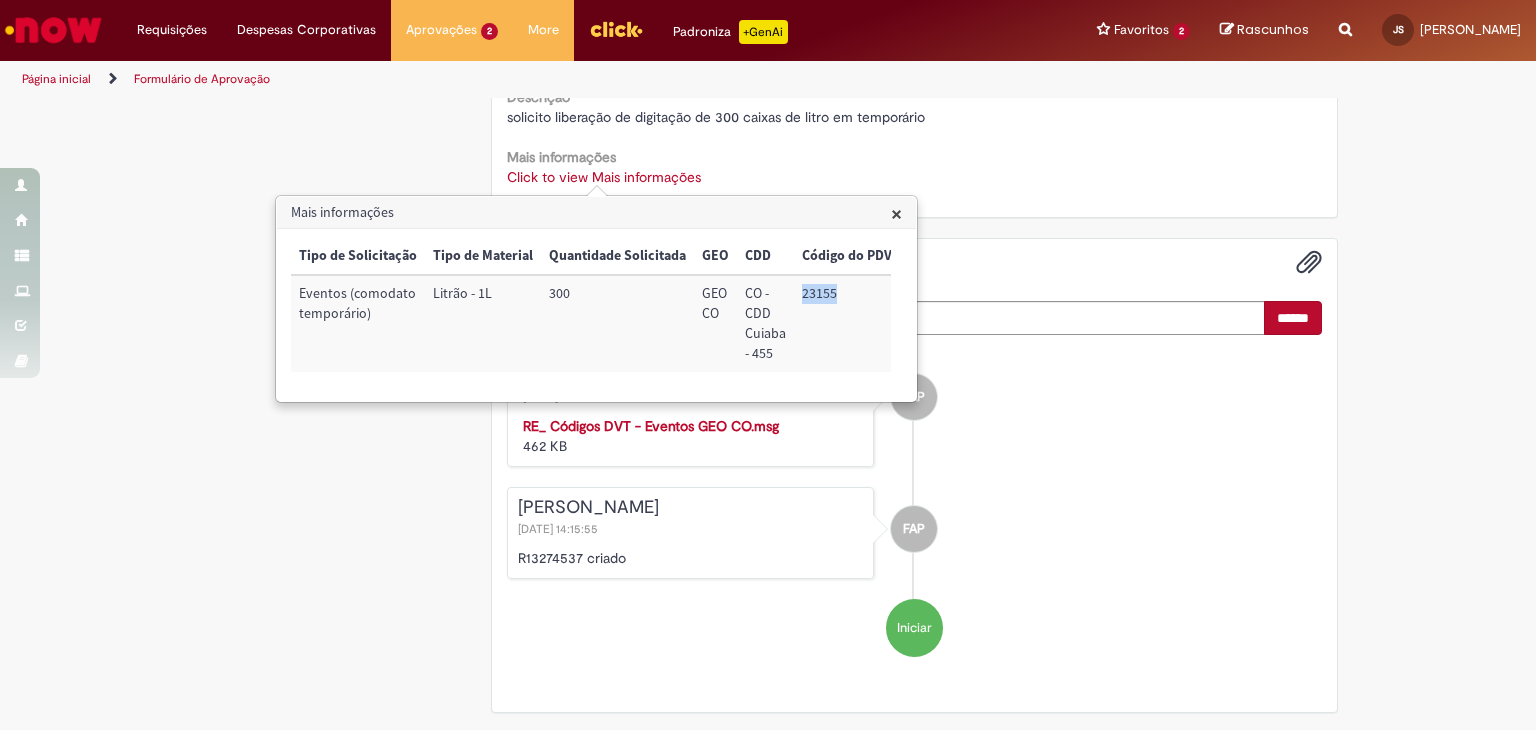 click on "23155" at bounding box center (847, 323) 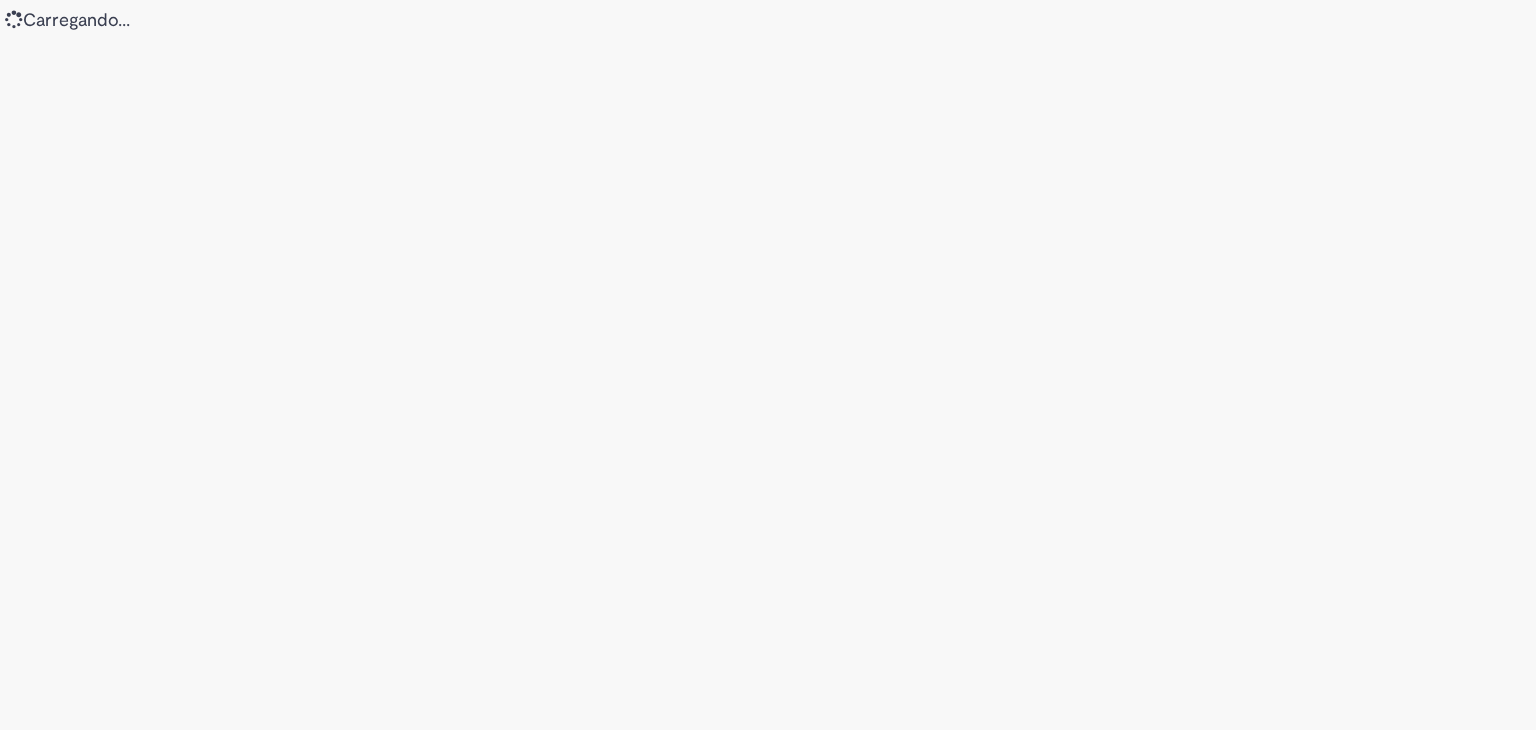 scroll, scrollTop: 0, scrollLeft: 0, axis: both 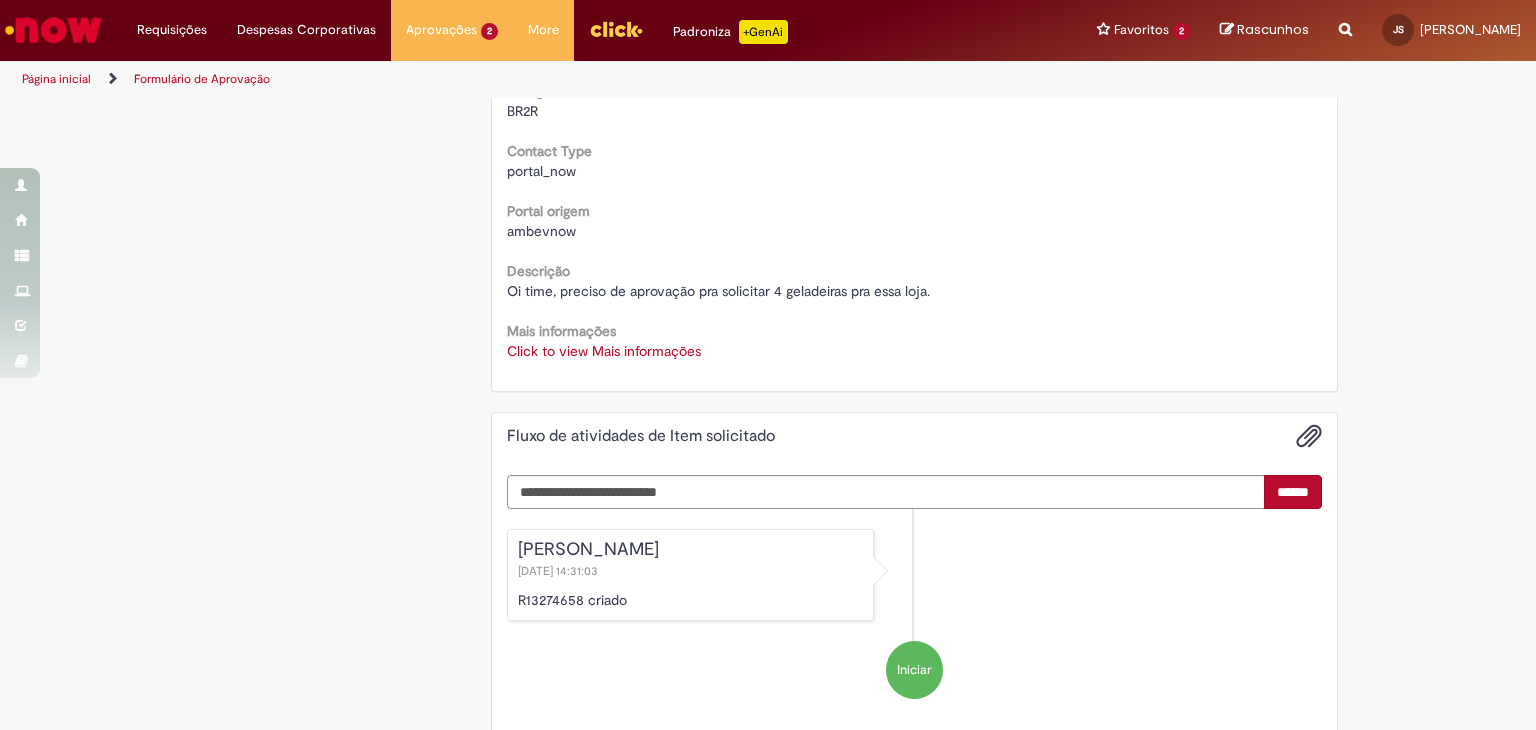 click on "Click to view Mais informações" at bounding box center (604, 351) 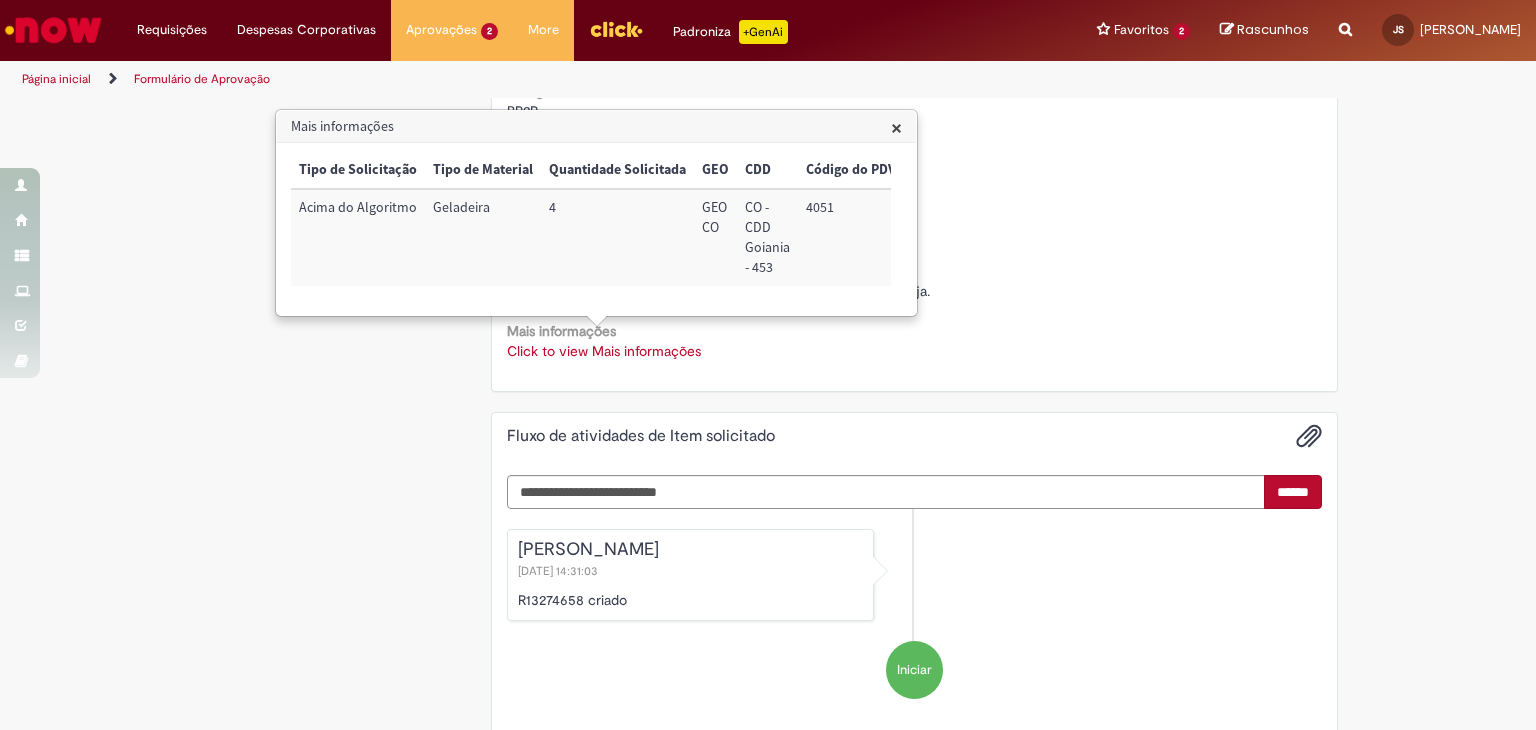 click on "4051" at bounding box center (851, 237) 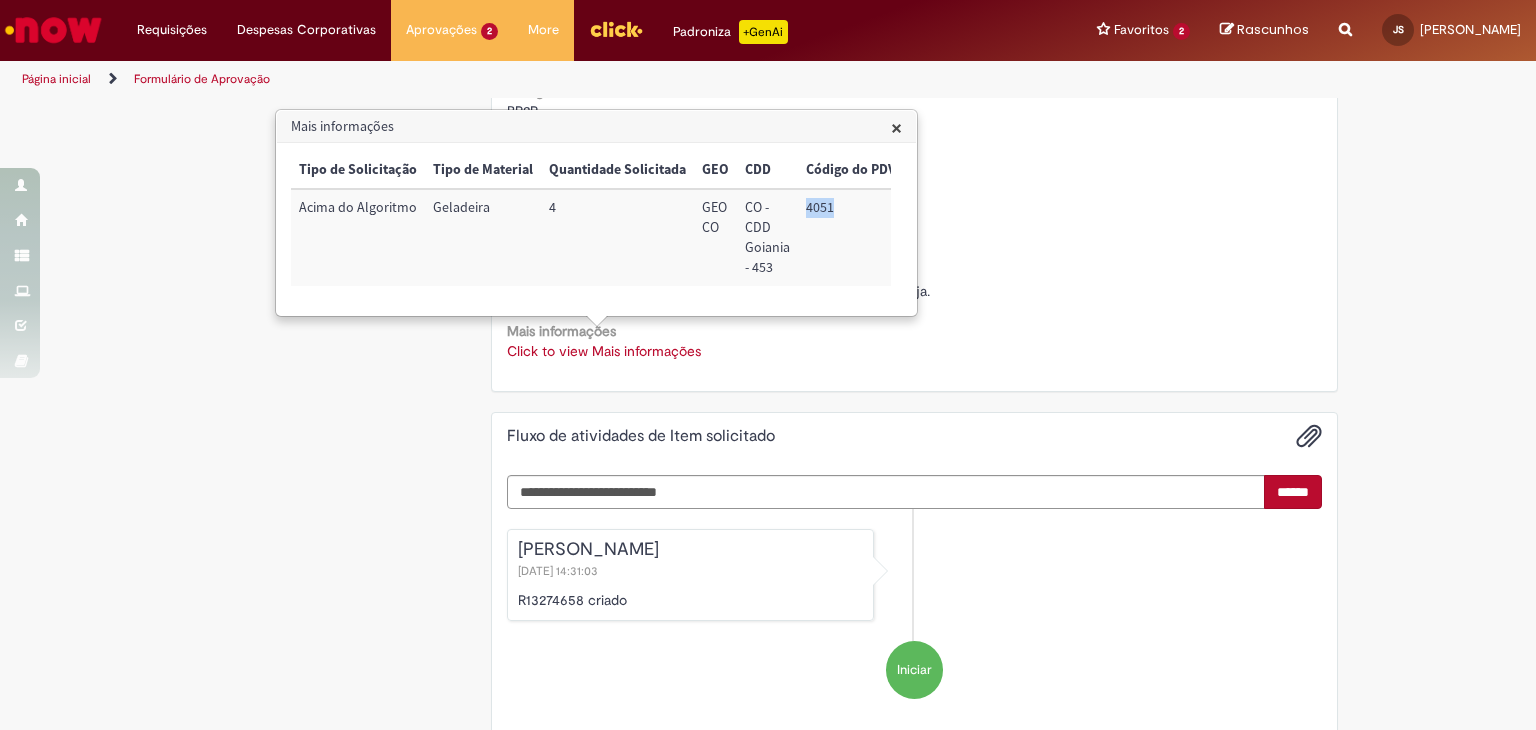 click on "4051" at bounding box center [851, 237] 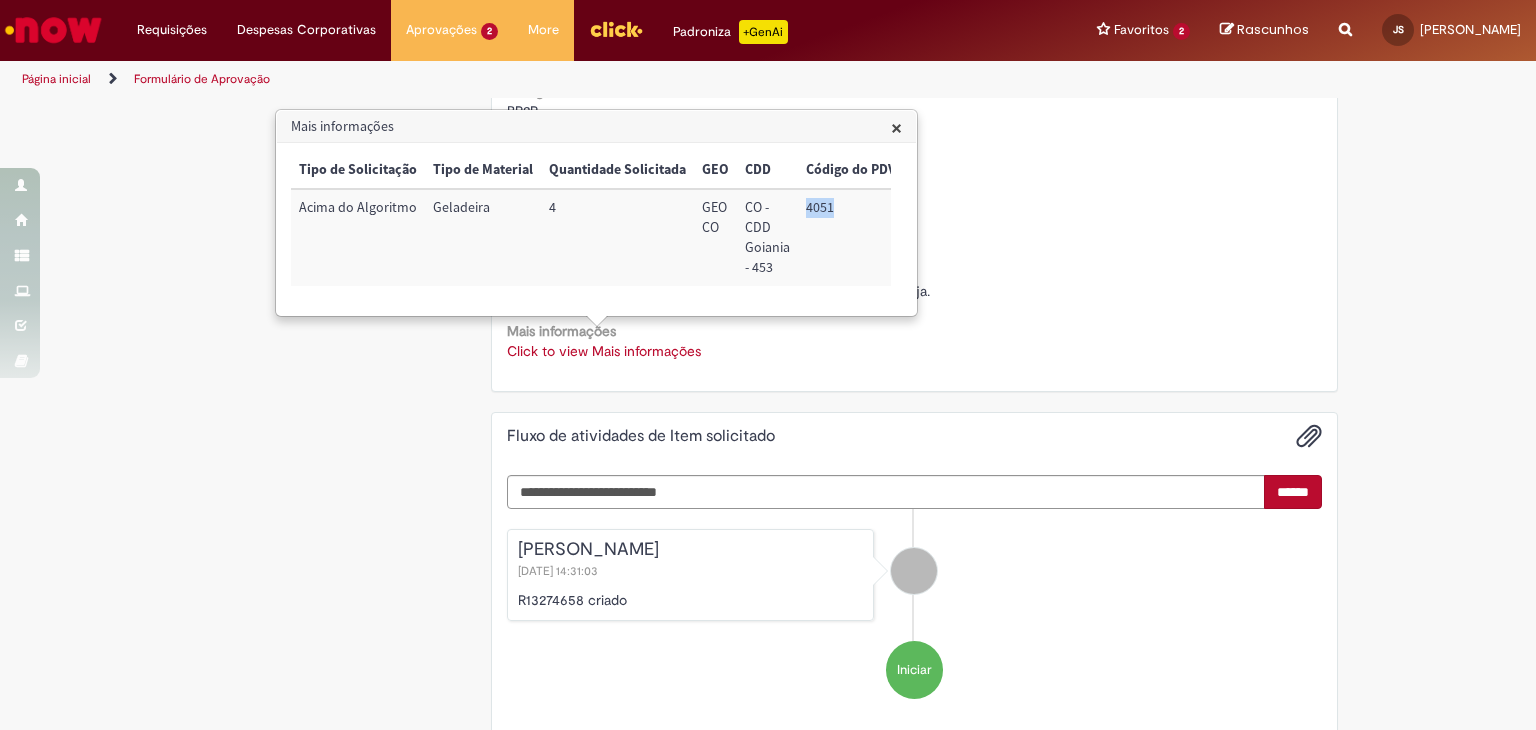 copy on "4051" 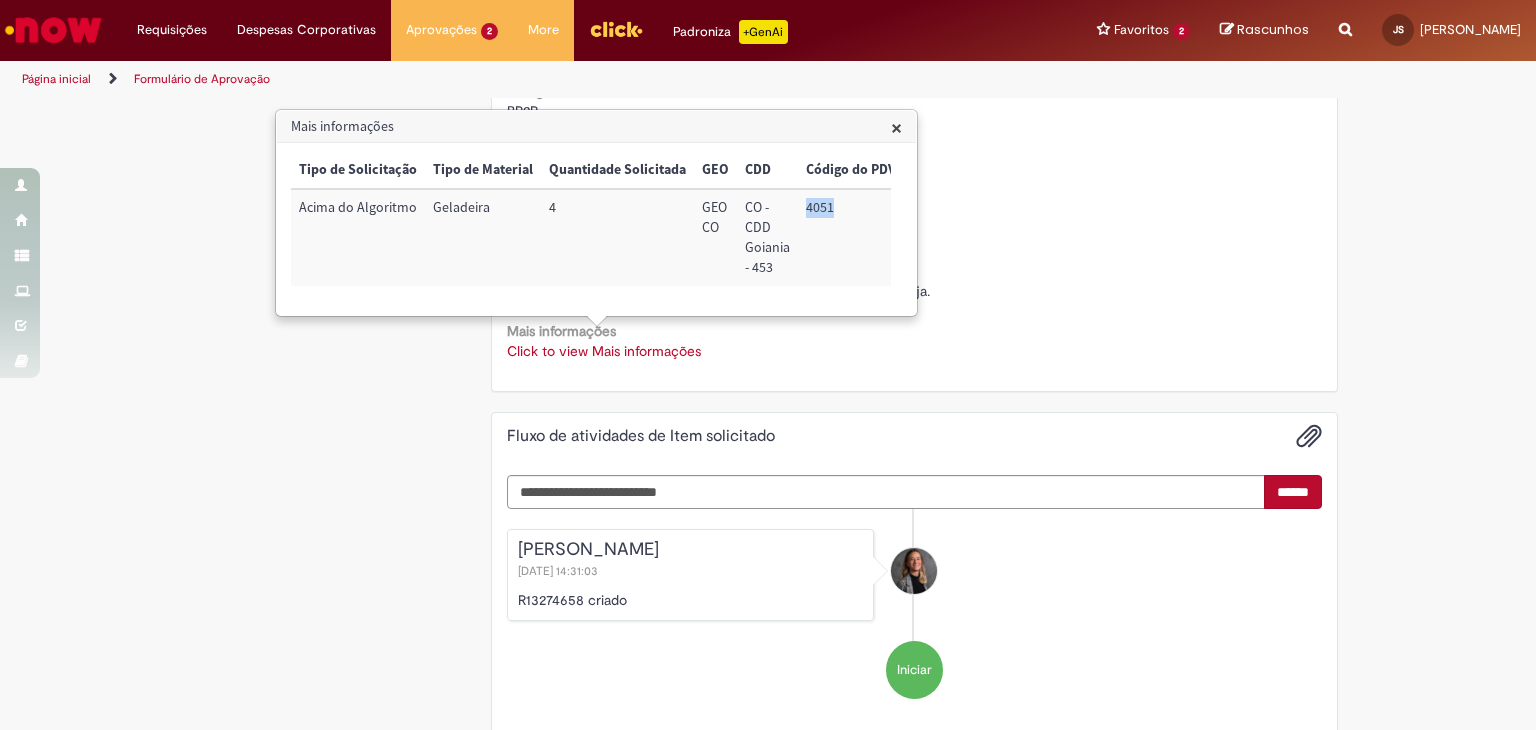 copy on "4051" 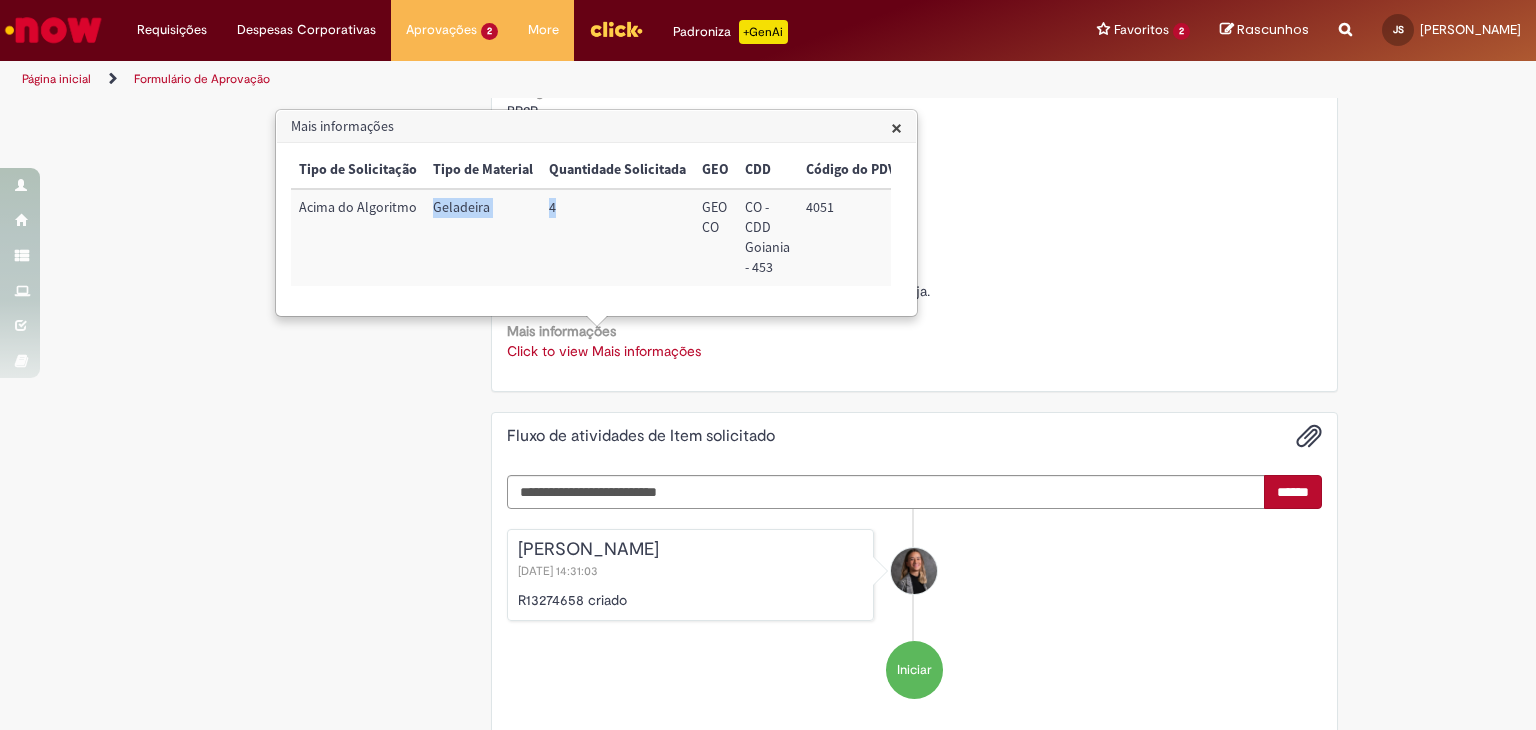 drag, startPoint x: 538, startPoint y: 206, endPoint x: 426, endPoint y: 217, distance: 112.53888 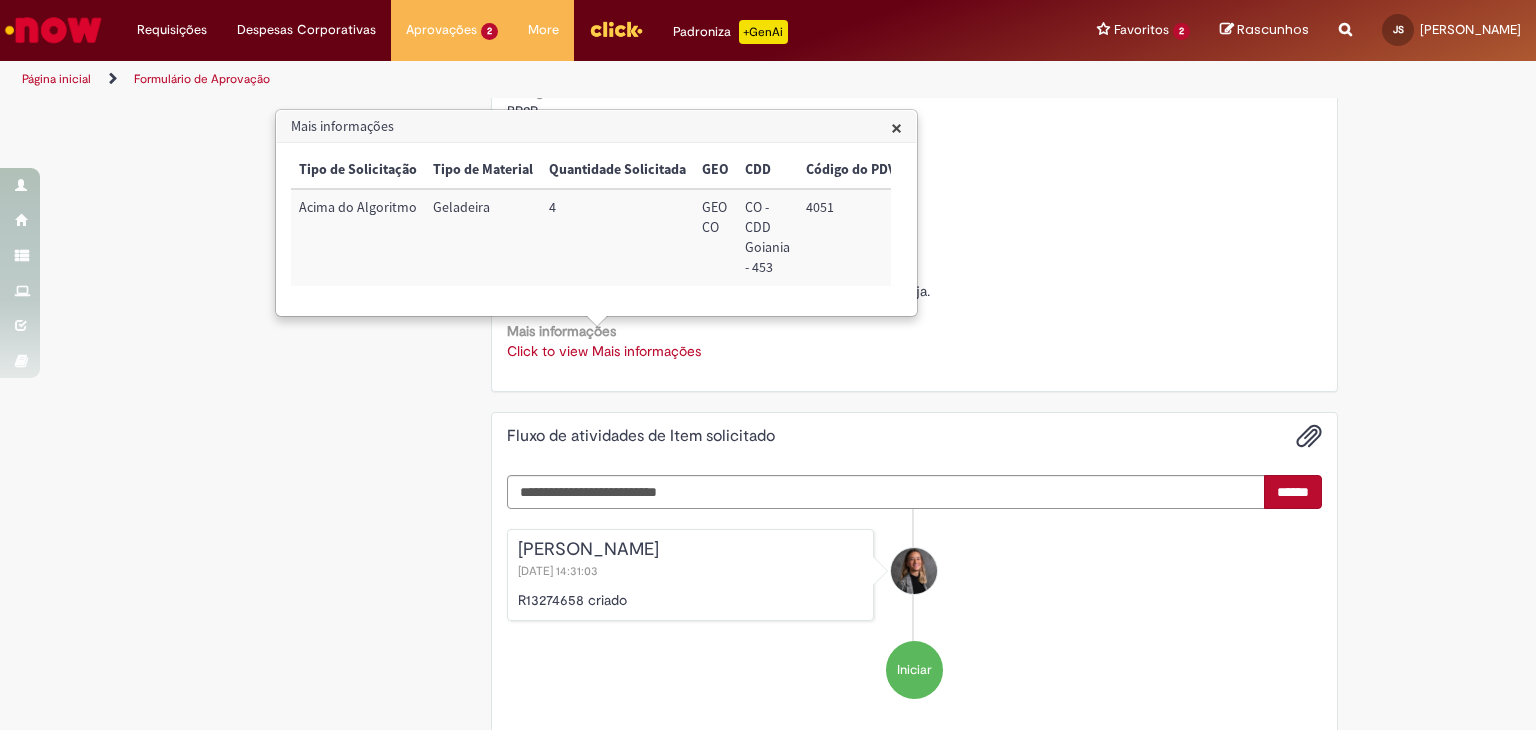 drag, startPoint x: 280, startPoint y: 501, endPoint x: 335, endPoint y: 495, distance: 55.326305 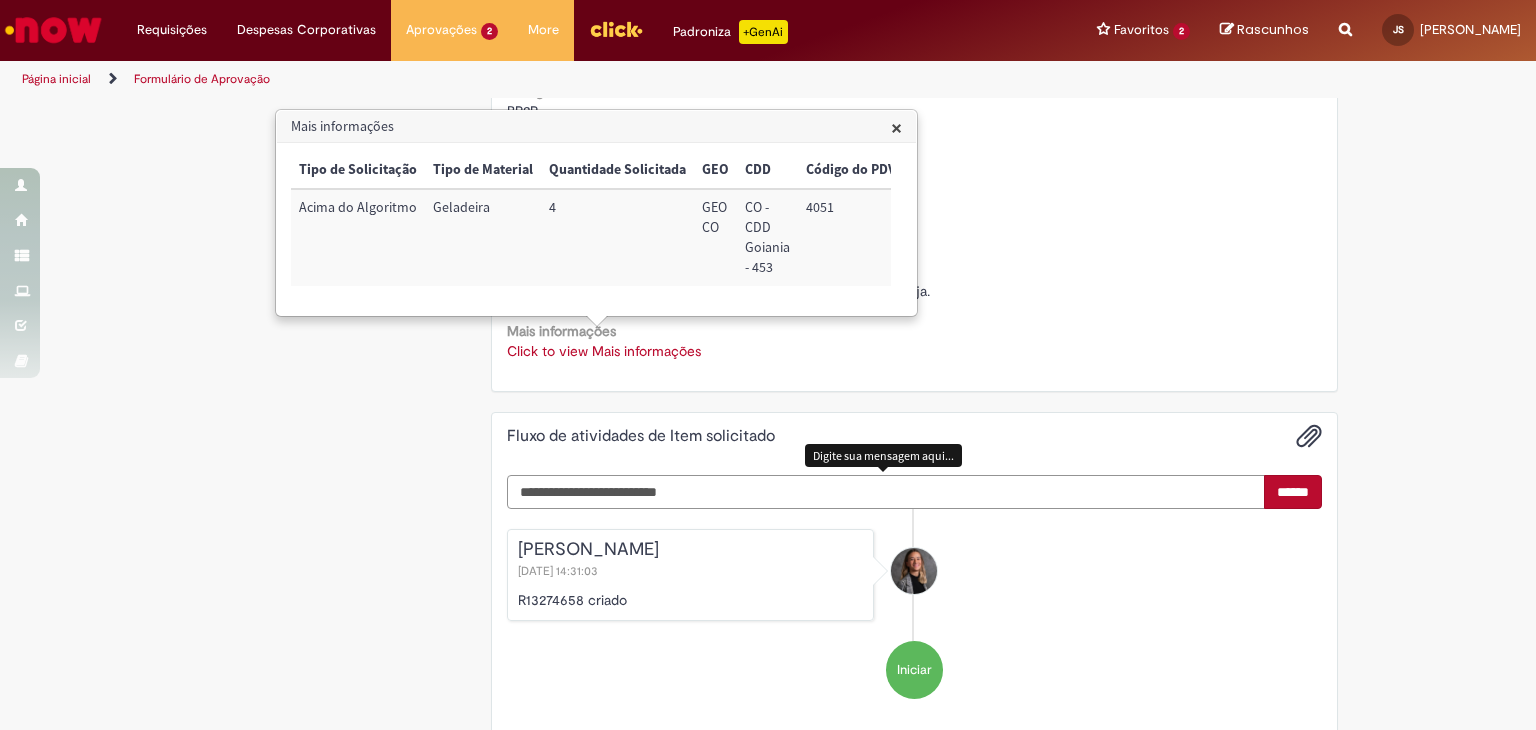 click at bounding box center (886, 492) 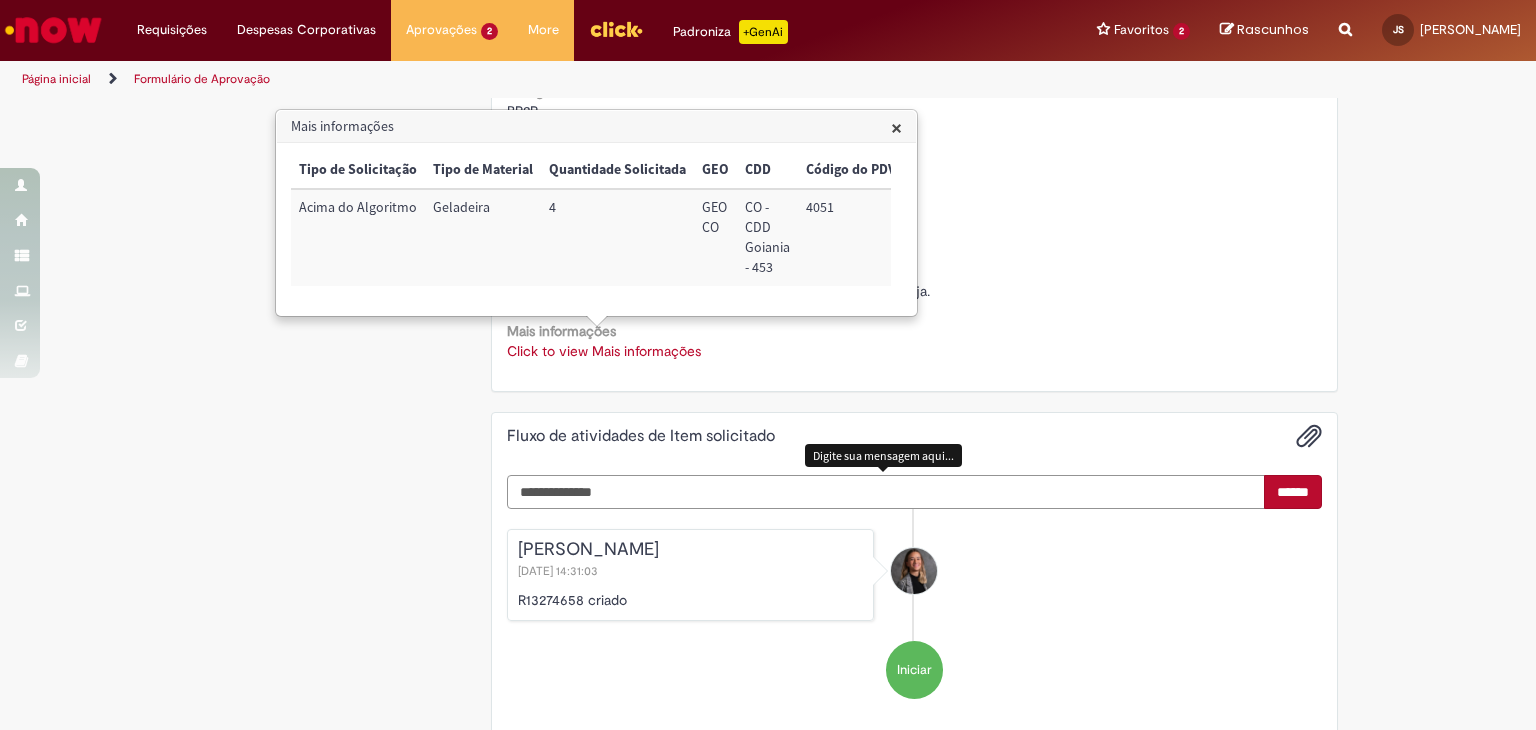 scroll, scrollTop: 930, scrollLeft: 0, axis: vertical 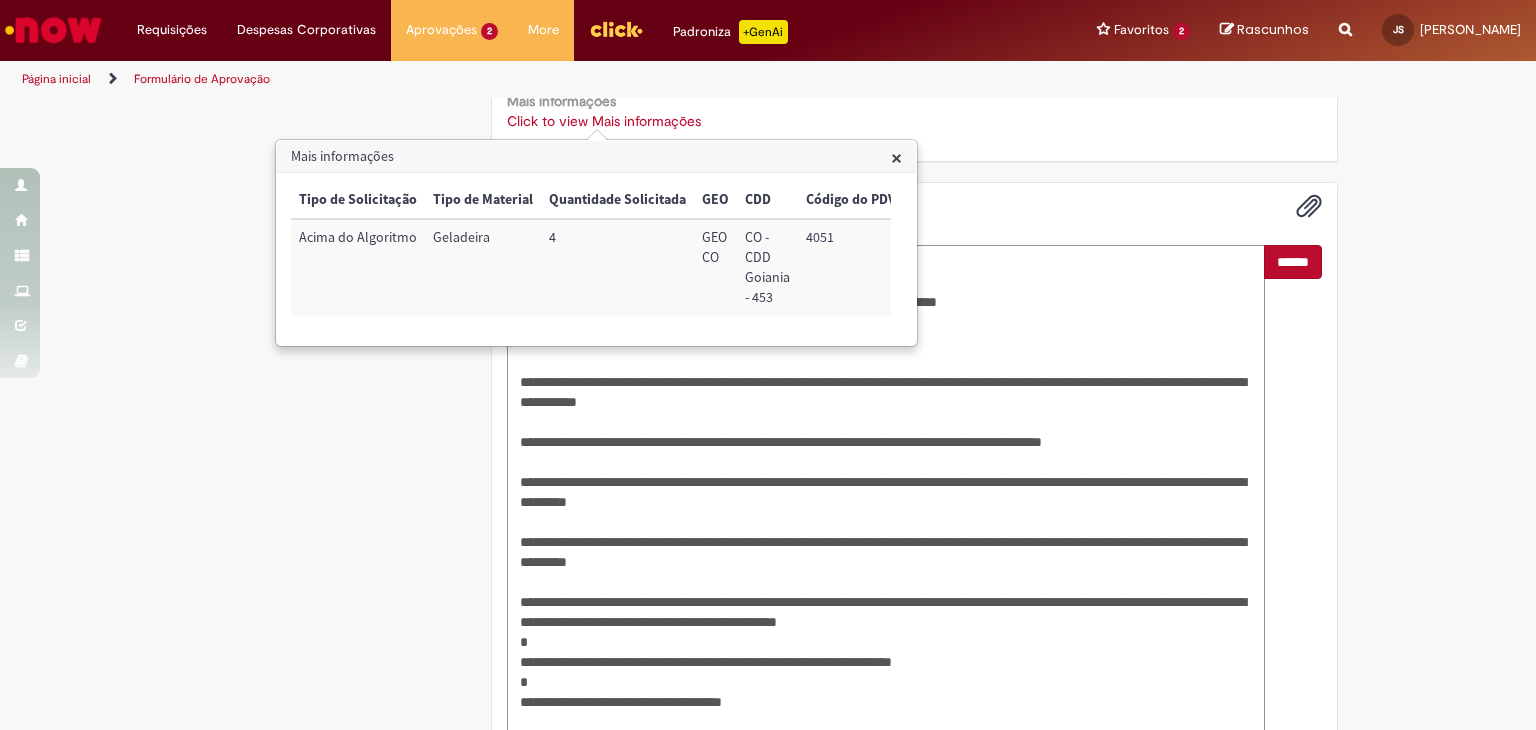 type on "**********" 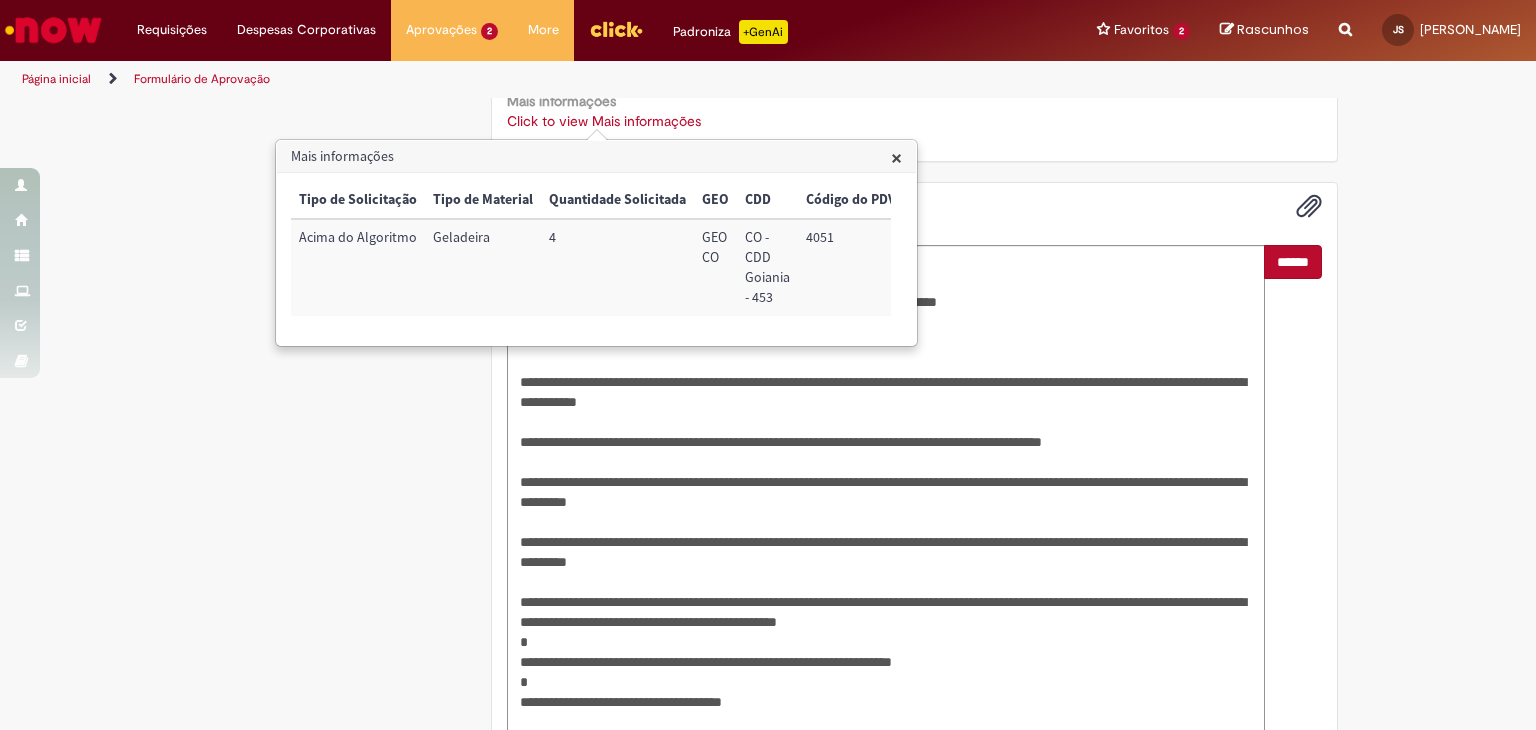 click on "Mais informações" at bounding box center (596, 157) 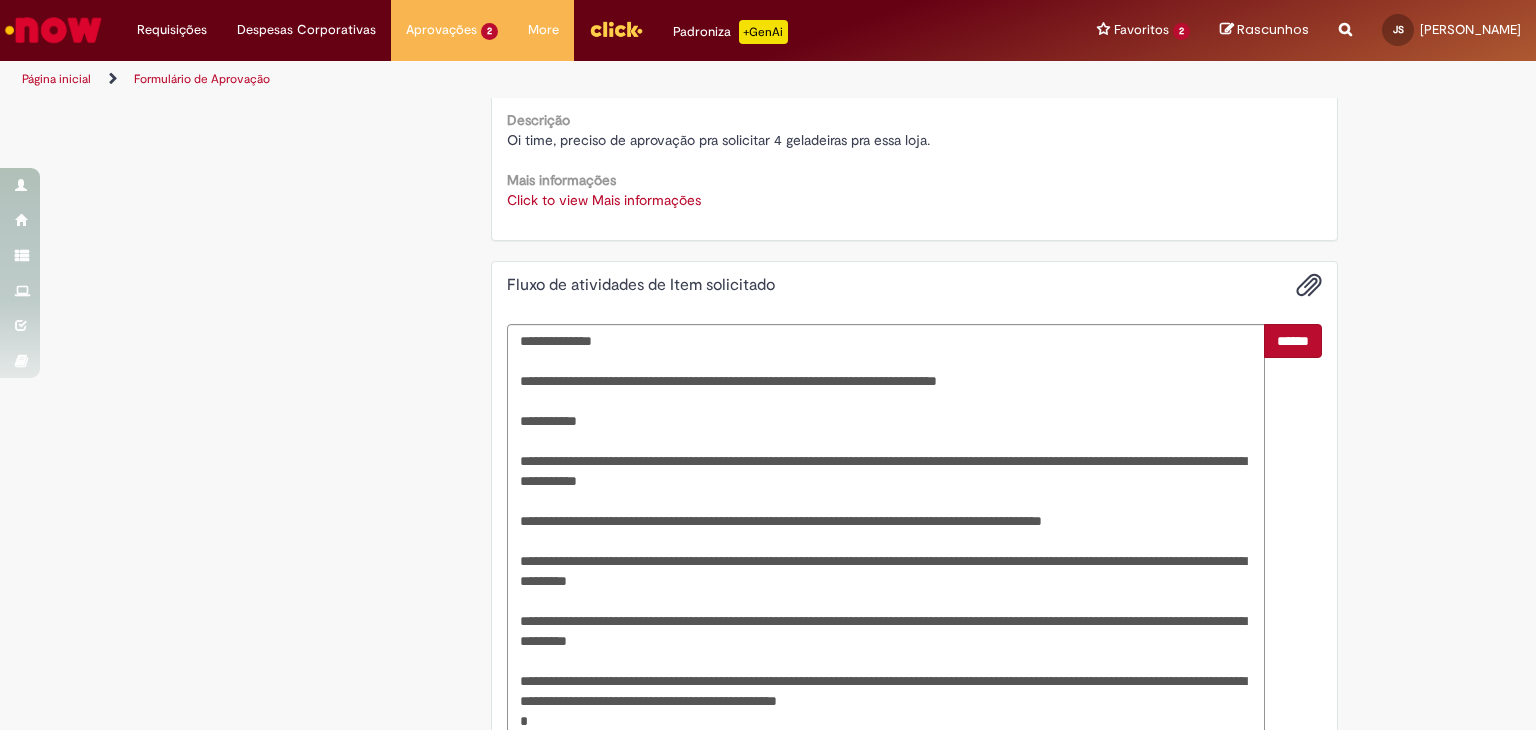 scroll, scrollTop: 730, scrollLeft: 0, axis: vertical 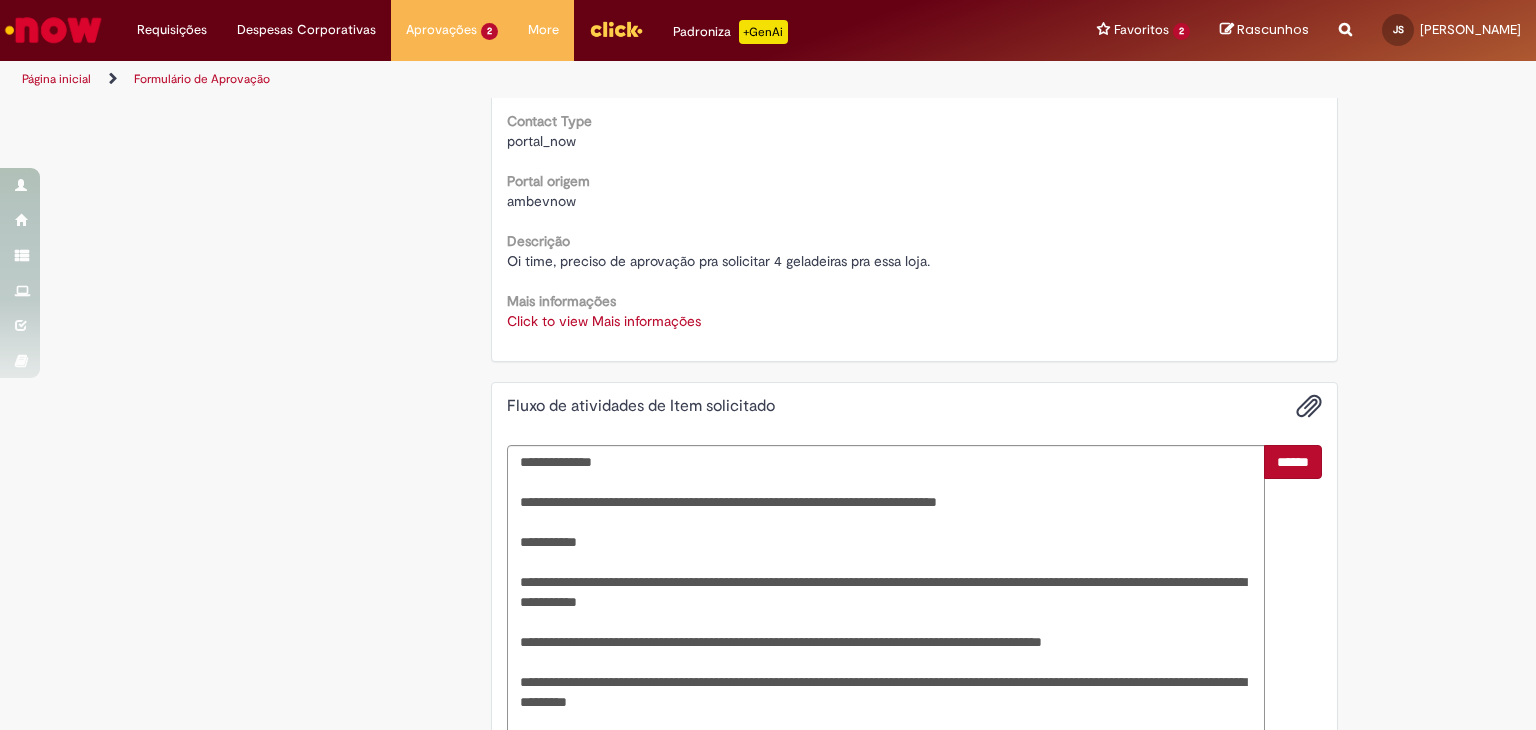 click on "******" at bounding box center (1293, 692) 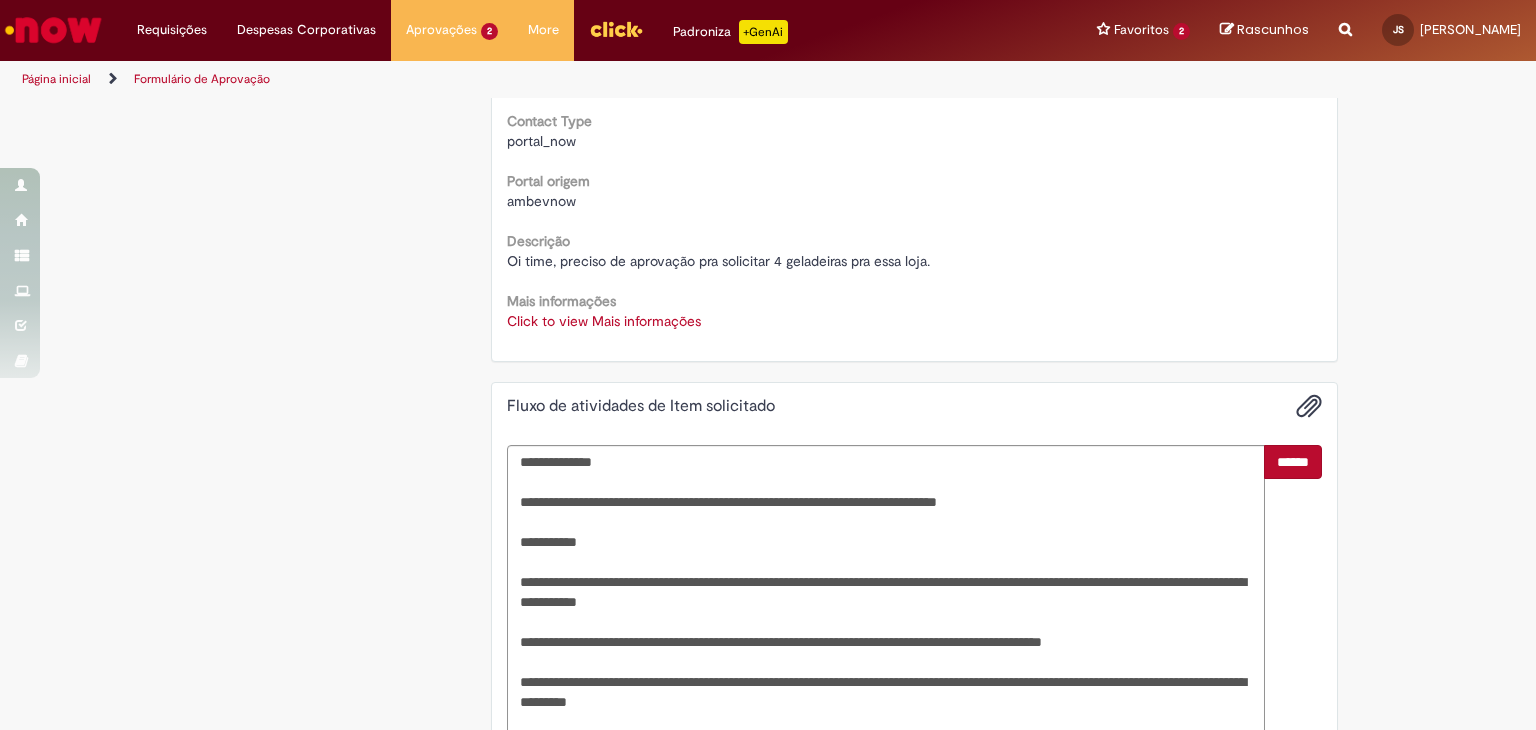click on "******" at bounding box center [1293, 462] 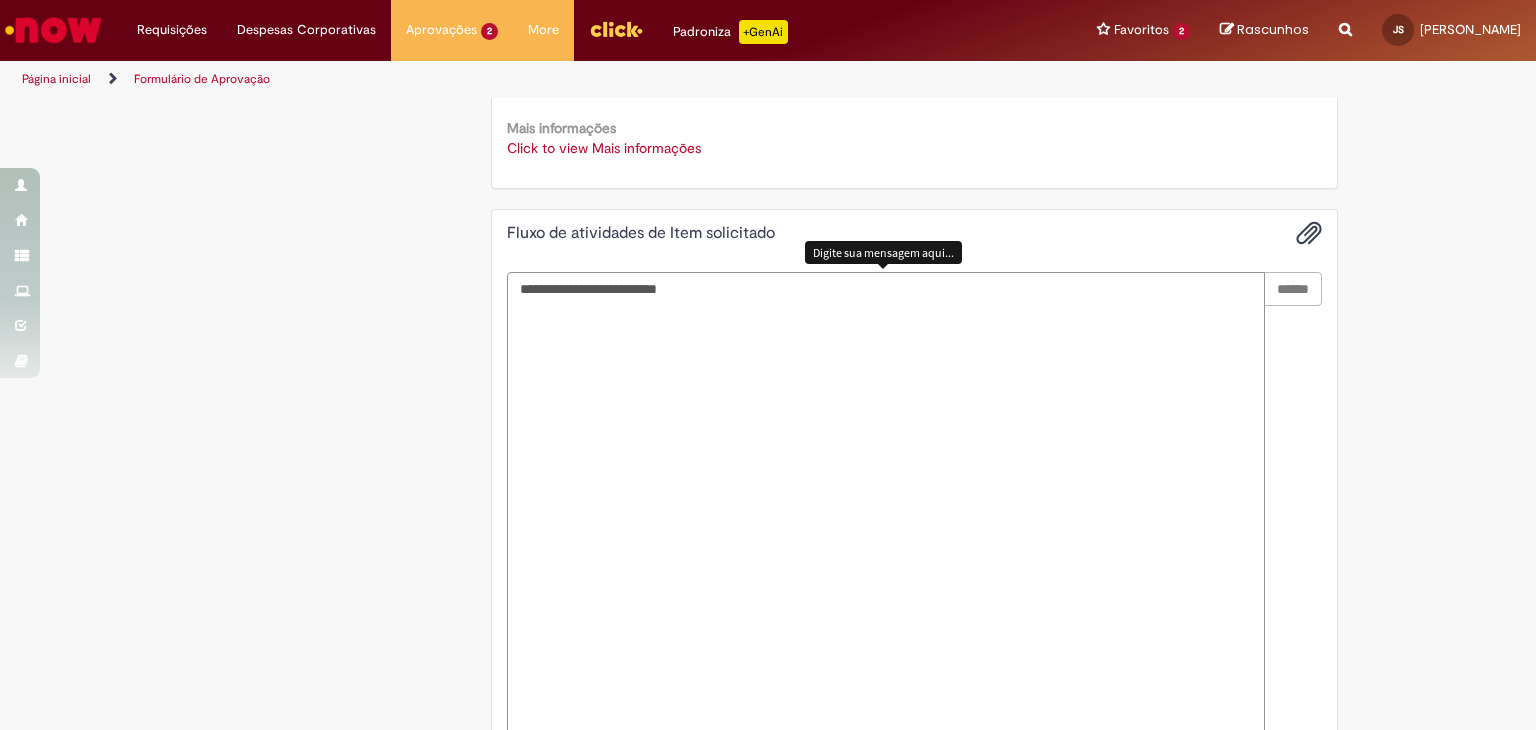 scroll, scrollTop: 903, scrollLeft: 0, axis: vertical 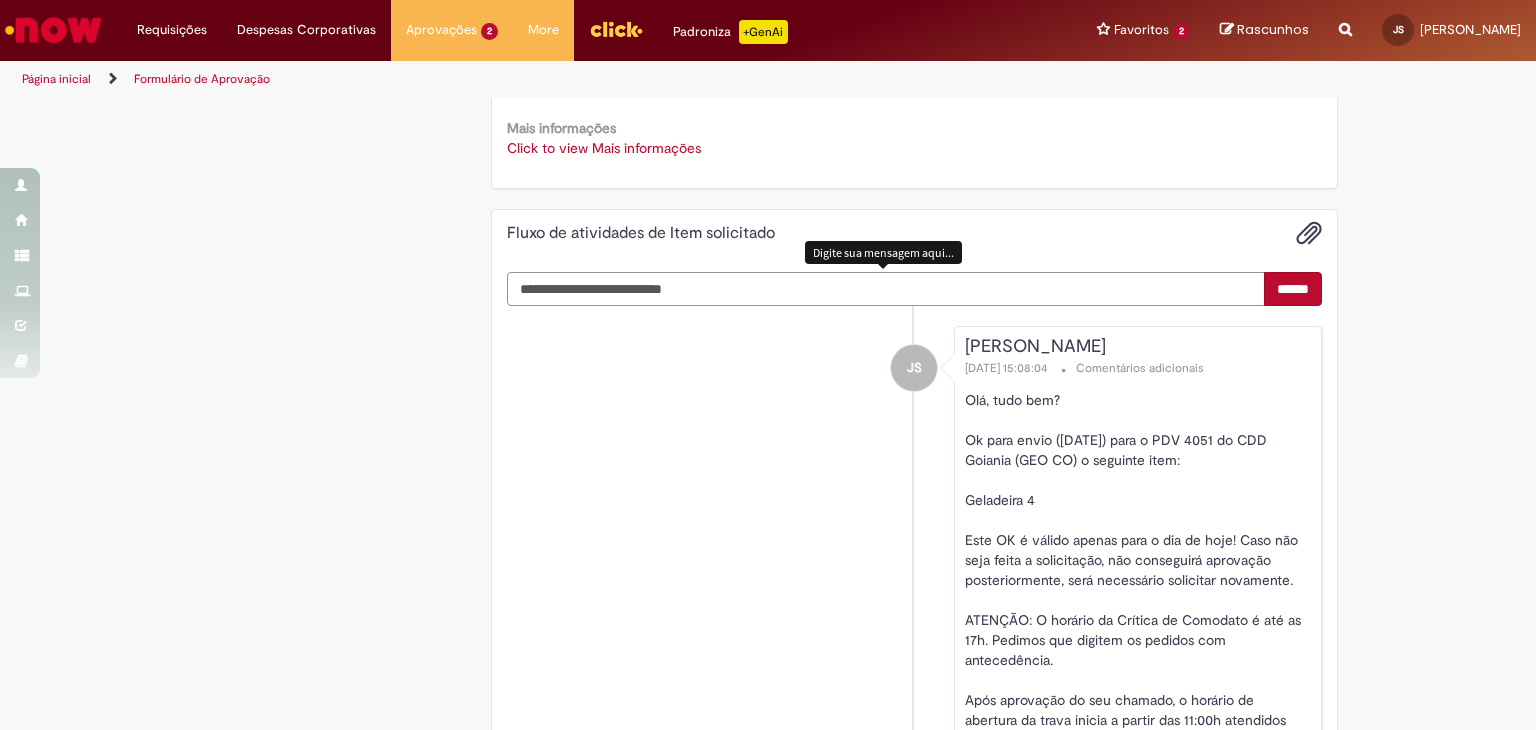 type on "**********" 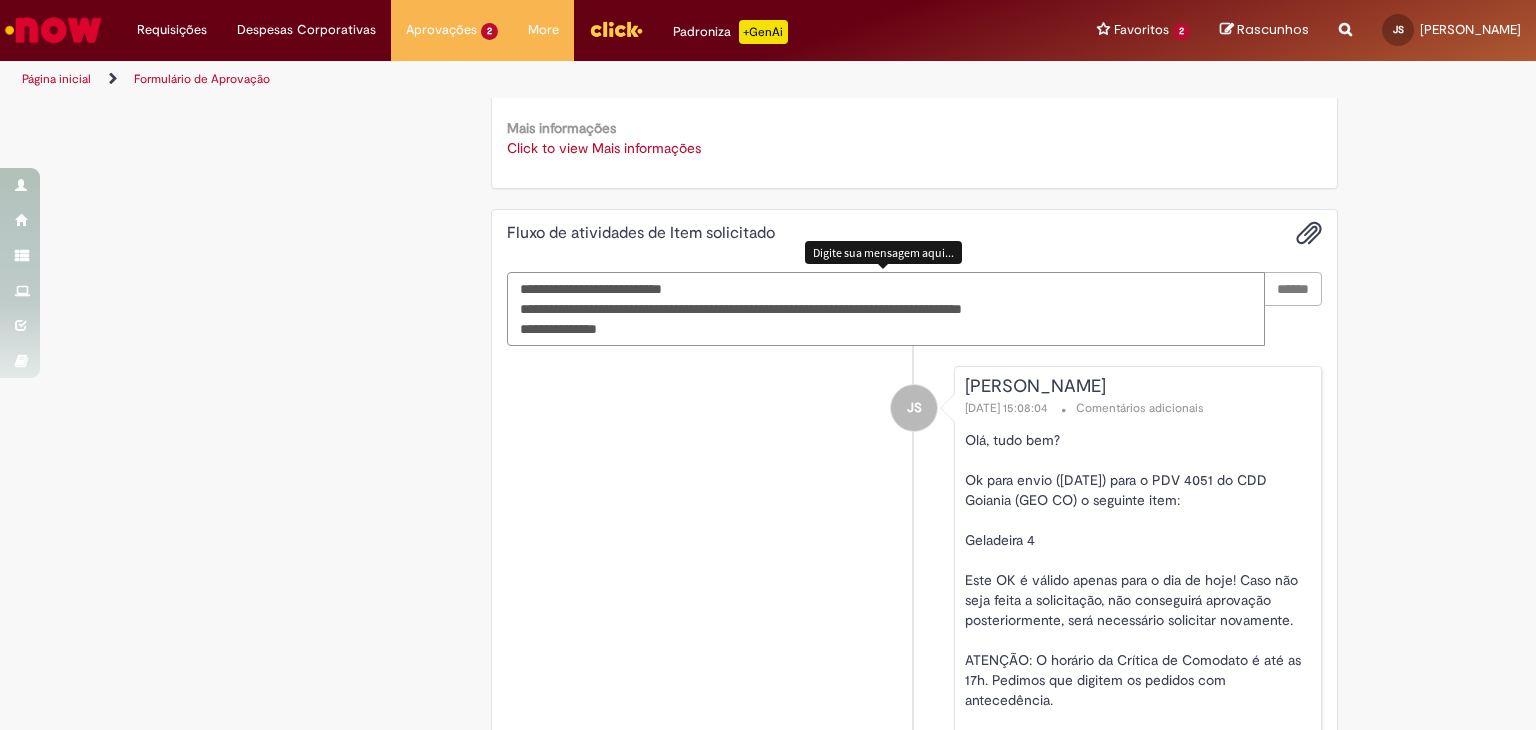 type 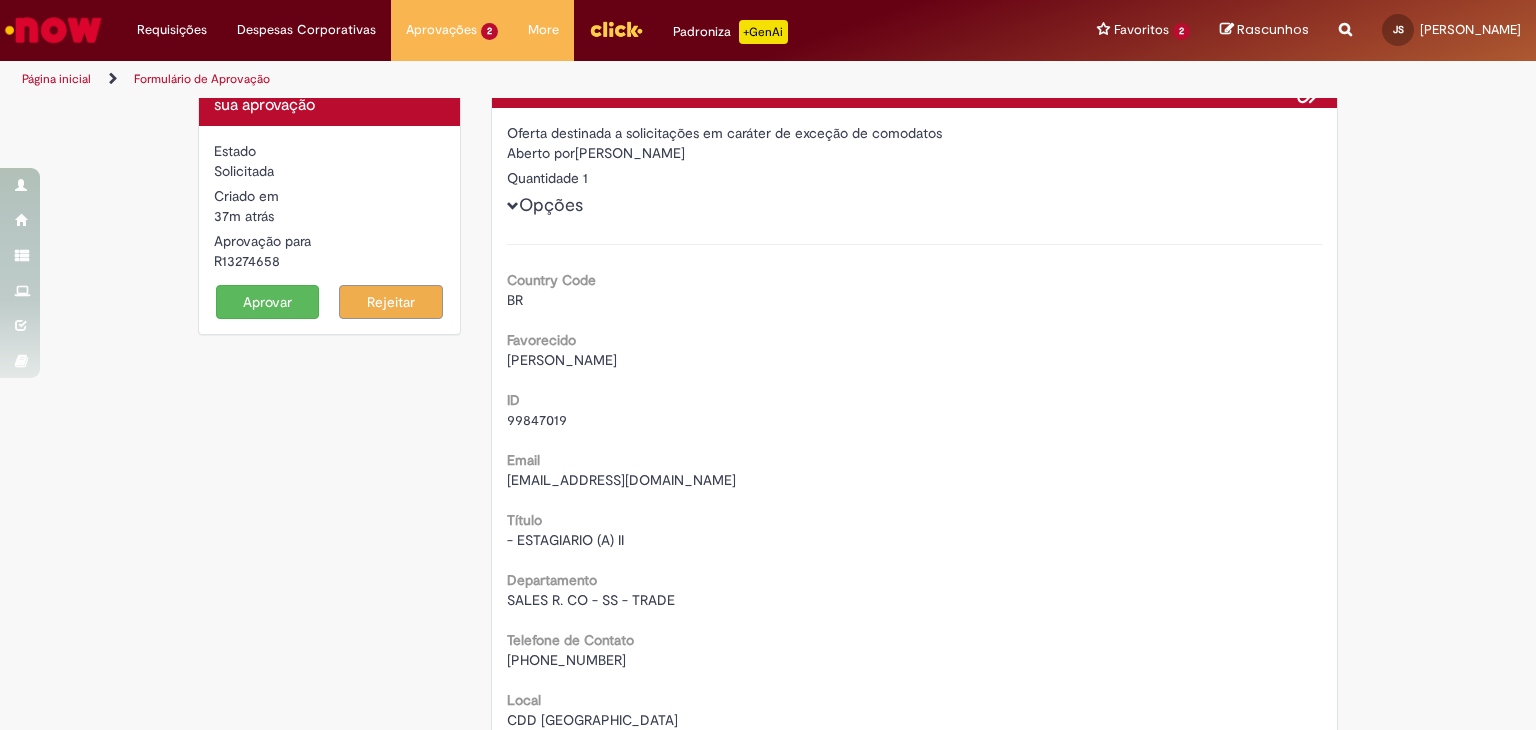scroll, scrollTop: 0, scrollLeft: 0, axis: both 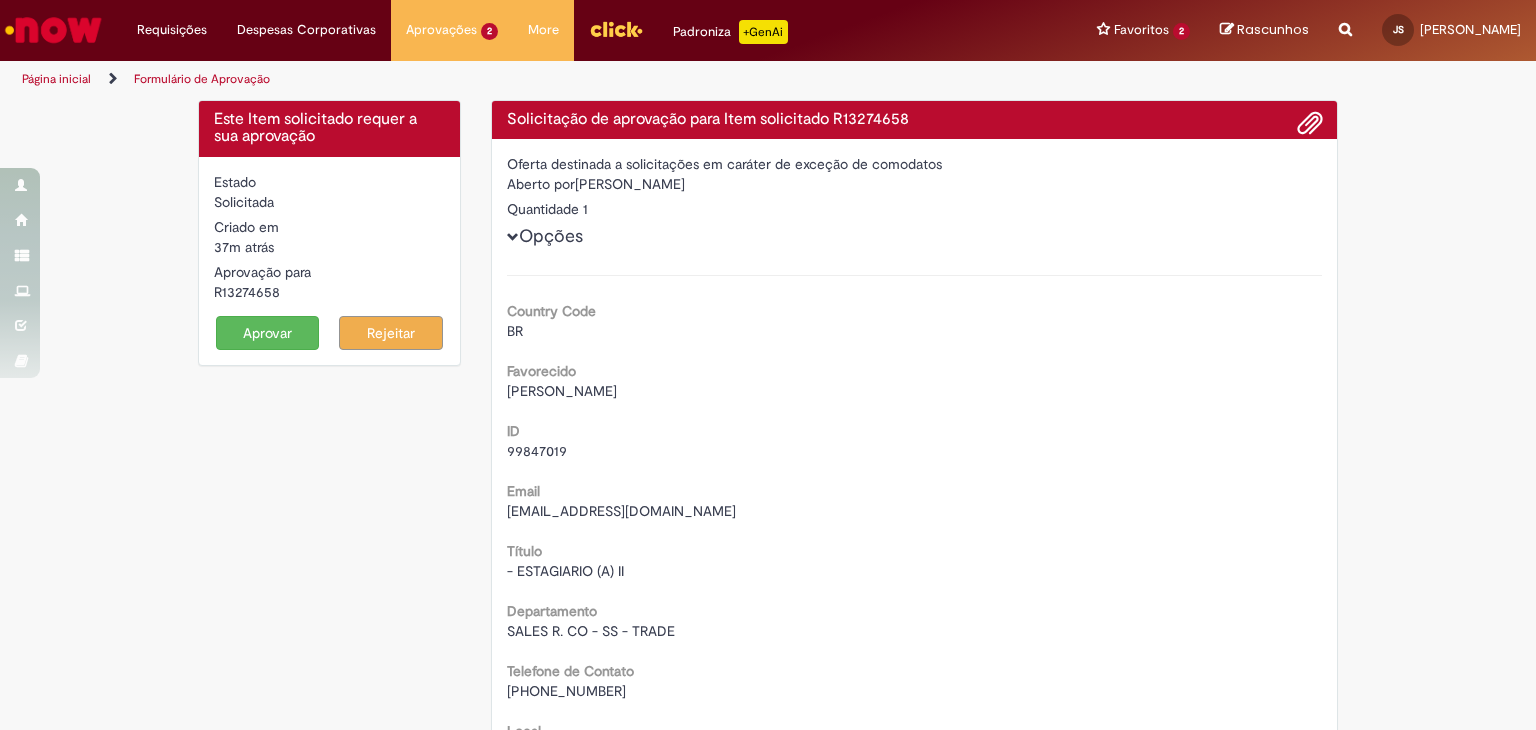 click on "Aprovar" at bounding box center (268, 333) 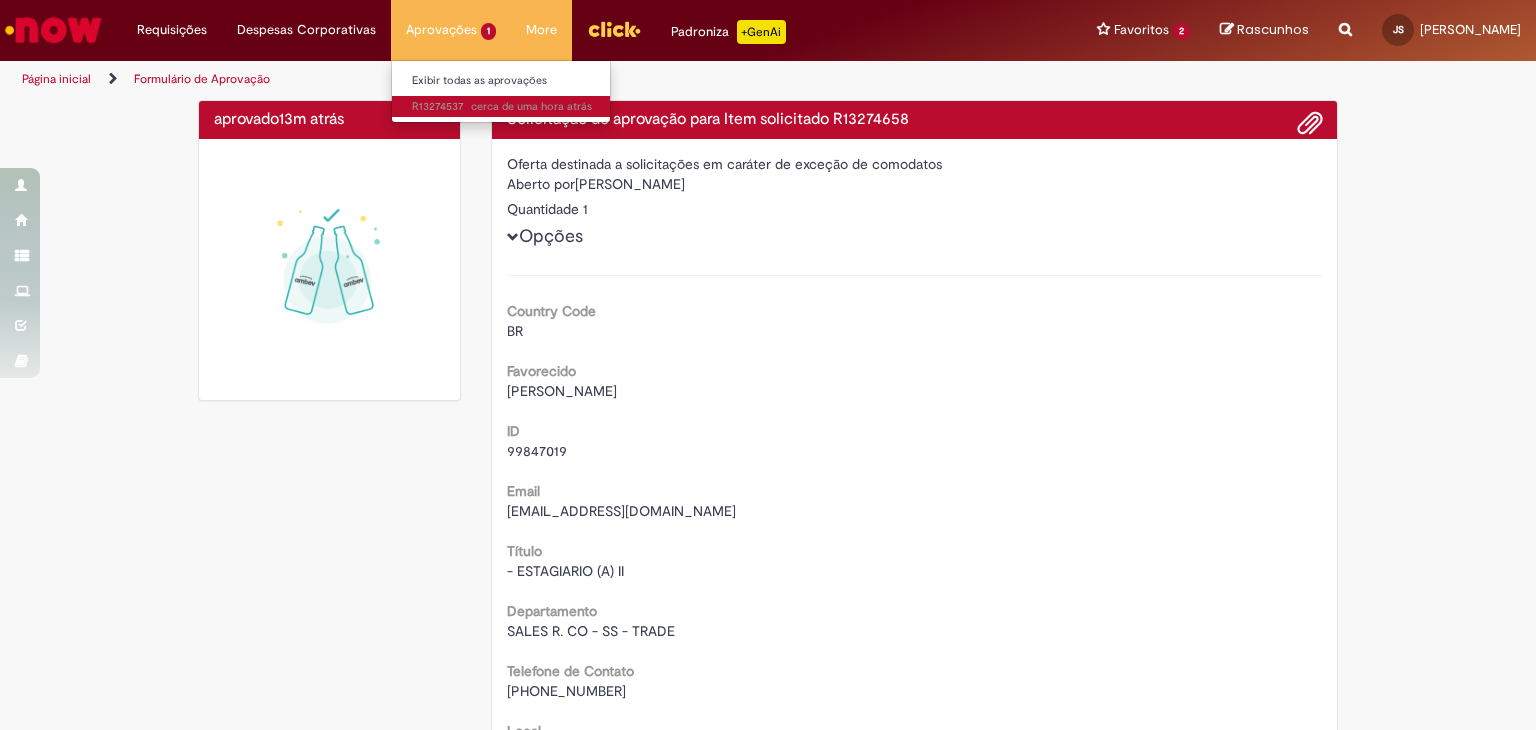 click on "cerca de uma hora atrás cerca de uma hora atrás  R13274537" at bounding box center (502, 107) 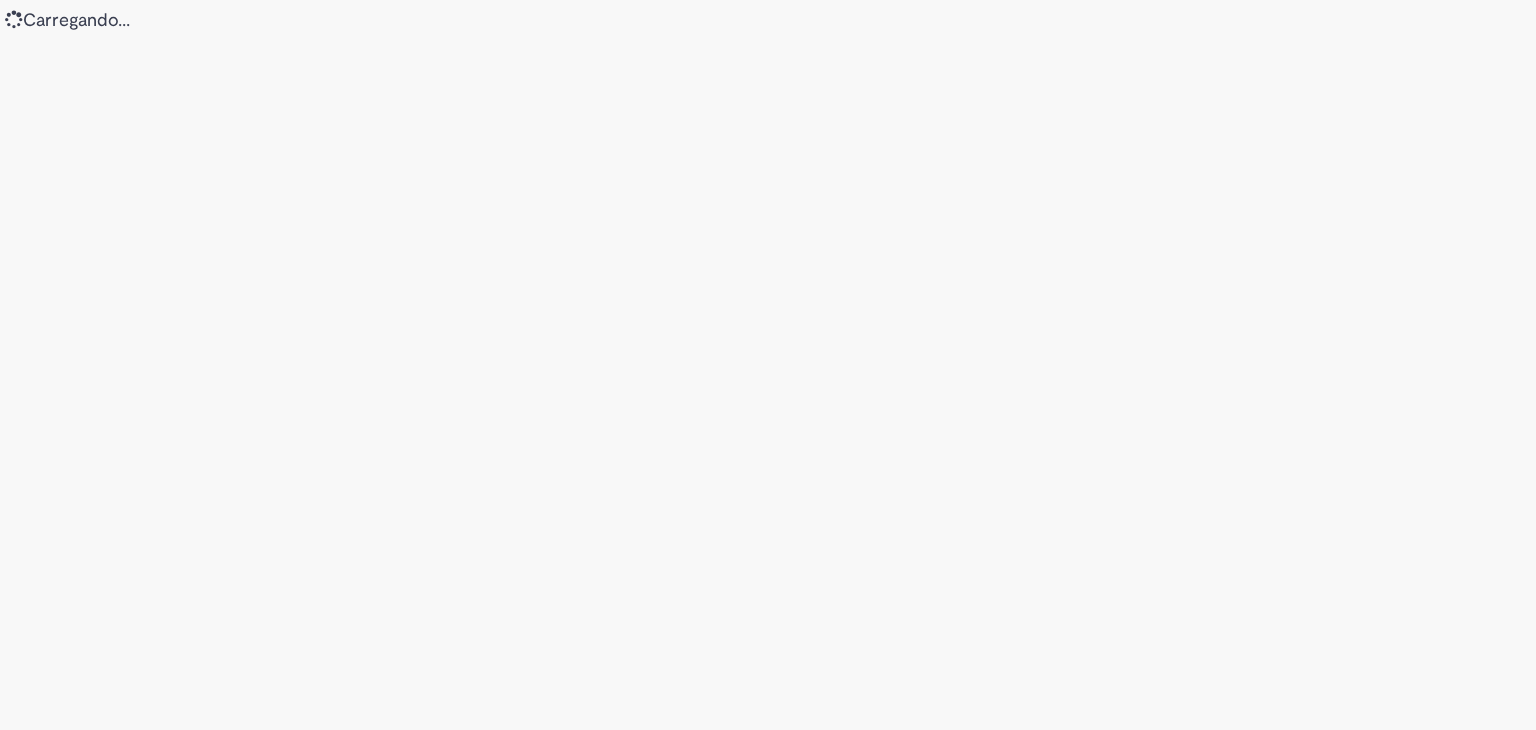 scroll, scrollTop: 0, scrollLeft: 0, axis: both 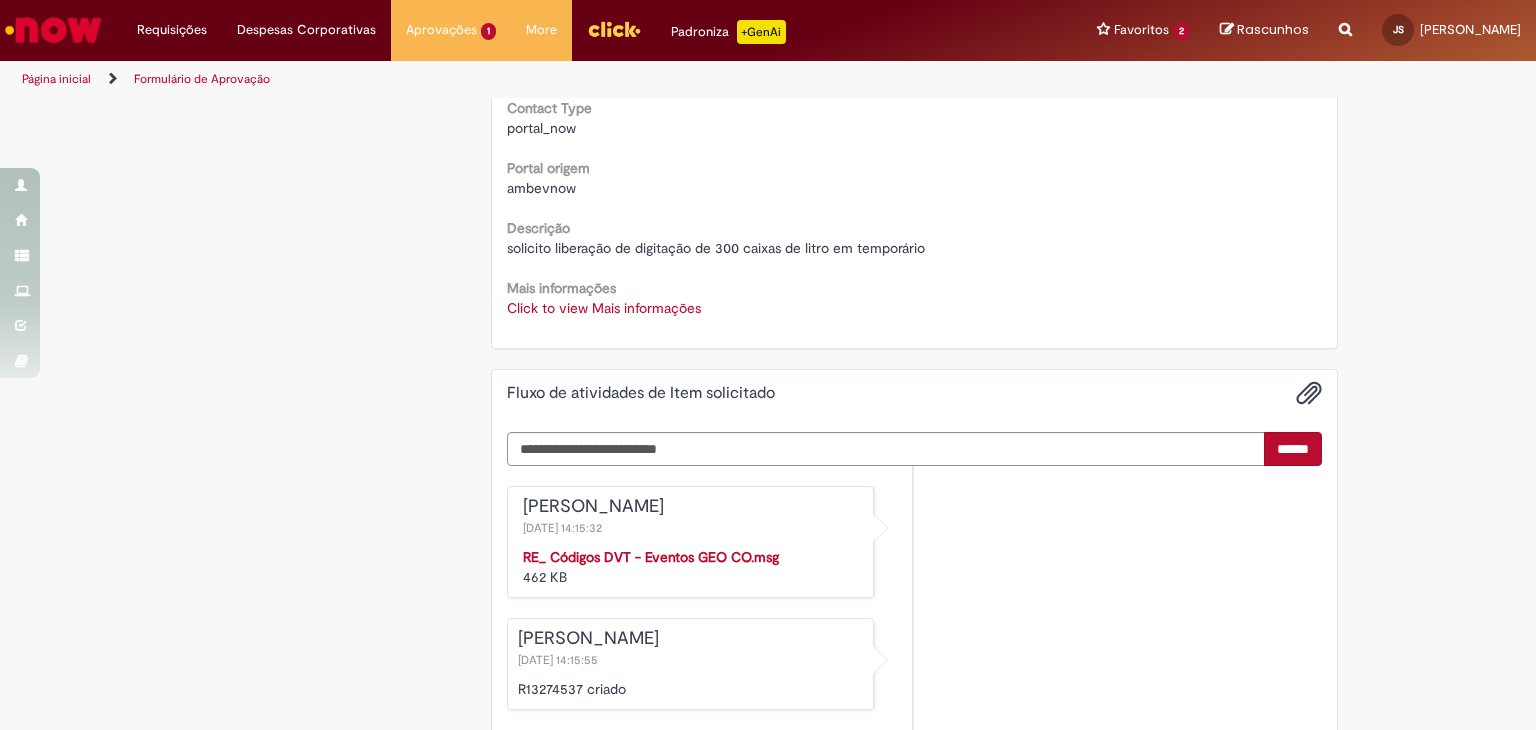 click on "Oferta destinada a solicitações em caráter de exceção de comodatos
Aberto por  Felipe Augusto Portela Moreira
Quantidade 1
Opções
Country Code
BR
Favorecido
Felipe Augusto Portela Moreira
ID
99804526
Email
99804526@ambev.com.br
Título
COORDENADOR (A) FINANCEIRO II - COORDENADOR (A) FINANCEIRO II
Departamento
GEO CO - CDD CUIABÁ - FINANCEIRO
Telefone de Contato
+(55) 65 99696-0288
Local
CDD Cuiabá
Código da Unidade
BR3Y
Contact Type
portal_now
Portal origem
ambevnow" at bounding box center (915, -128) 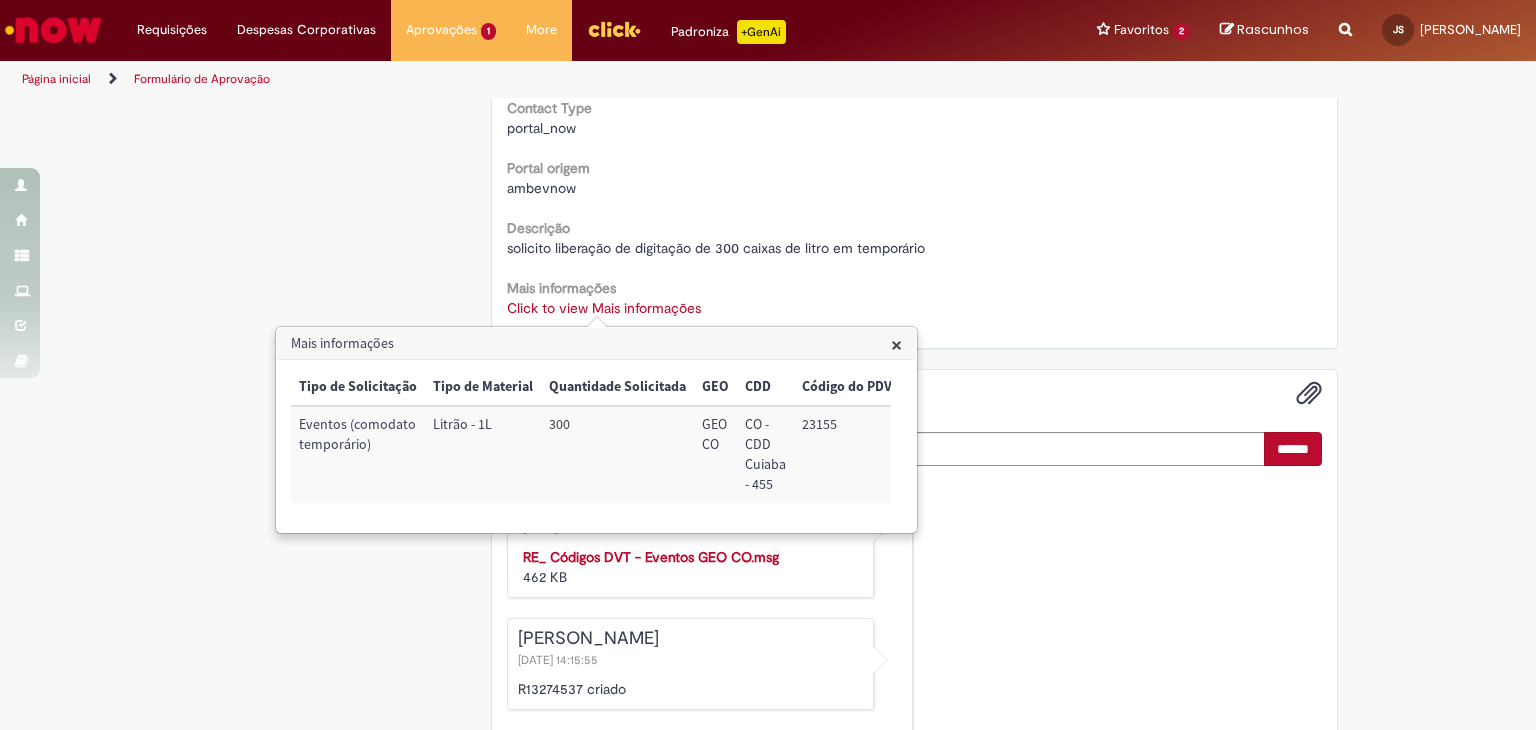 click on "23155" at bounding box center [847, 454] 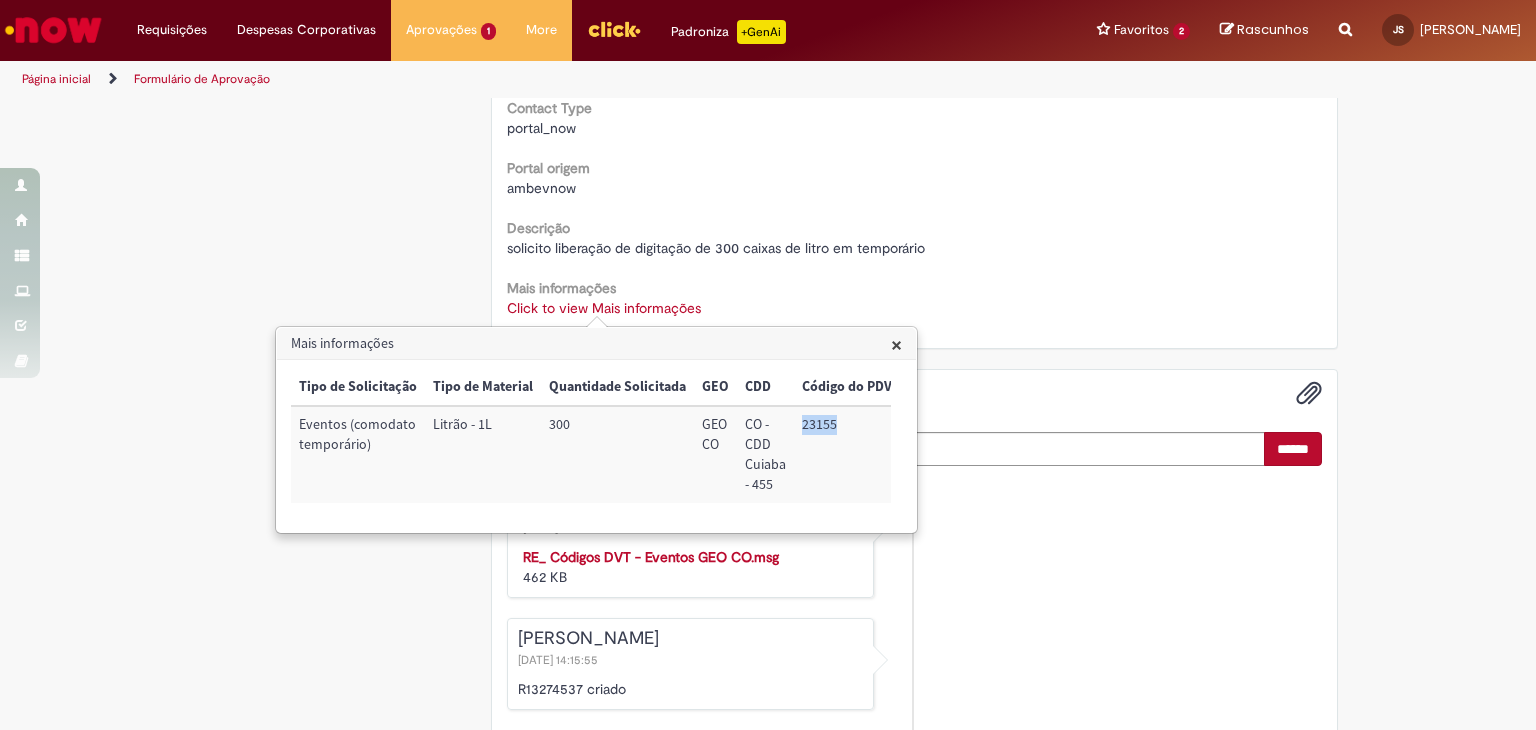 click on "23155" at bounding box center (847, 454) 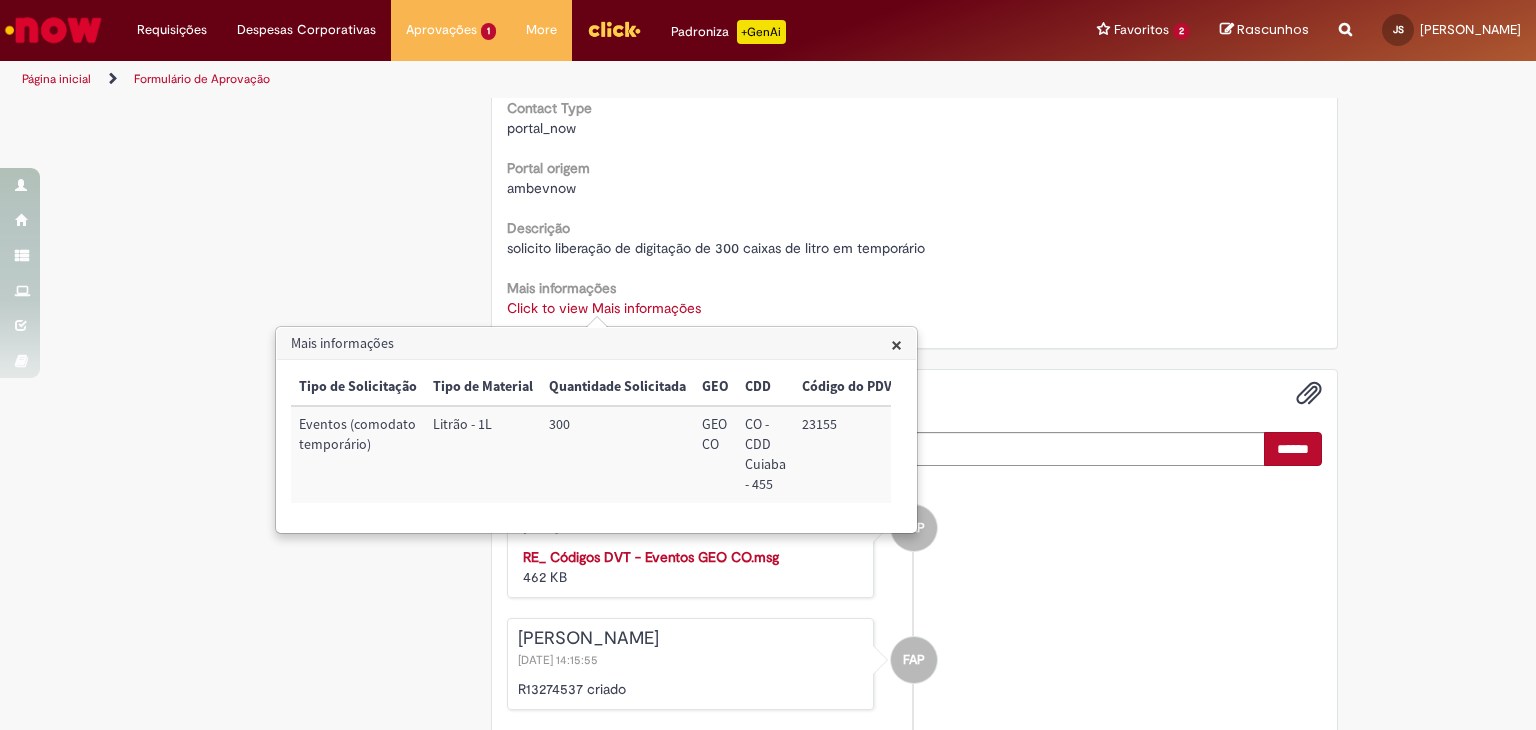 click on "Litrão - 1L" at bounding box center (483, 454) 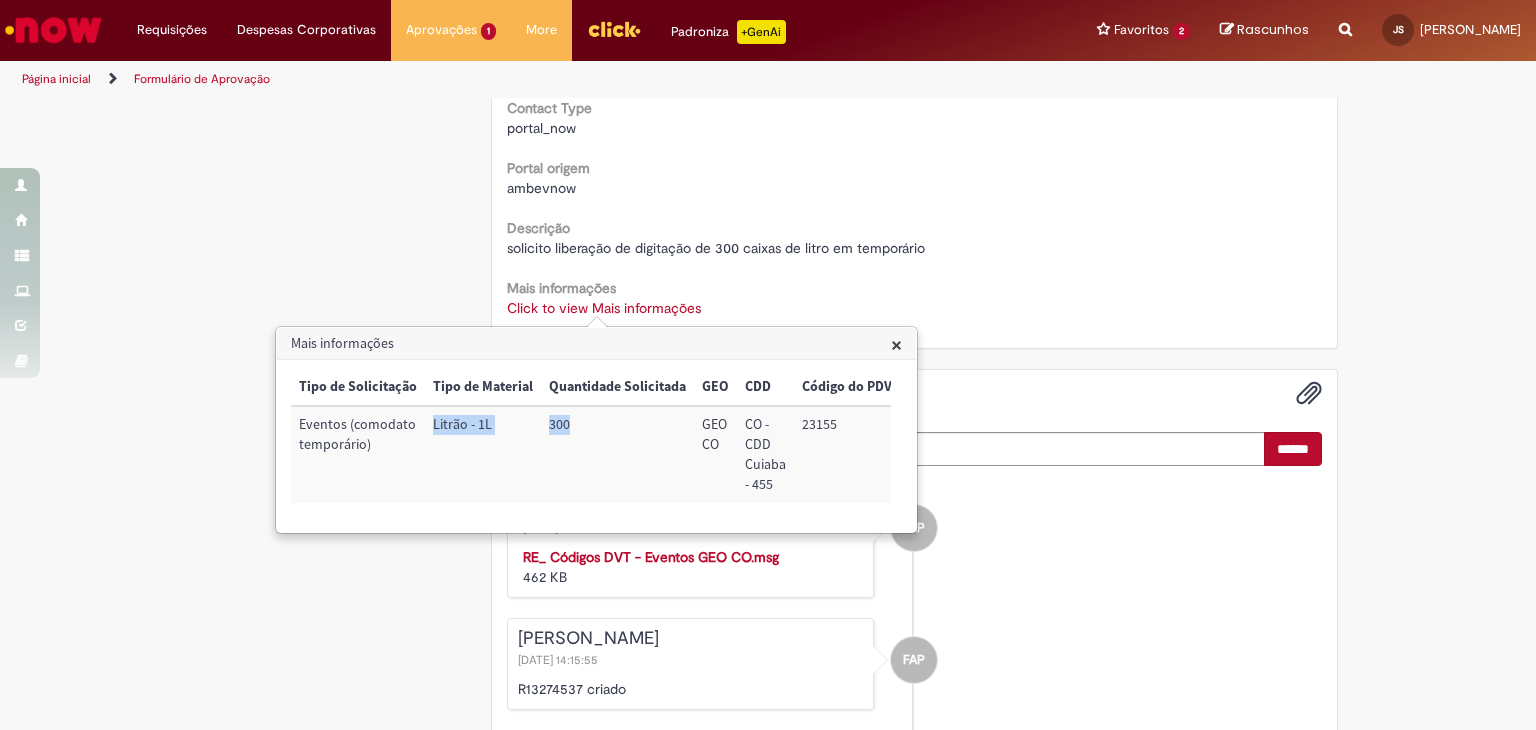 drag, startPoint x: 581, startPoint y: 437, endPoint x: 426, endPoint y: 430, distance: 155.15799 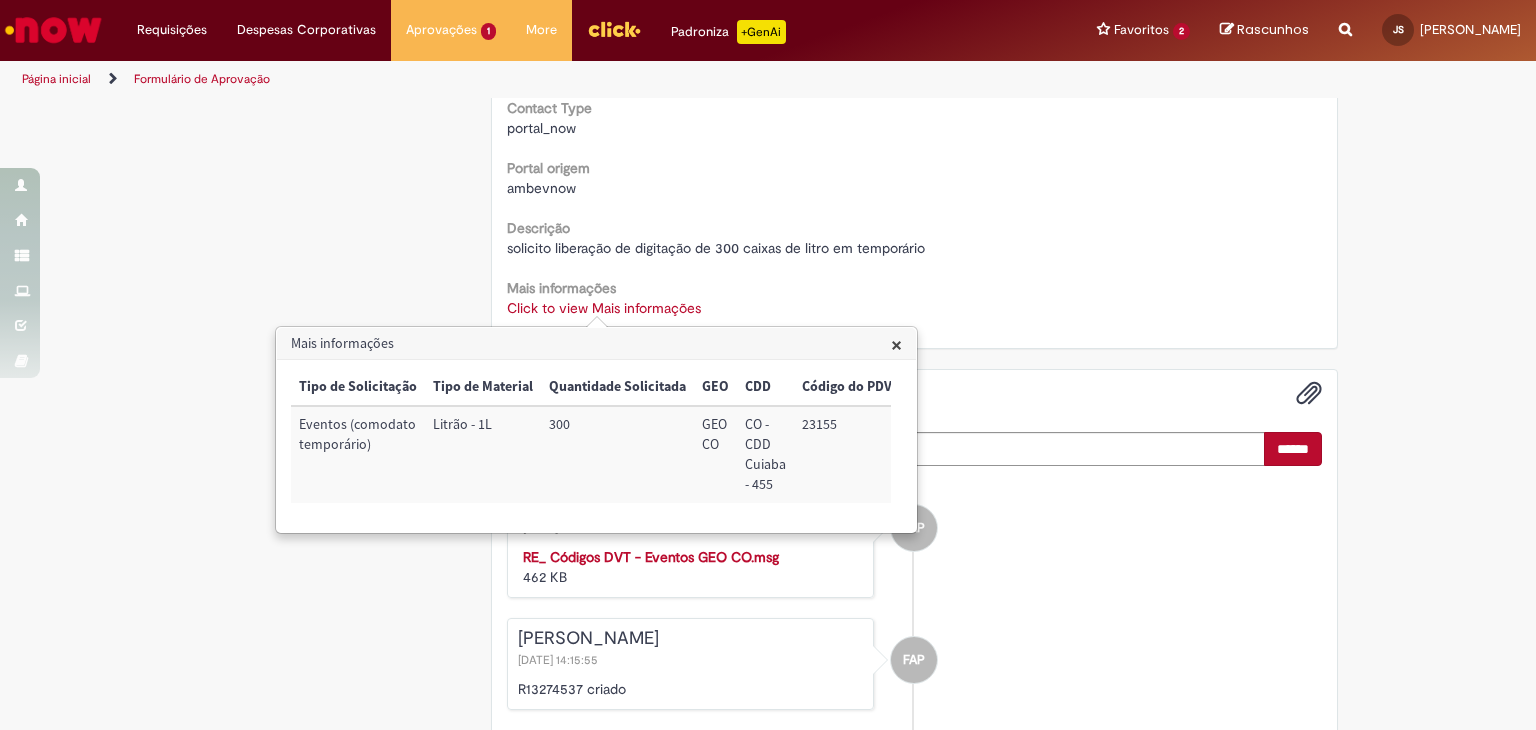 click on "Este Item solicitado requer a sua aprovação
Estado
Solicitada
Criado em
cerca de uma hora atrás cerca de uma hora atrás
Aprovação para
R13274537
Aprovar
Rejeitar
Solicitação de aprovação para Item solicitado R13274537
Oferta destinada a solicitações em caráter de exceção de comodatos
Aberto por  Felipe Augusto Portela Moreira
Quantidade 1
Opções
Country Code
BR
Favorecido
Felipe Augusto Portela Moreira
ID
99804526
Email
99804526@ambev.com.br
Título" at bounding box center [768, 110] 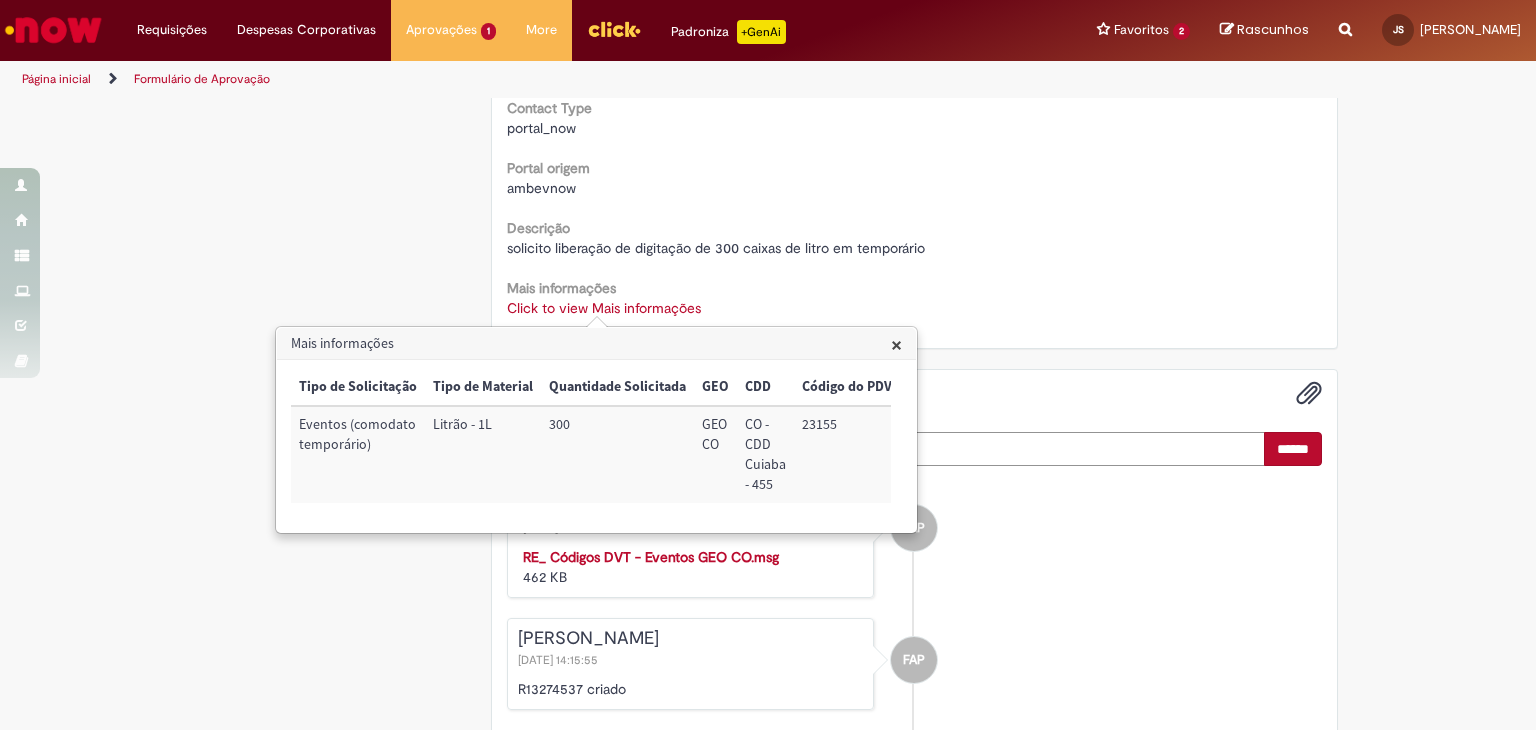 click at bounding box center [886, 449] 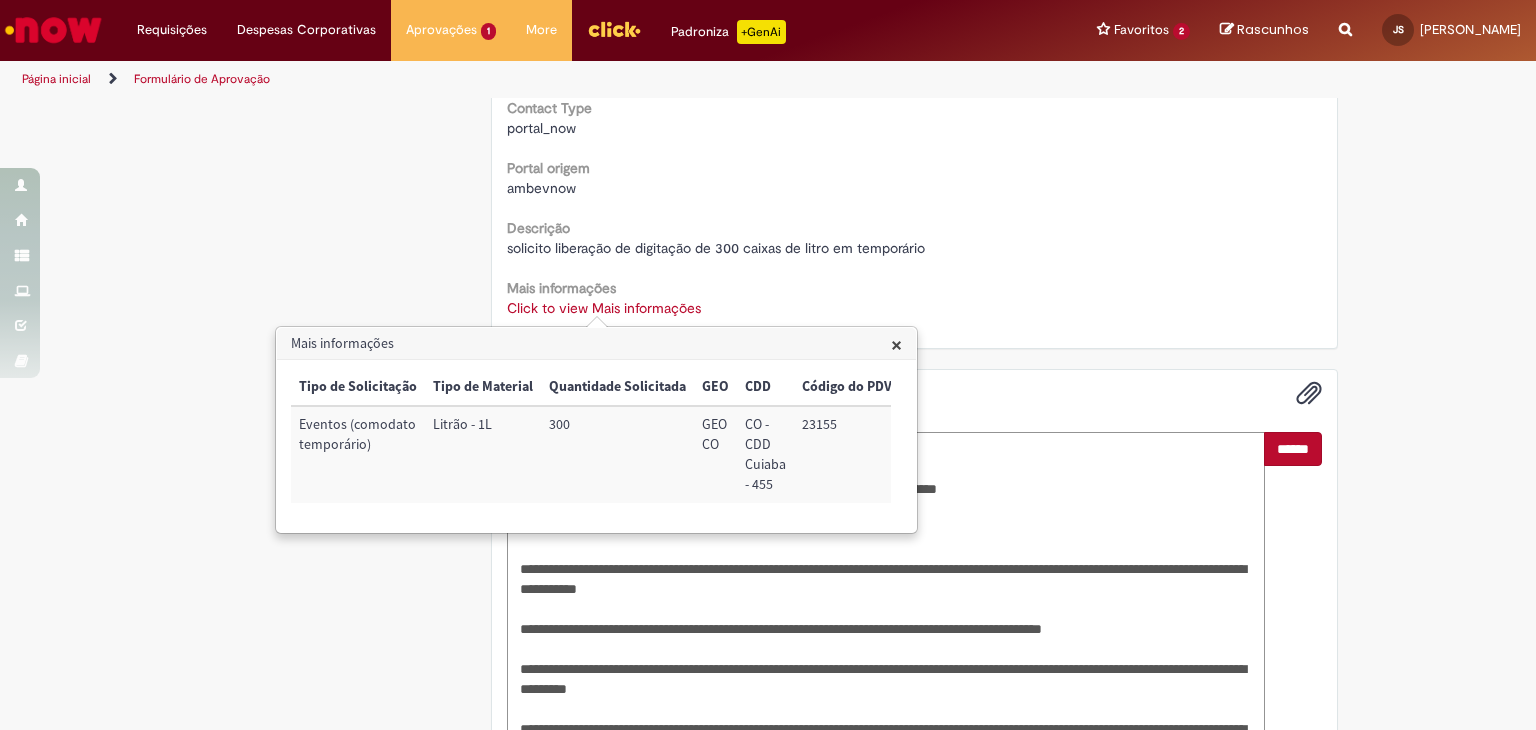scroll, scrollTop: 930, scrollLeft: 0, axis: vertical 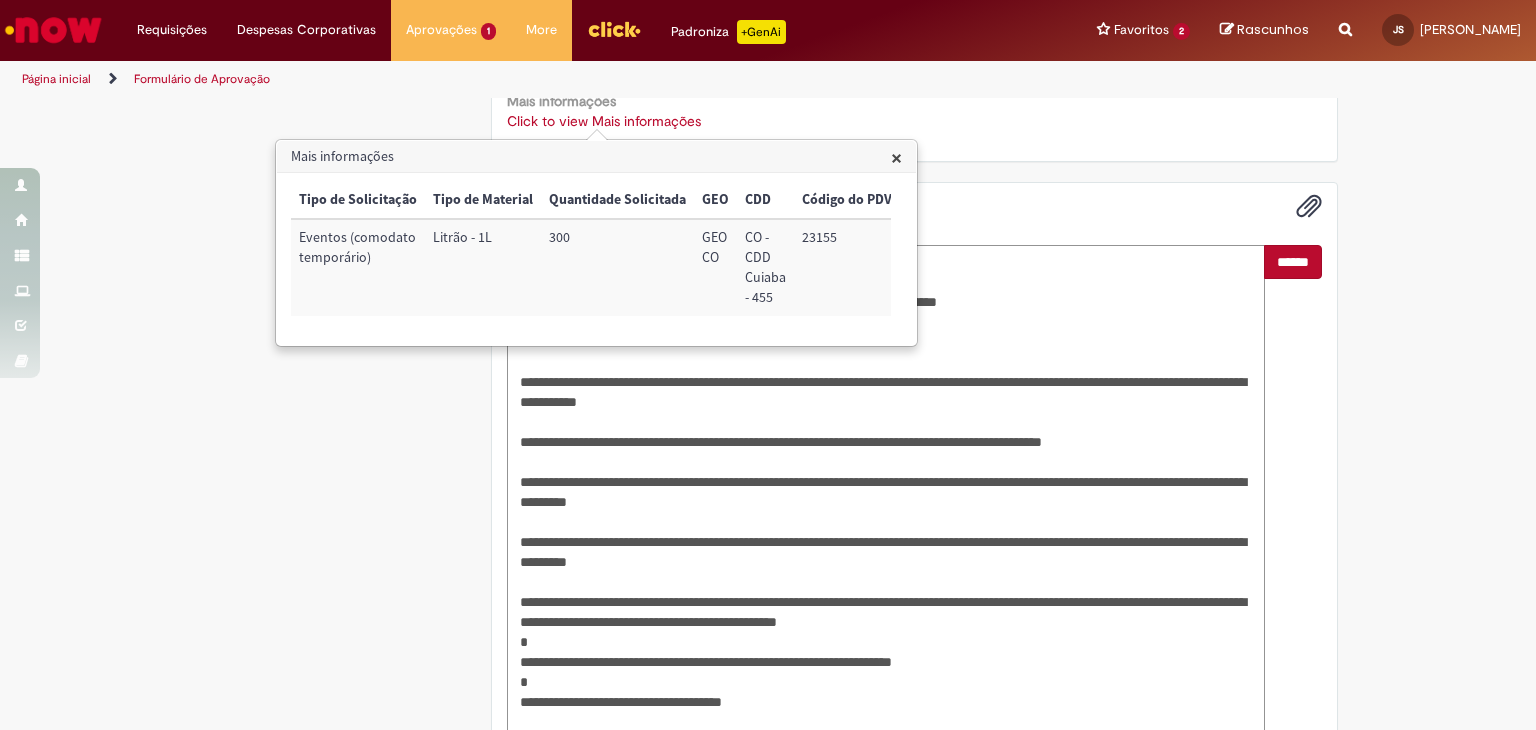type on "**********" 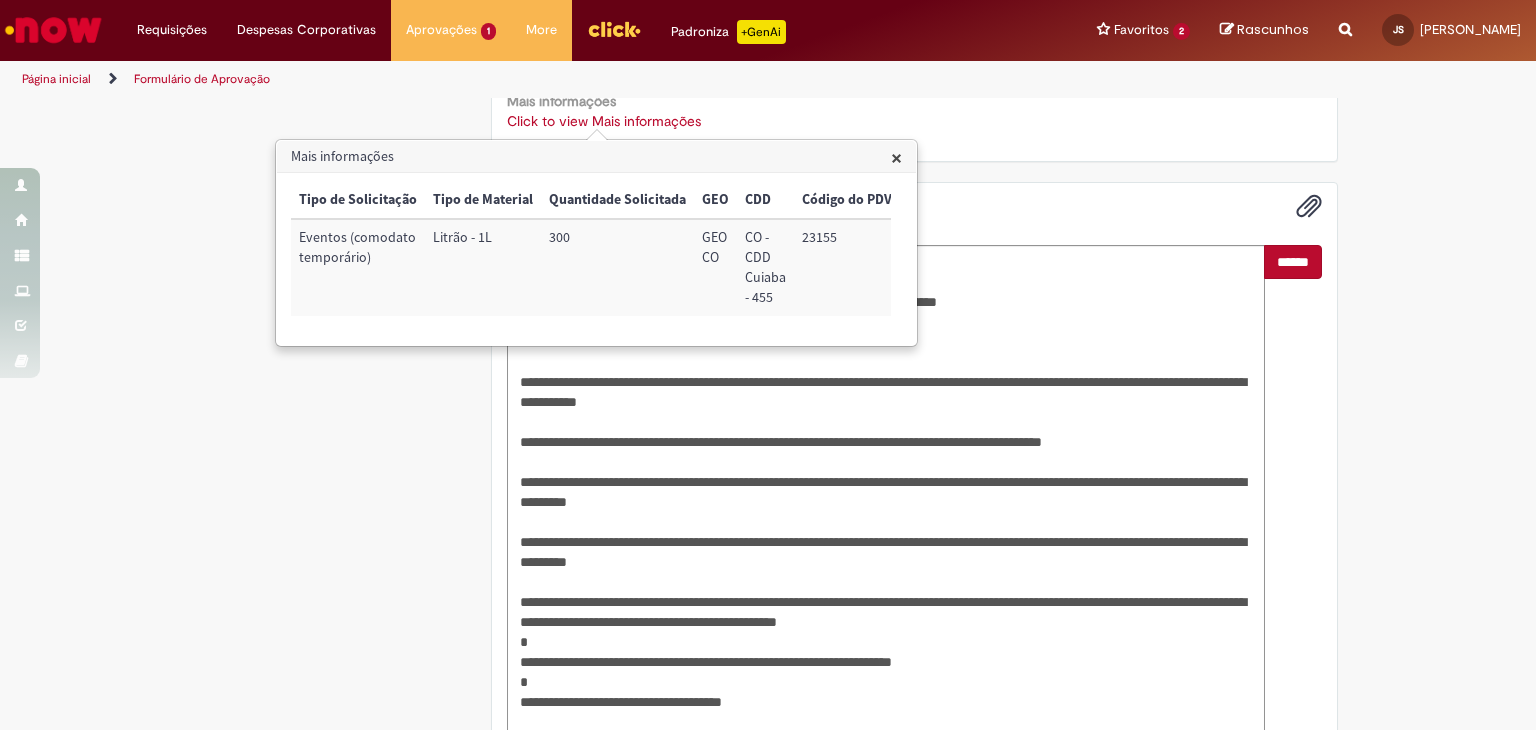 click on "×" at bounding box center (896, 157) 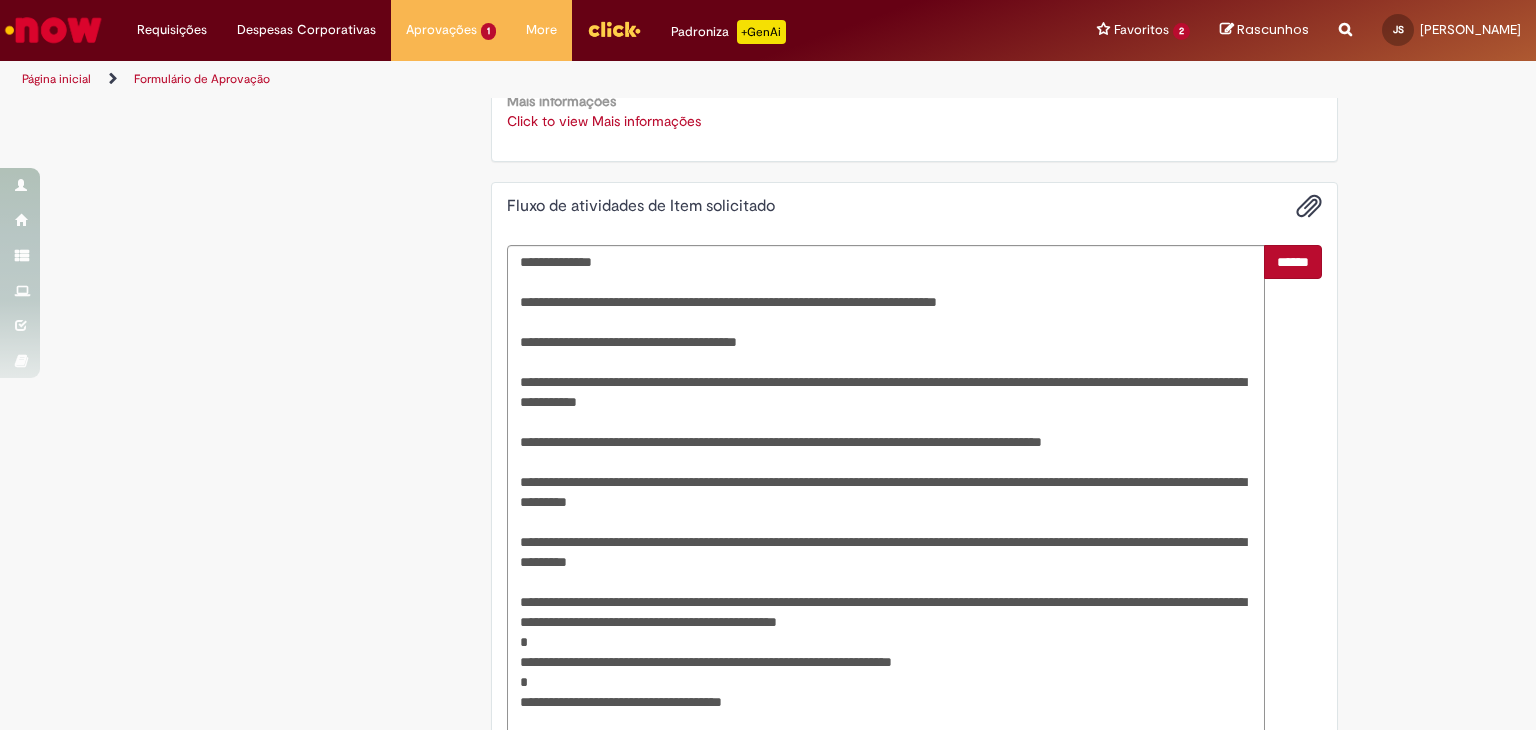 click on "Este Item solicitado requer a sua aprovação
Estado
Solicitada
Criado em
cerca de uma hora atrás cerca de uma hora atrás
Aprovação para
R13274537
Aprovar
Rejeitar
Solicitação de aprovação para Item solicitado R13274537
Oferta destinada a solicitações em caráter de exceção de comodatos
Aberto por  Felipe Augusto Portela Moreira
Quantidade 1
Opções
Country Code
BR
Favorecido
Felipe Augusto Portela Moreira
ID
99804526
Email
99804526@ambev.com.br
Título" at bounding box center [768, 153] 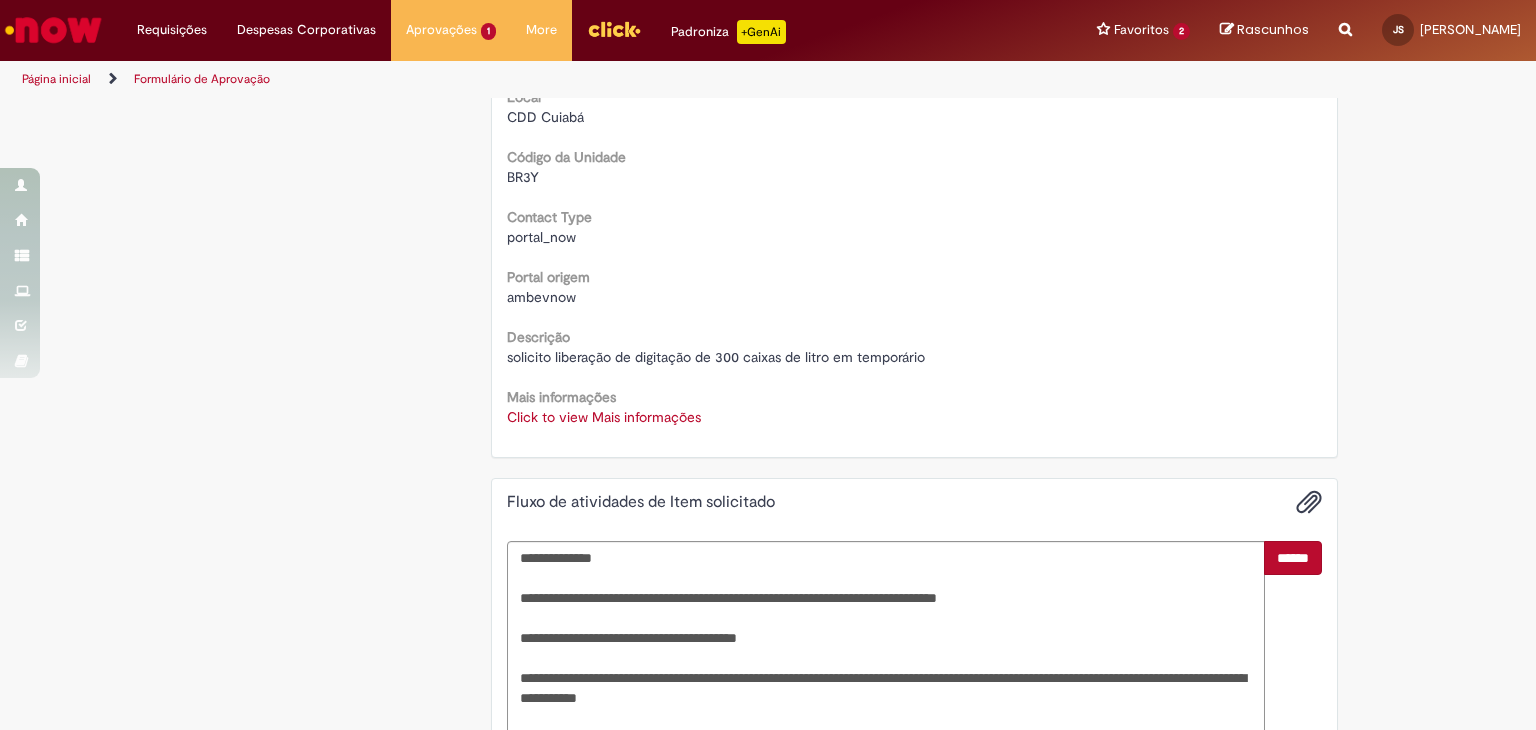 click on "******" at bounding box center (1293, 558) 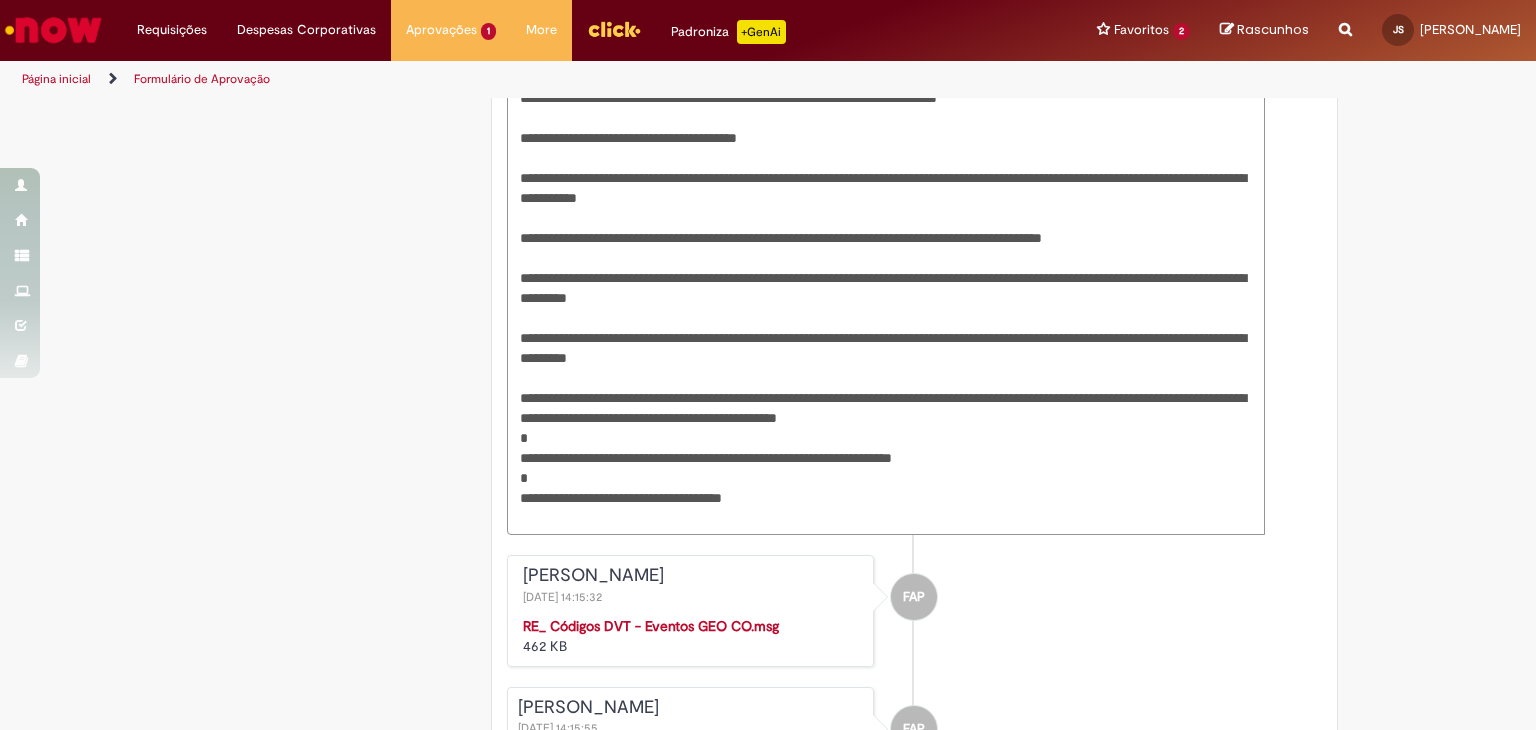 scroll, scrollTop: 1034, scrollLeft: 0, axis: vertical 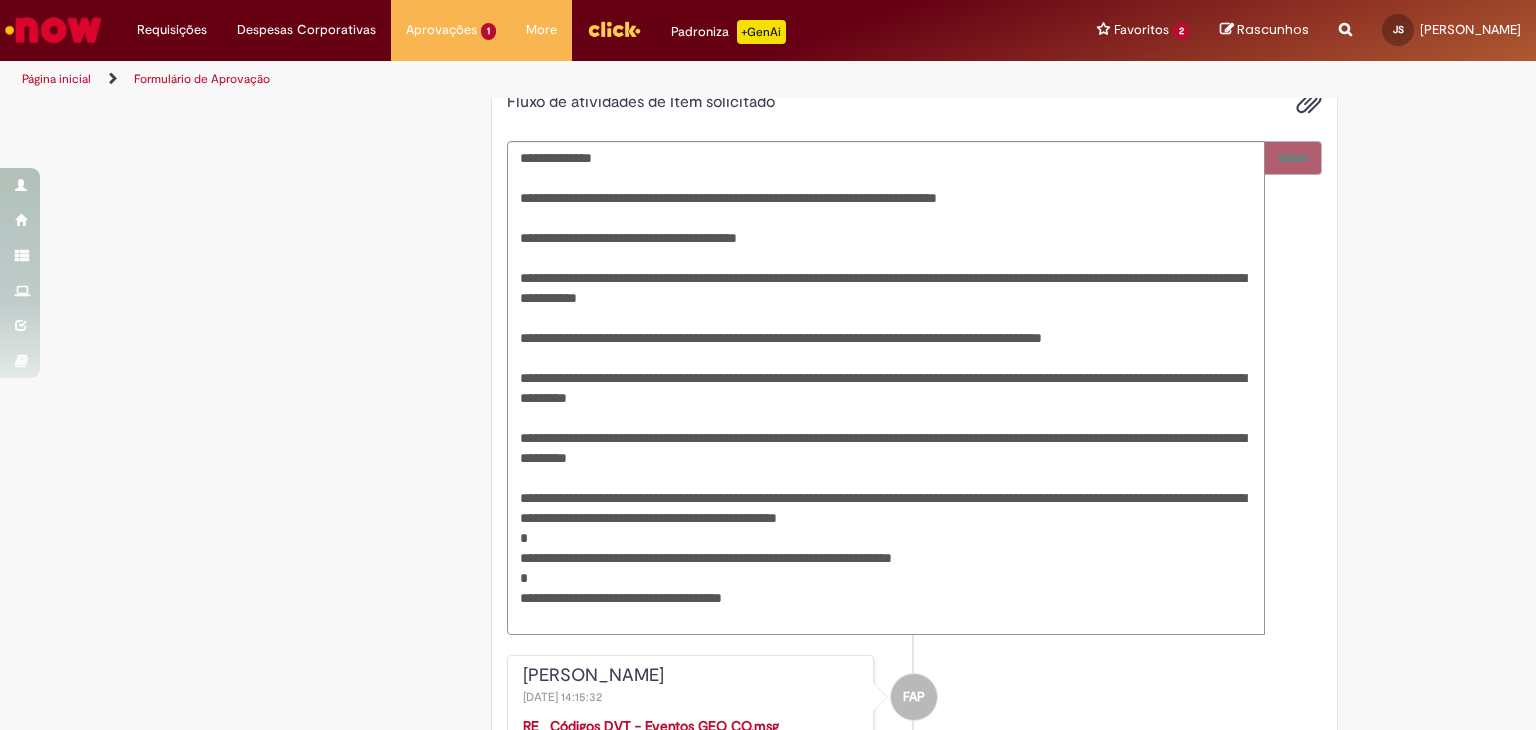 drag, startPoint x: 1296, startPoint y: 157, endPoint x: 1266, endPoint y: 298, distance: 144.15616 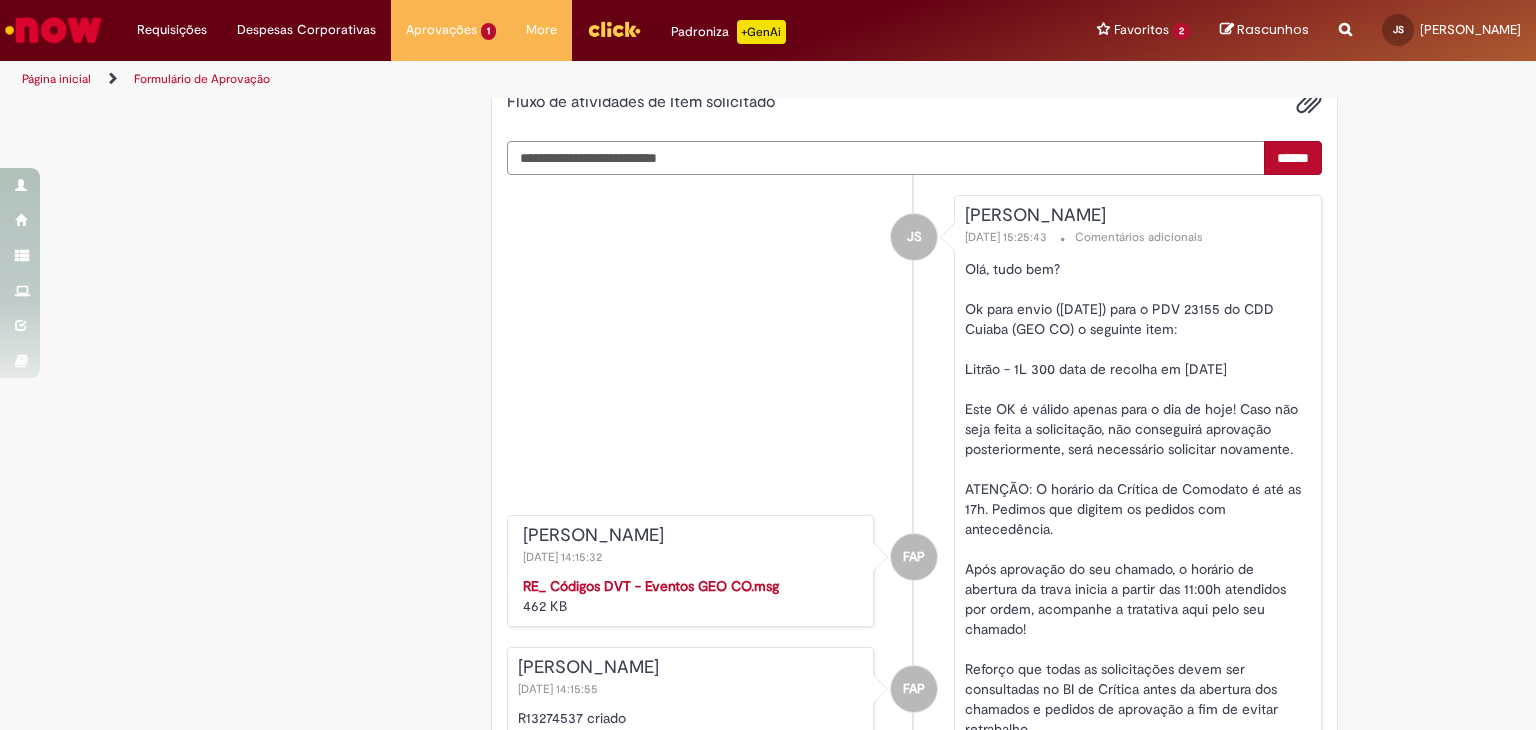 scroll, scrollTop: 874, scrollLeft: 0, axis: vertical 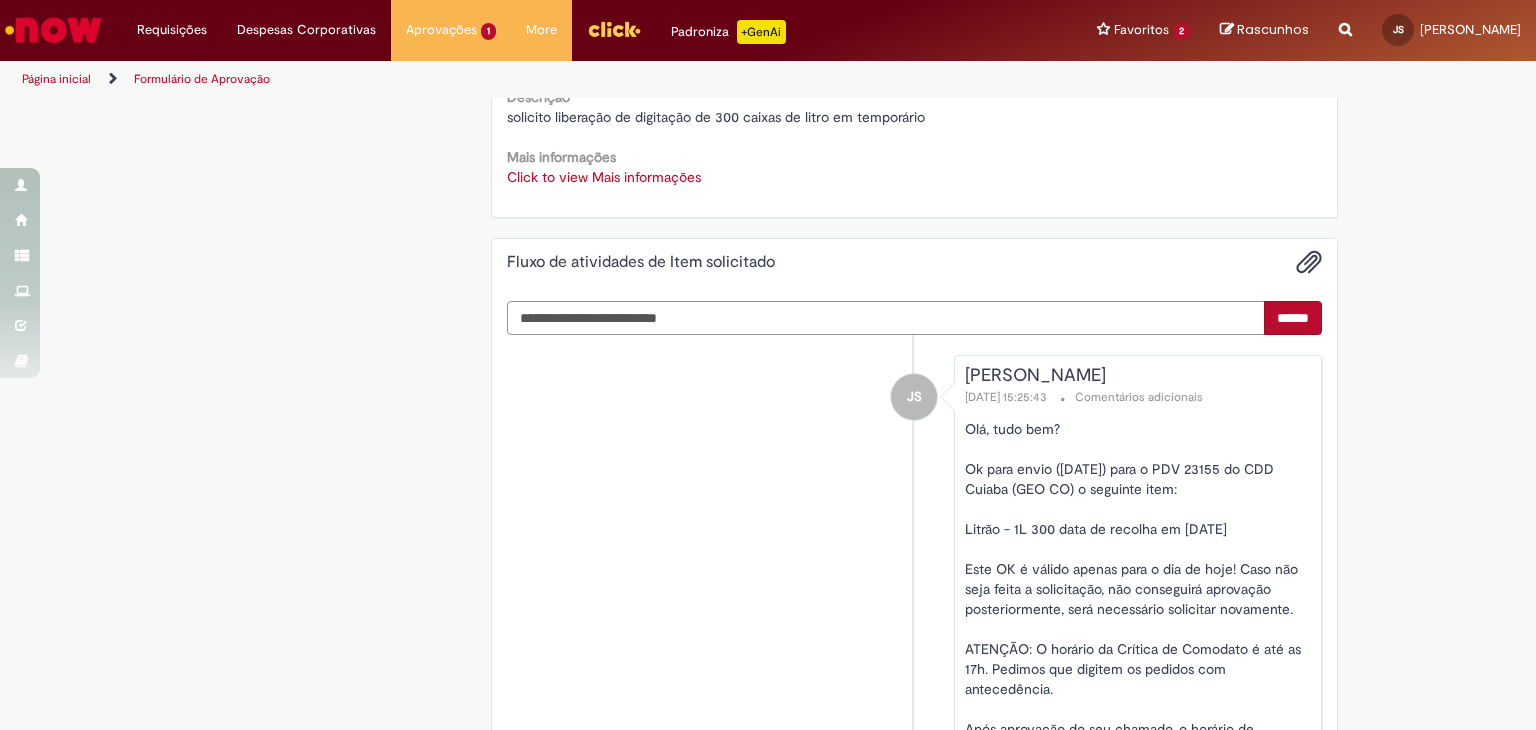 click at bounding box center [886, 318] 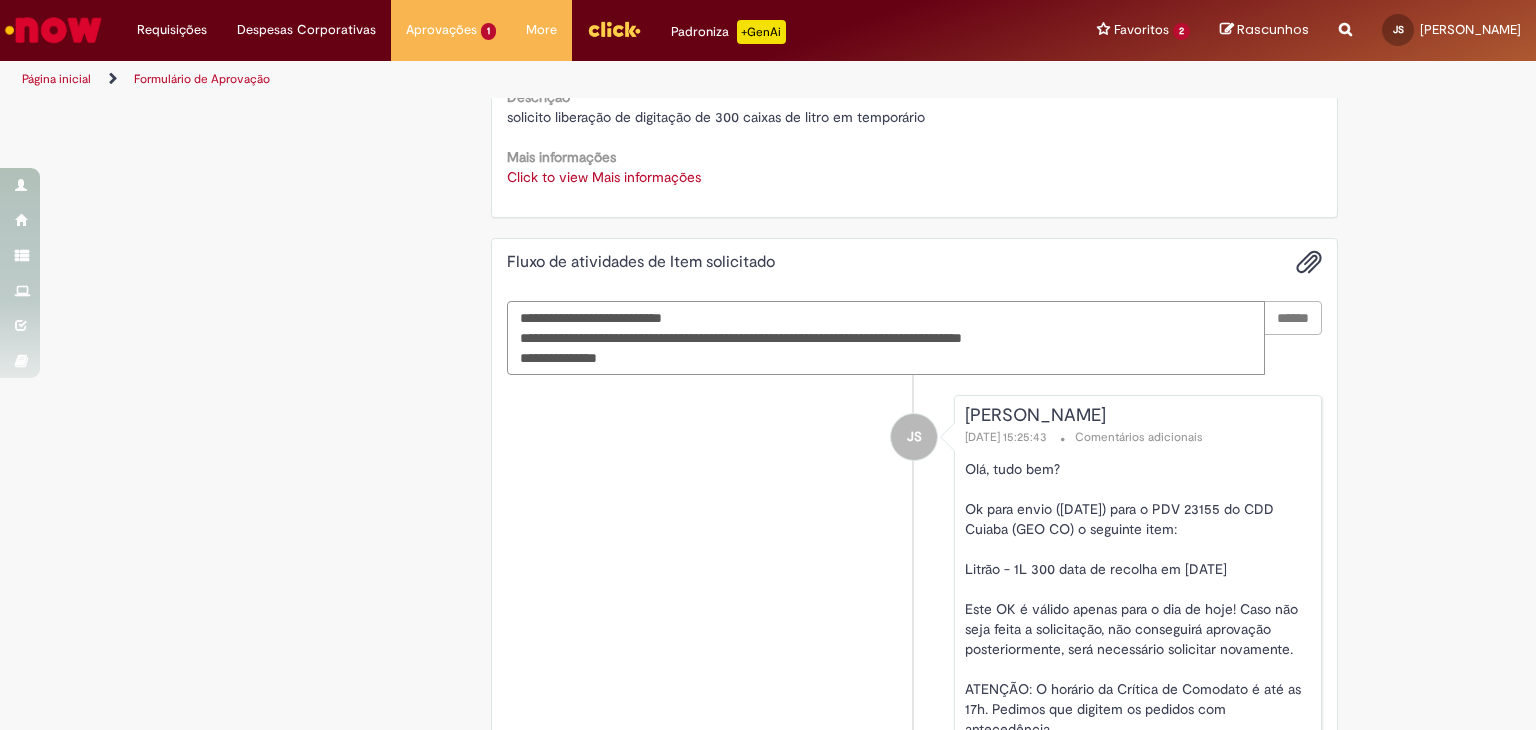 type on "**********" 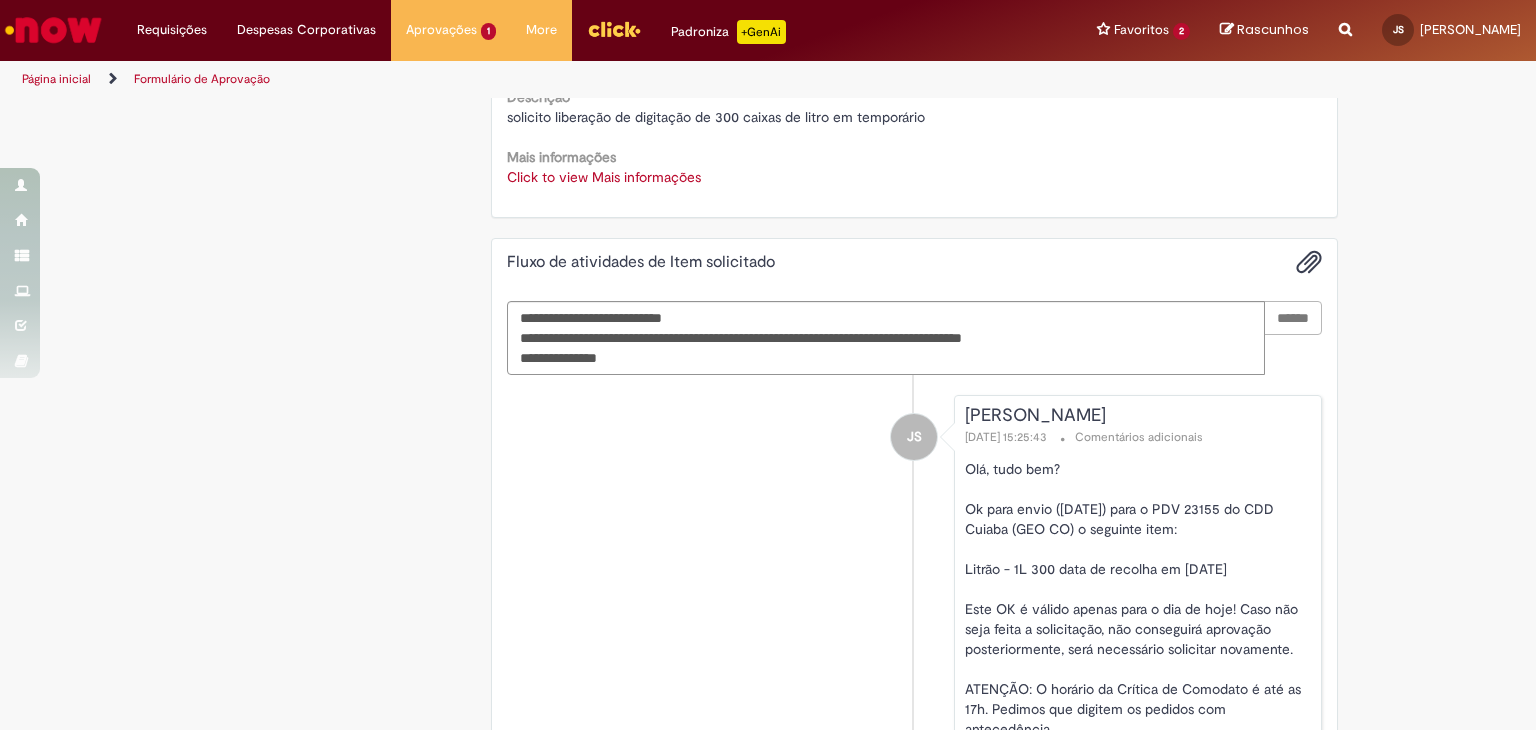 type 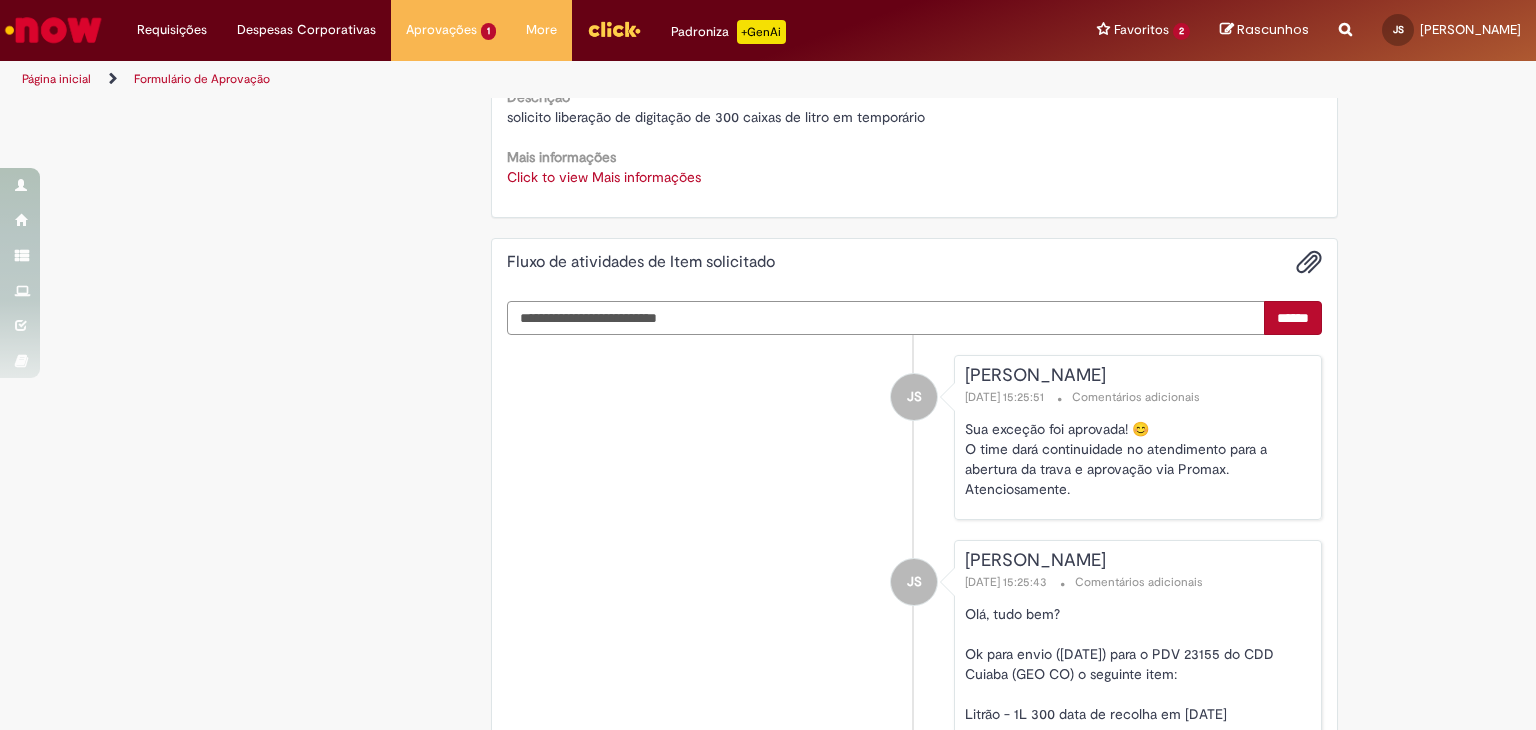 scroll, scrollTop: 0, scrollLeft: 0, axis: both 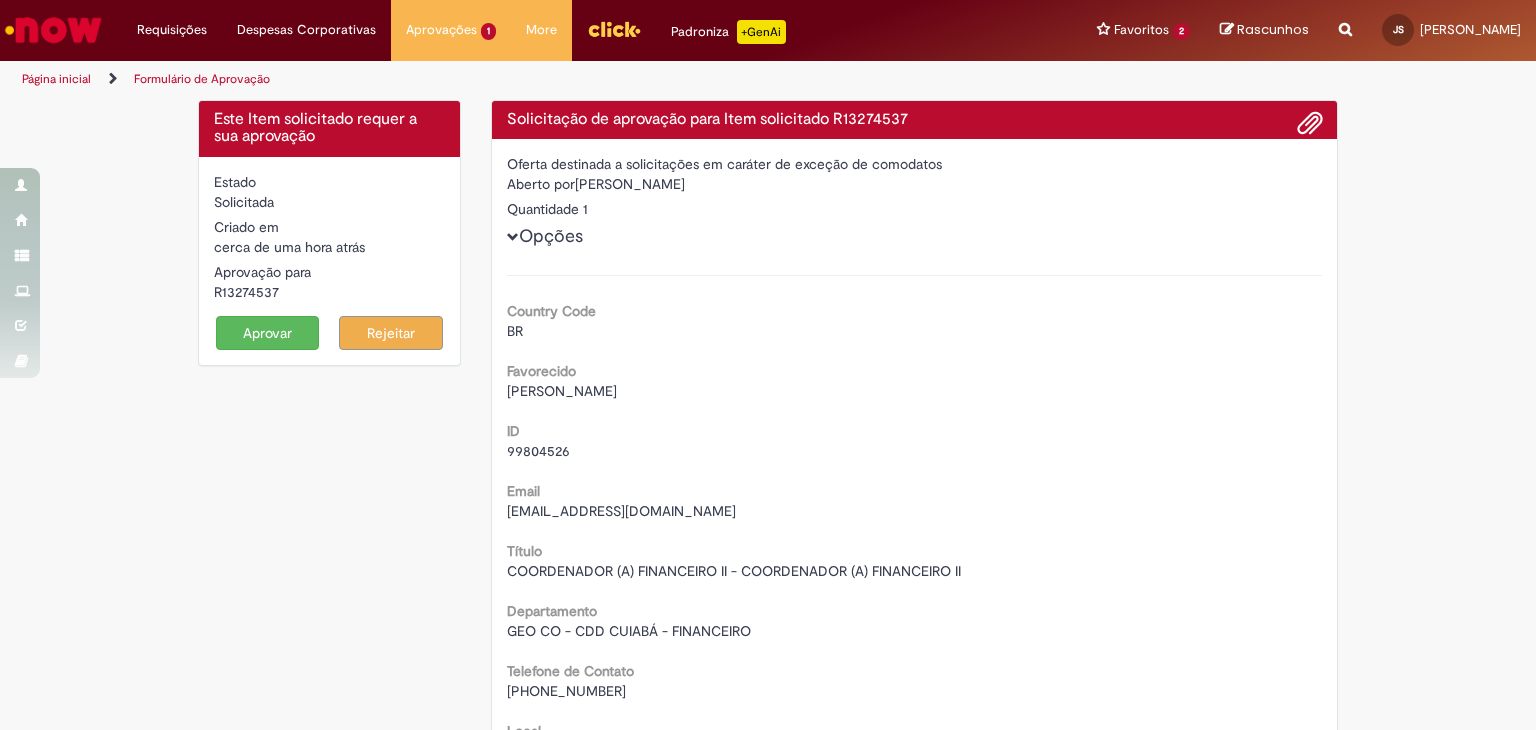 click on "Aprovar" at bounding box center (268, 333) 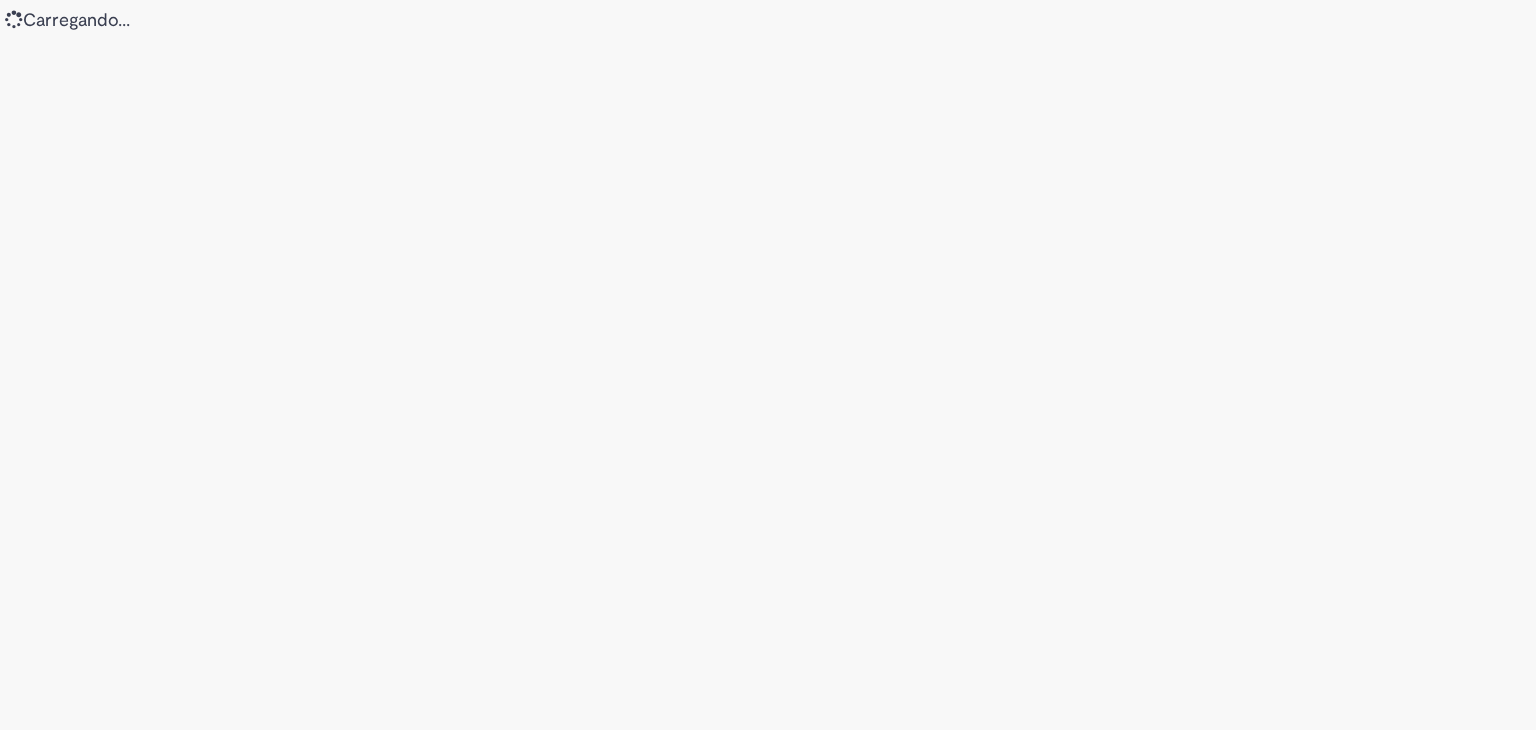 scroll, scrollTop: 0, scrollLeft: 0, axis: both 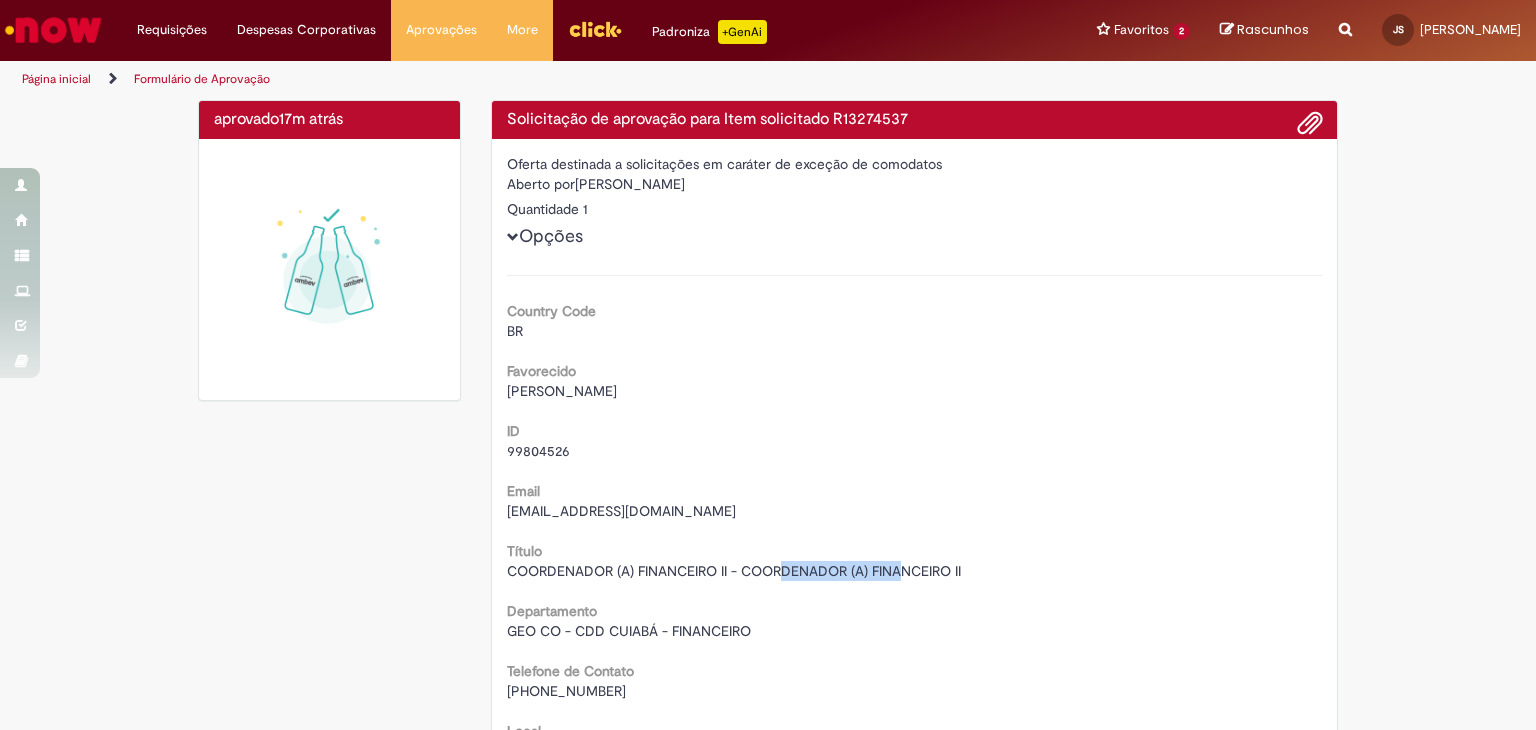 drag, startPoint x: 783, startPoint y: 574, endPoint x: 900, endPoint y: 565, distance: 117.34564 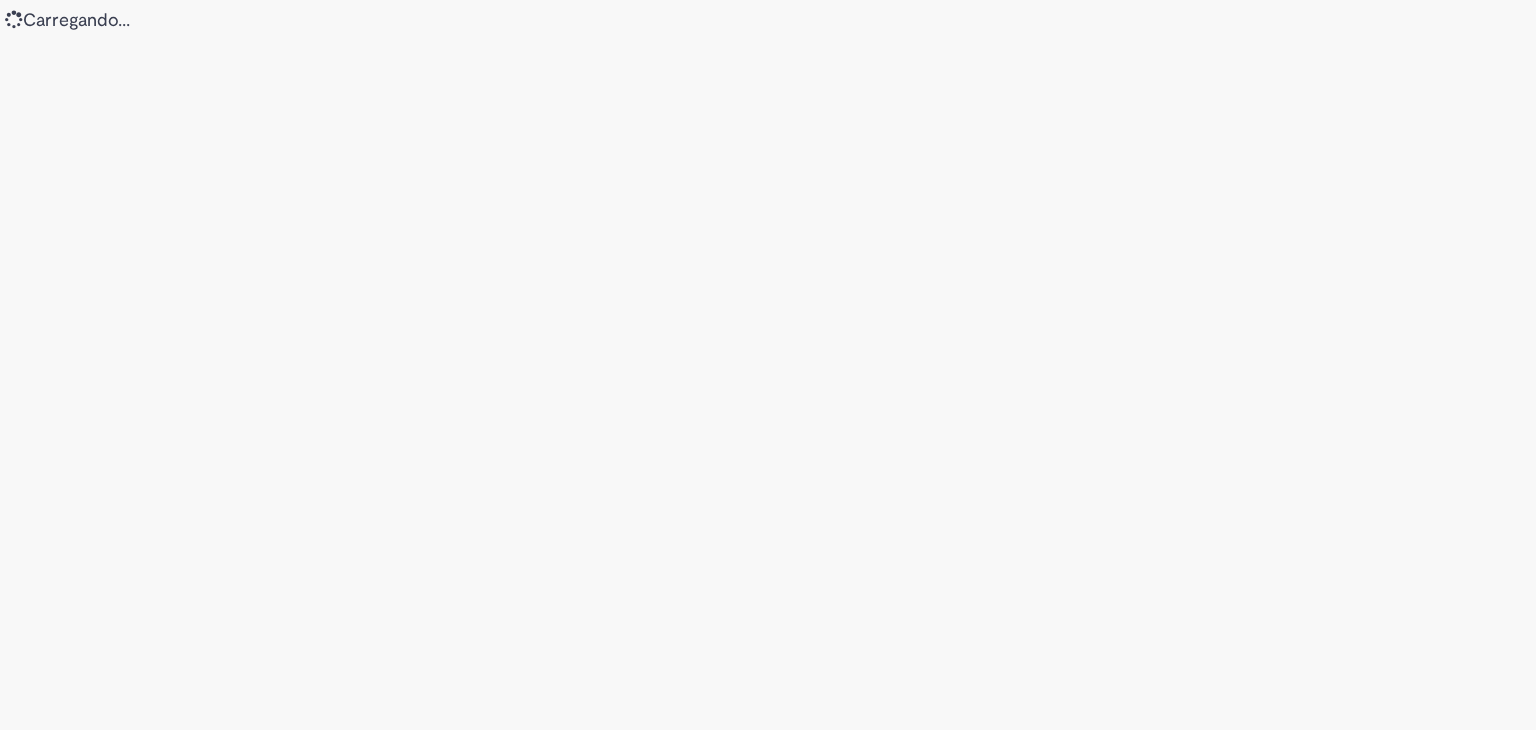 scroll, scrollTop: 0, scrollLeft: 0, axis: both 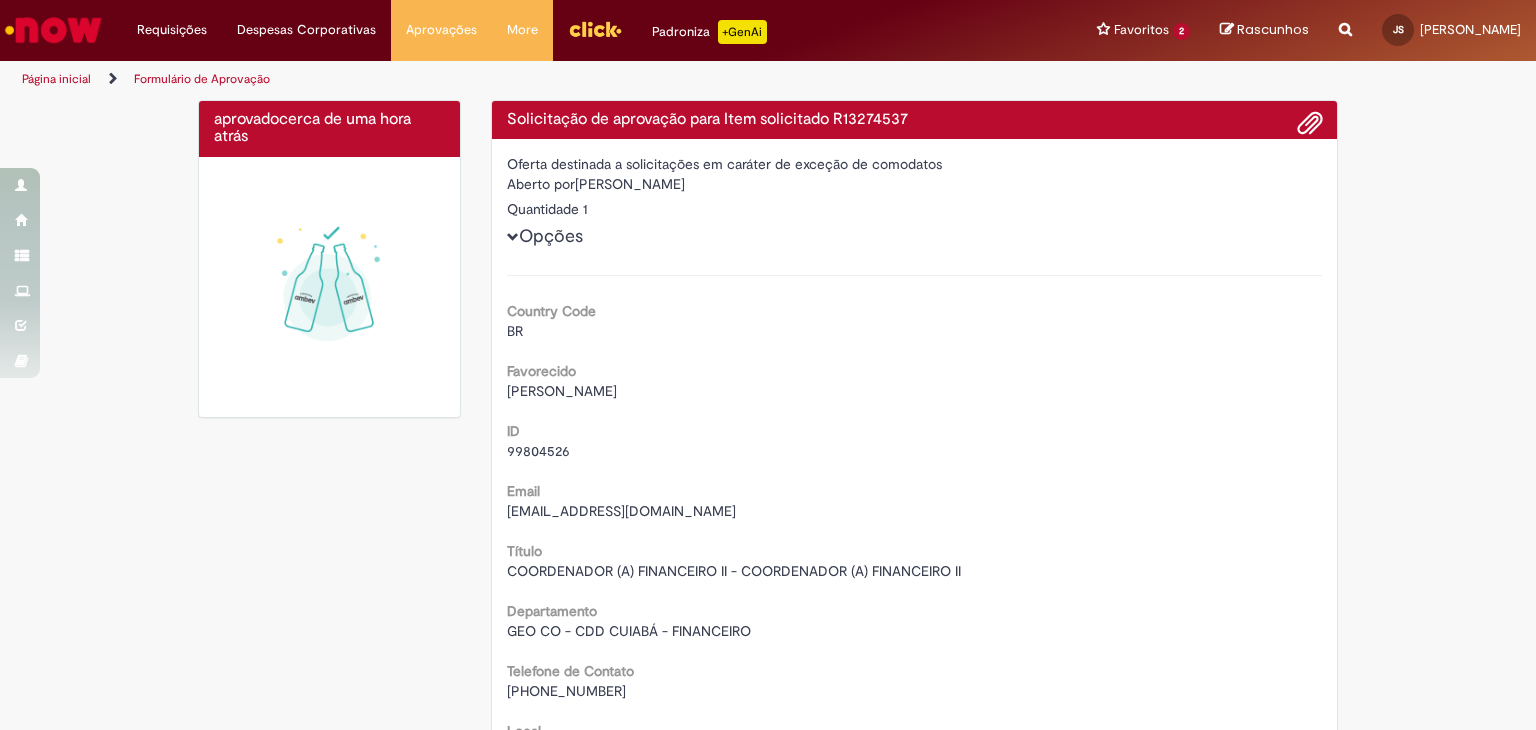 click at bounding box center [53, 30] 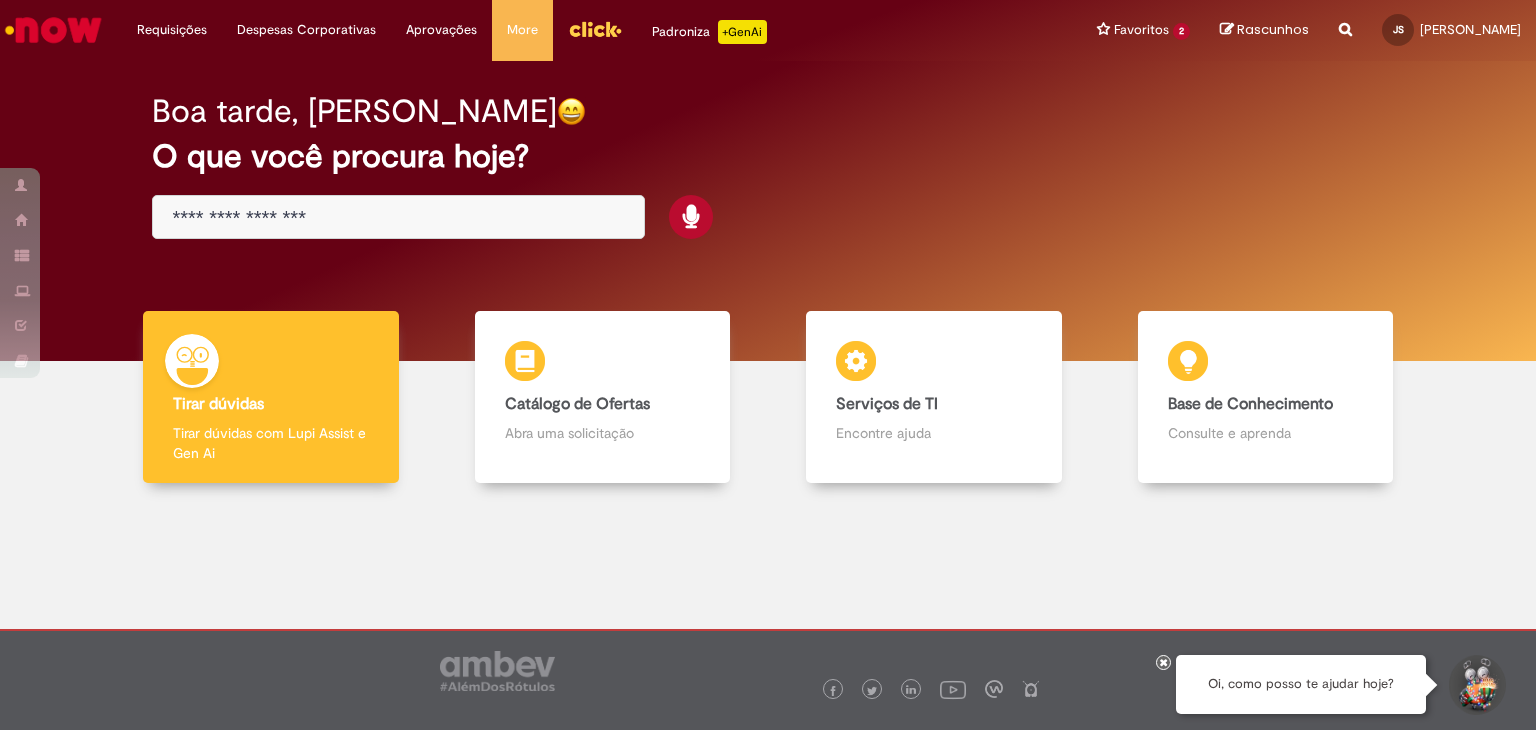 scroll, scrollTop: 0, scrollLeft: 0, axis: both 